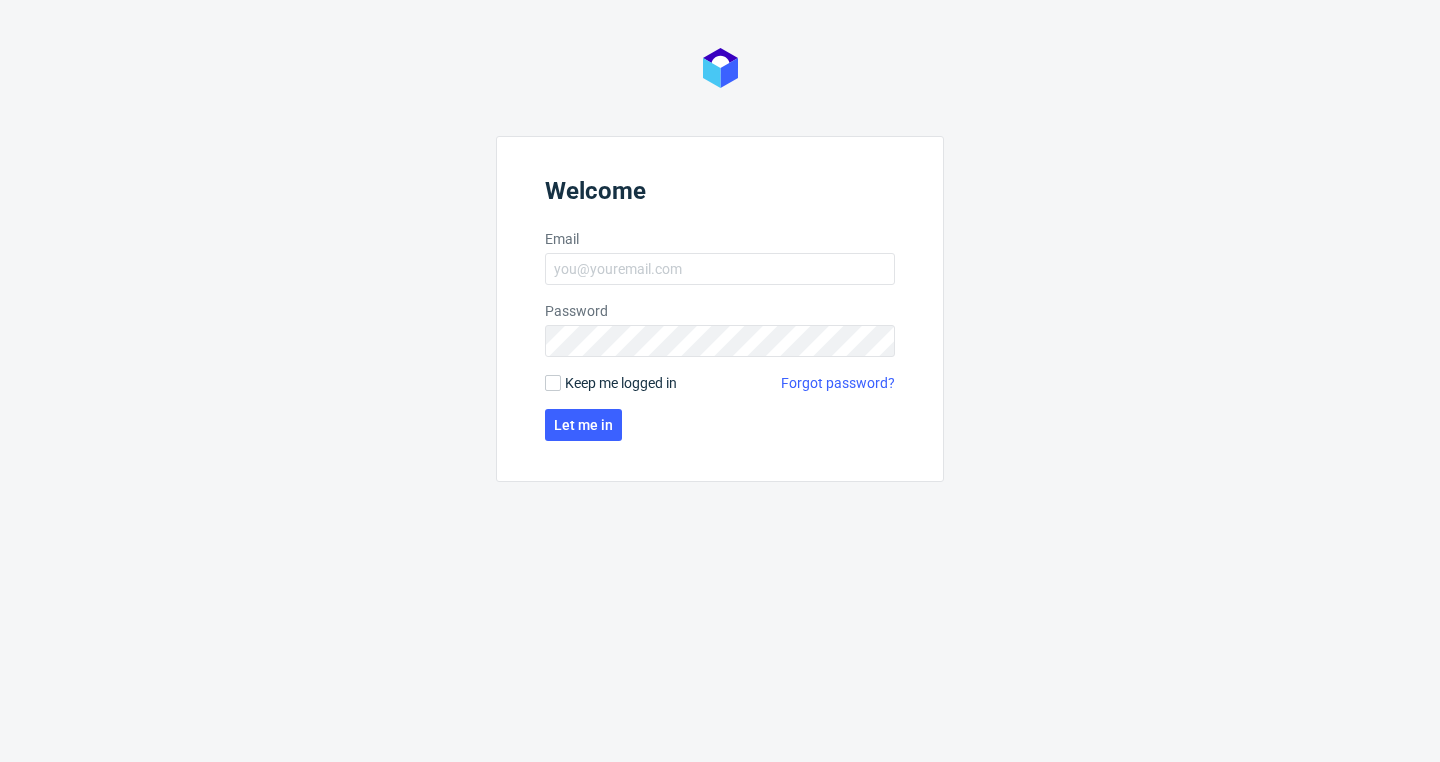 scroll, scrollTop: 0, scrollLeft: 0, axis: both 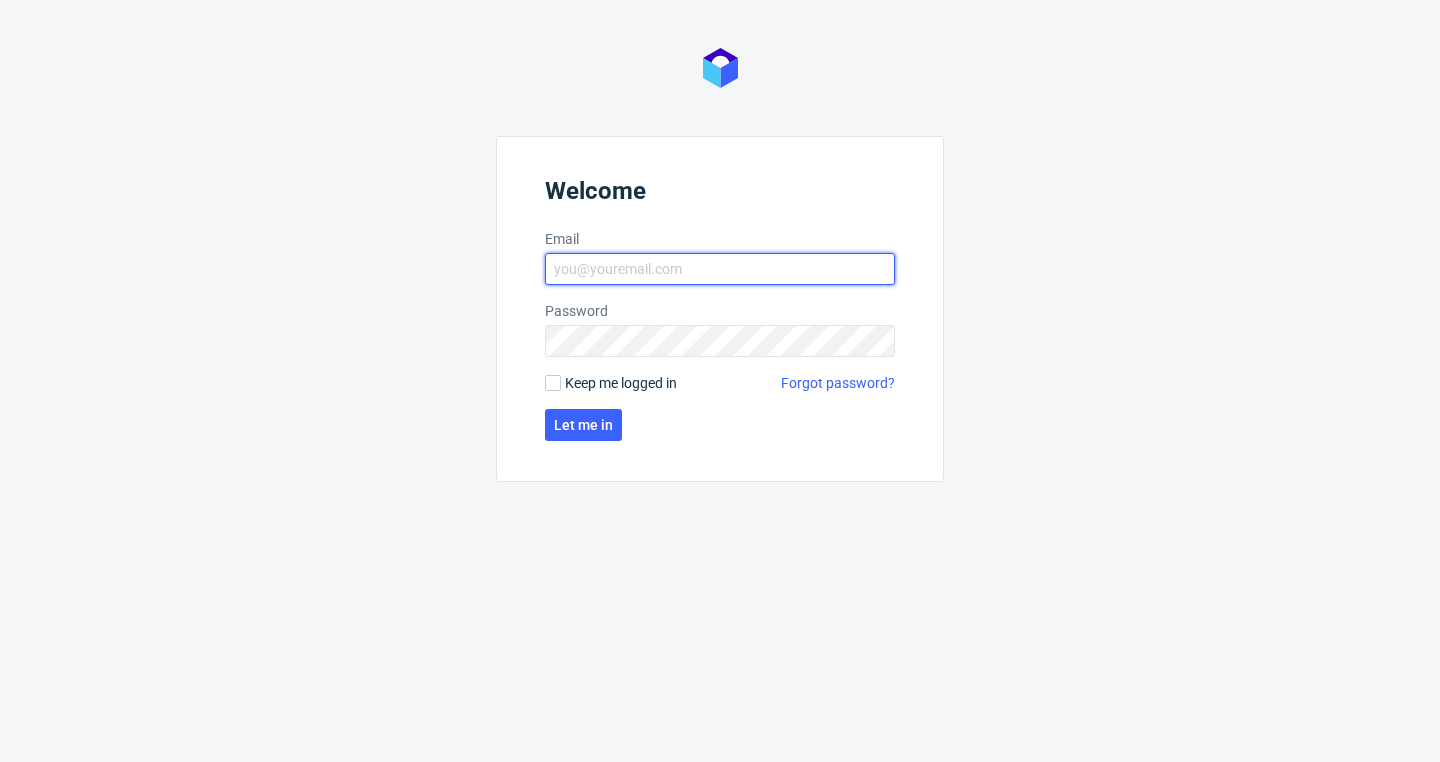 type on "[EMAIL]" 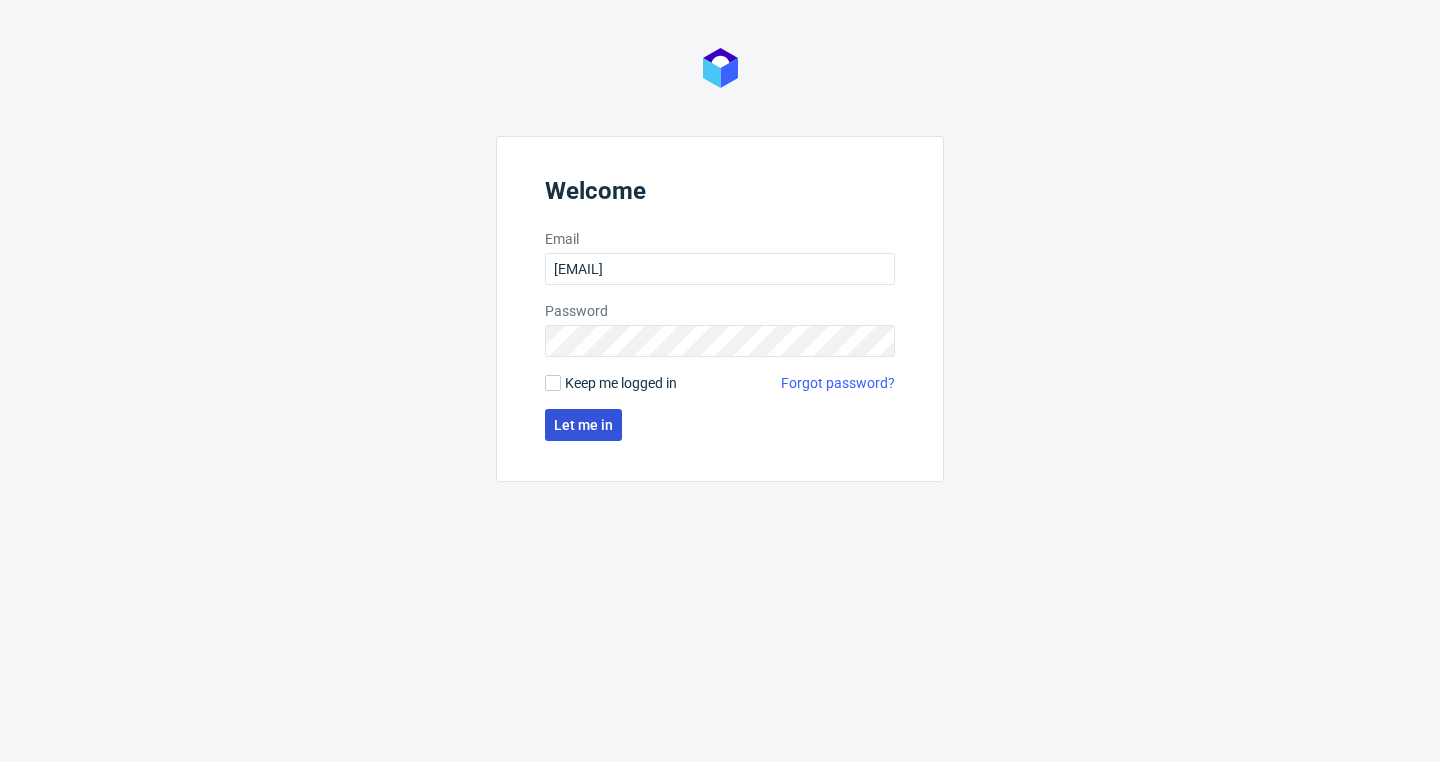 click on "Let me in" at bounding box center (583, 425) 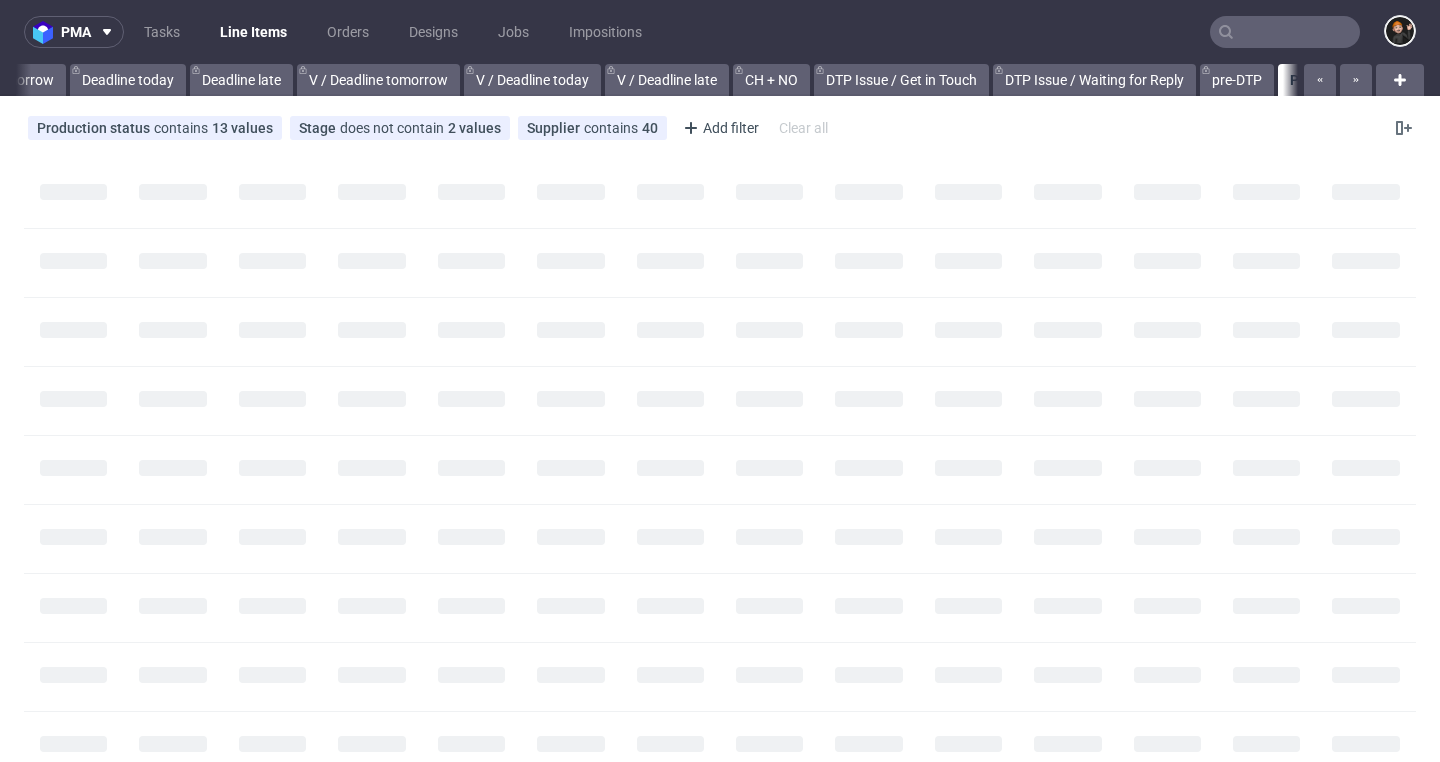 scroll, scrollTop: 0, scrollLeft: 2410, axis: horizontal 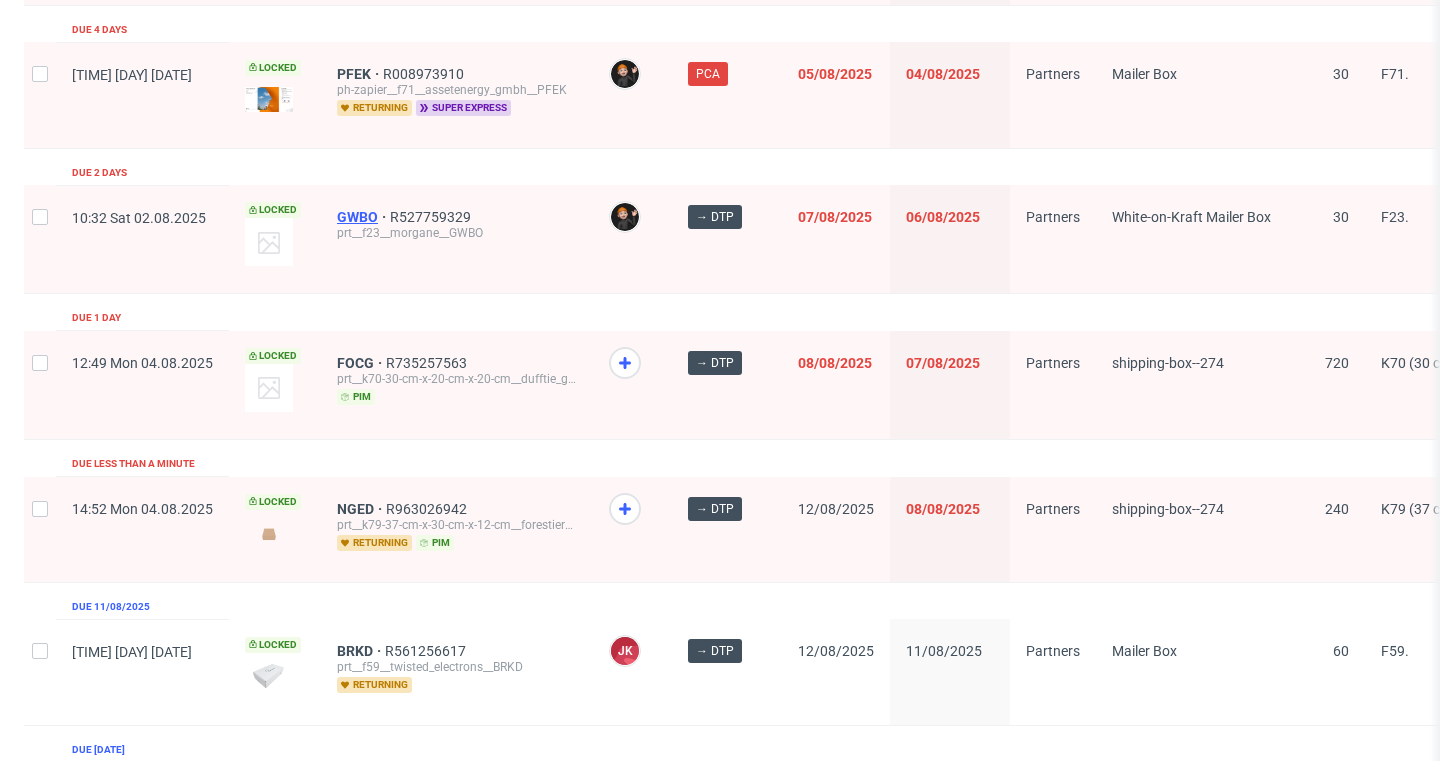 click on "GWBO" at bounding box center (363, 217) 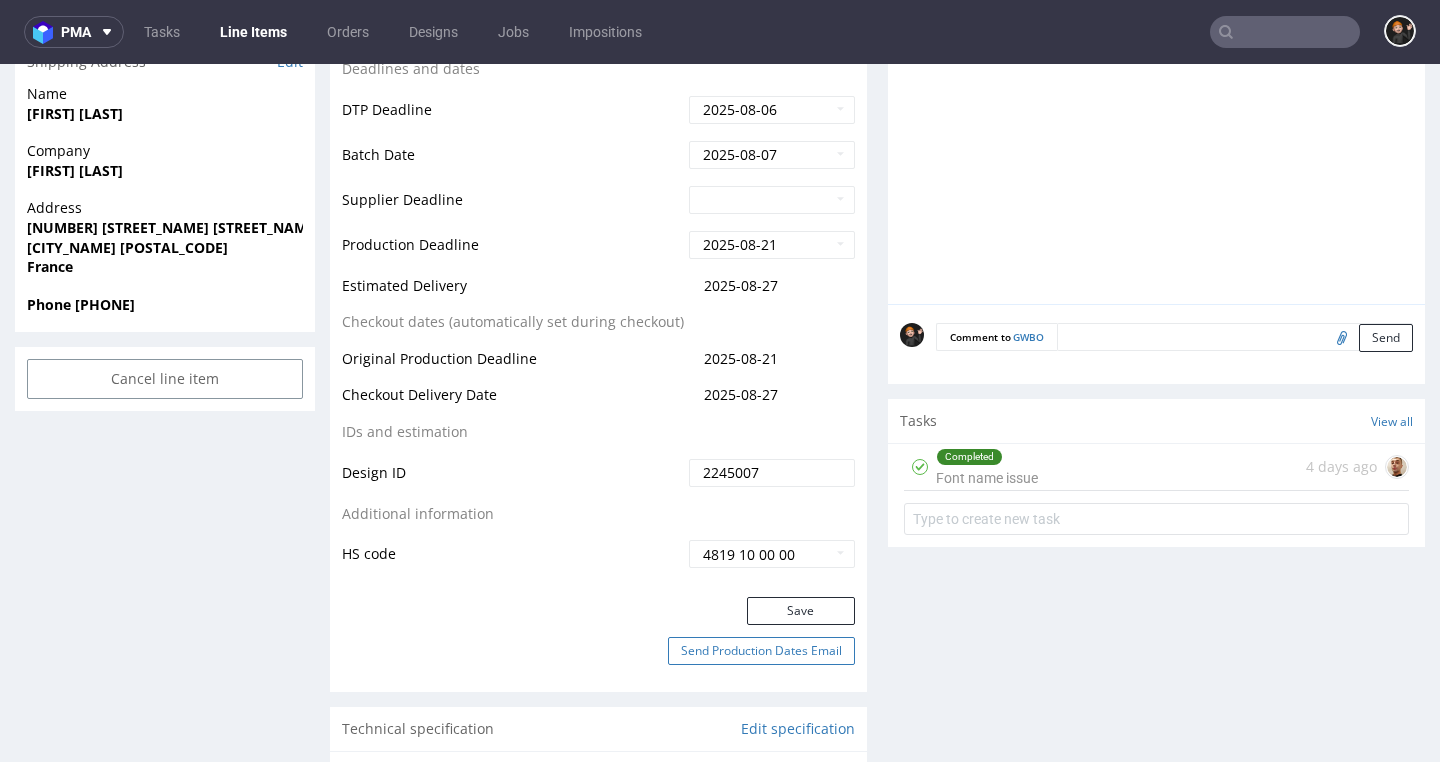 scroll, scrollTop: 1110, scrollLeft: 0, axis: vertical 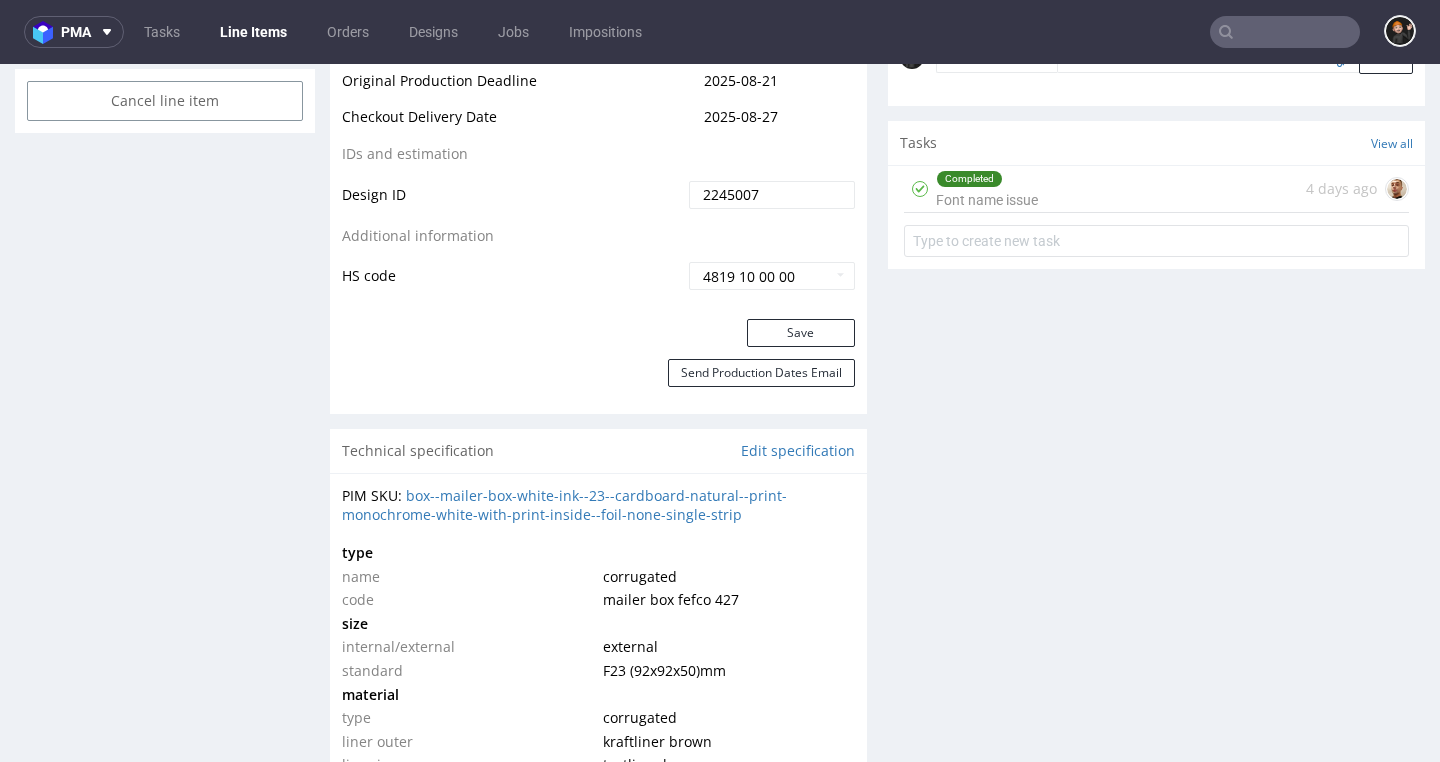 click on "Completed Font name issue 4 days ago" at bounding box center [1156, 189] 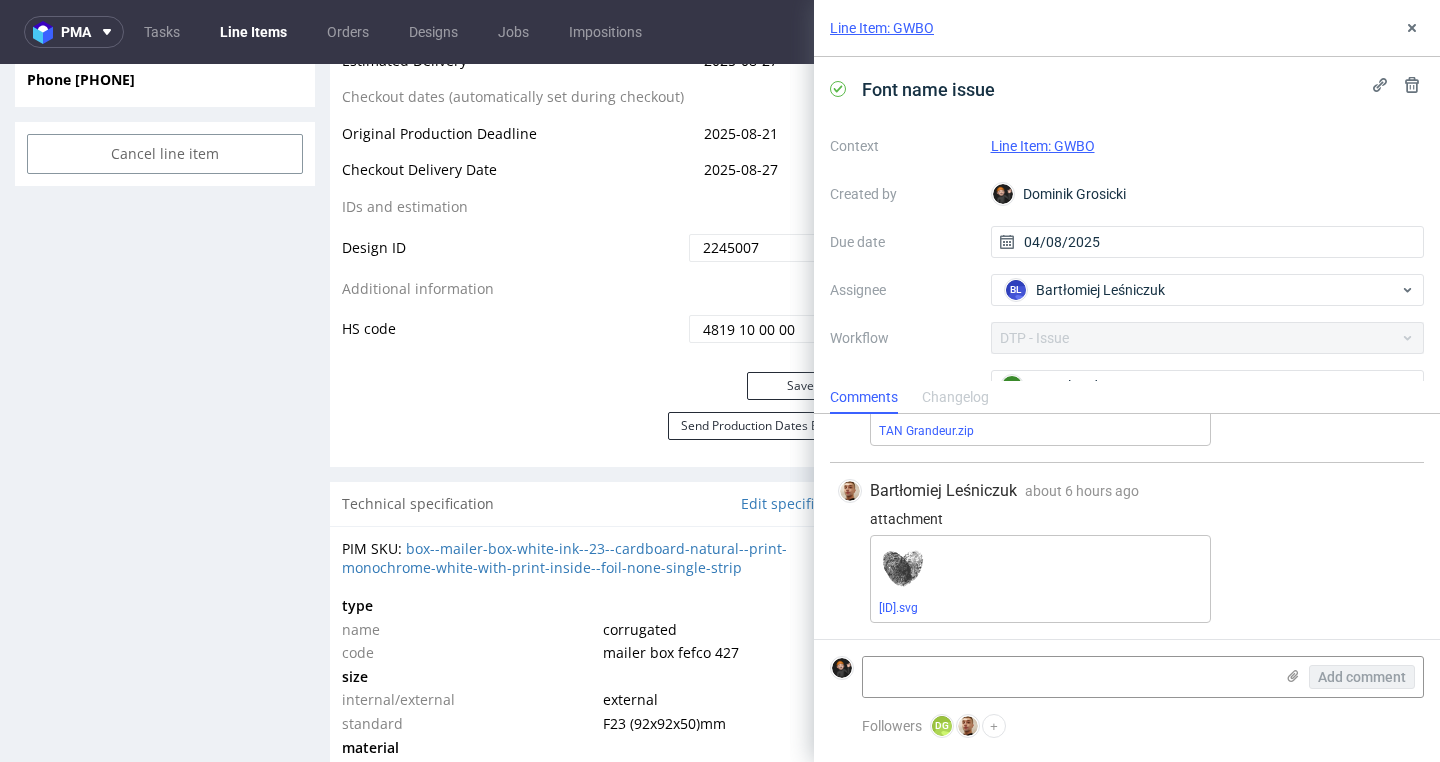 scroll, scrollTop: 627, scrollLeft: 0, axis: vertical 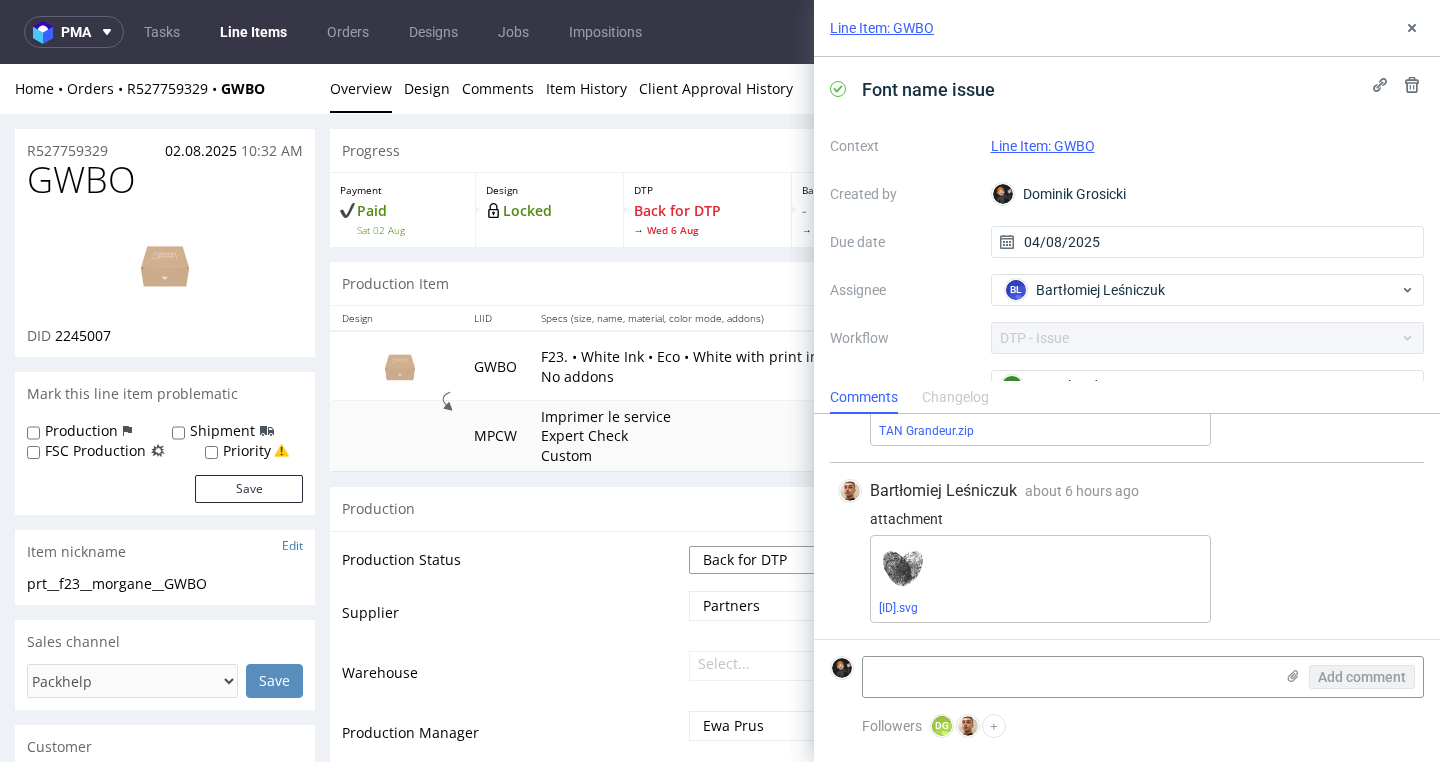 select on "dtp_ca_needed" 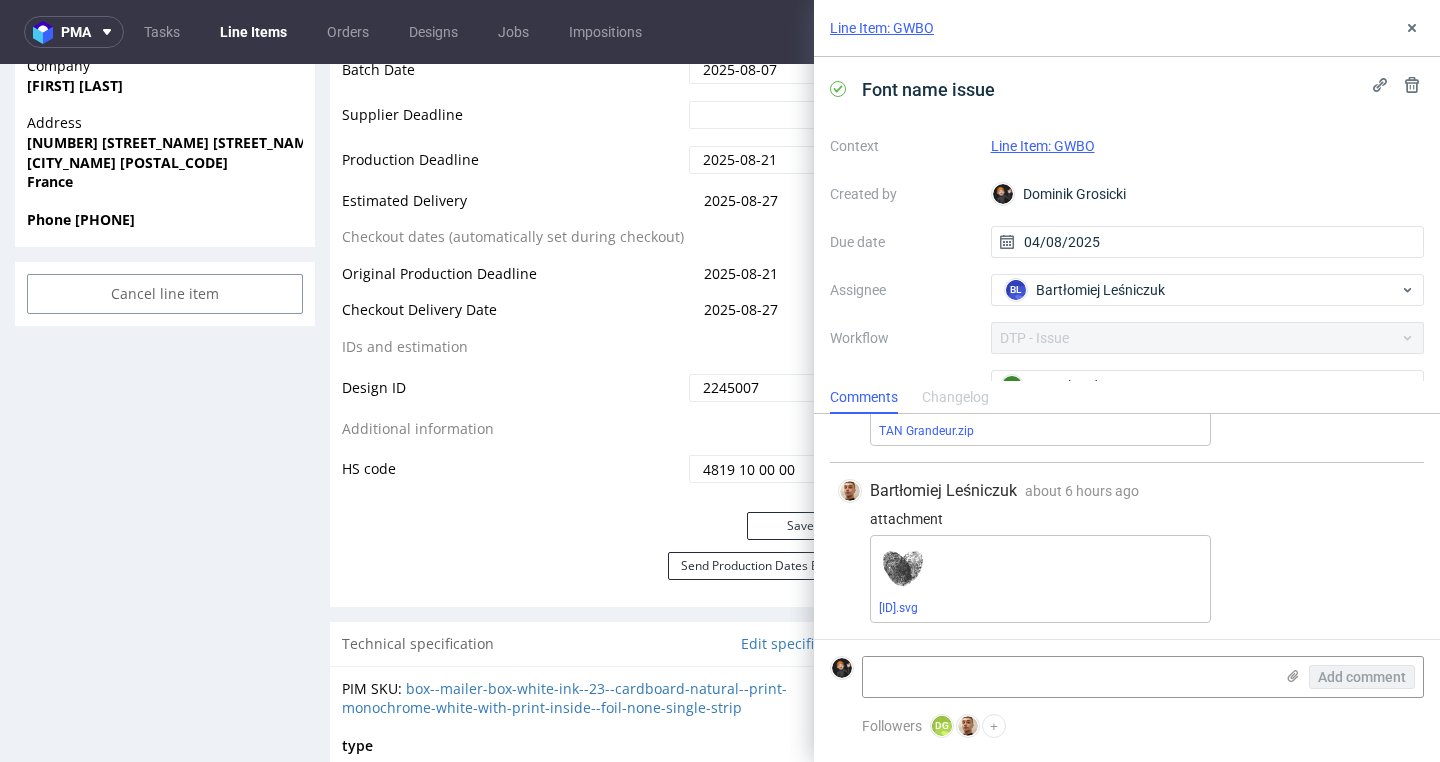 scroll, scrollTop: 990, scrollLeft: 0, axis: vertical 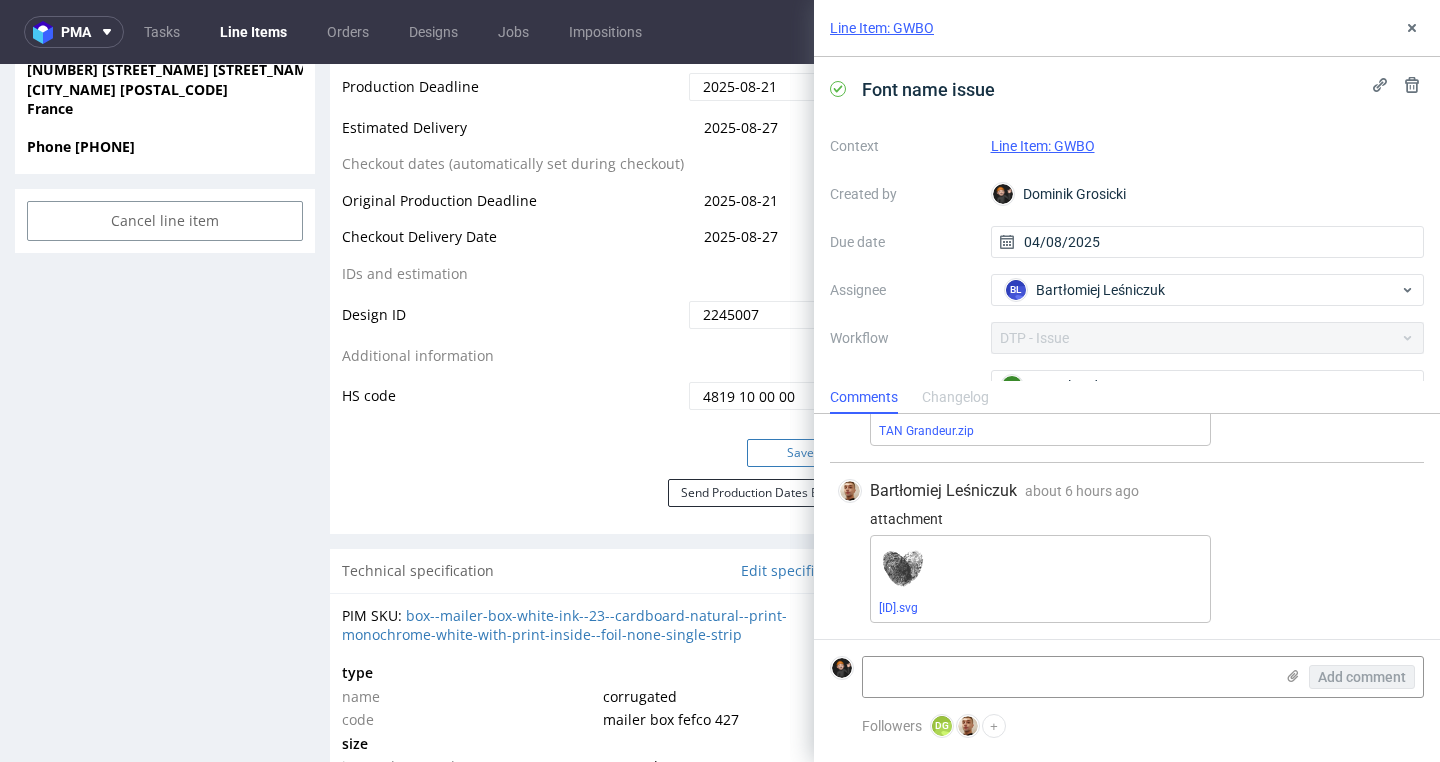 click on "Save" at bounding box center [801, 453] 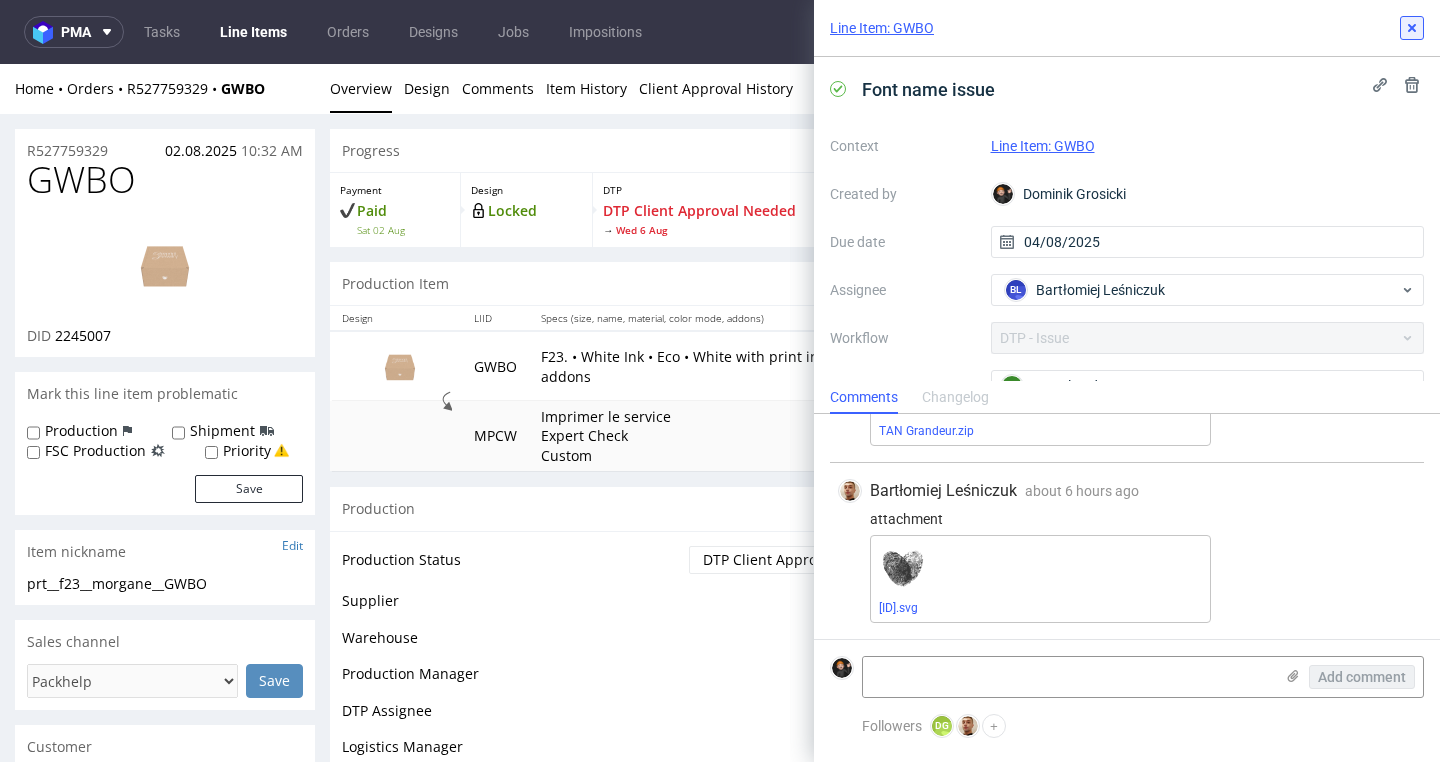 scroll, scrollTop: 0, scrollLeft: 0, axis: both 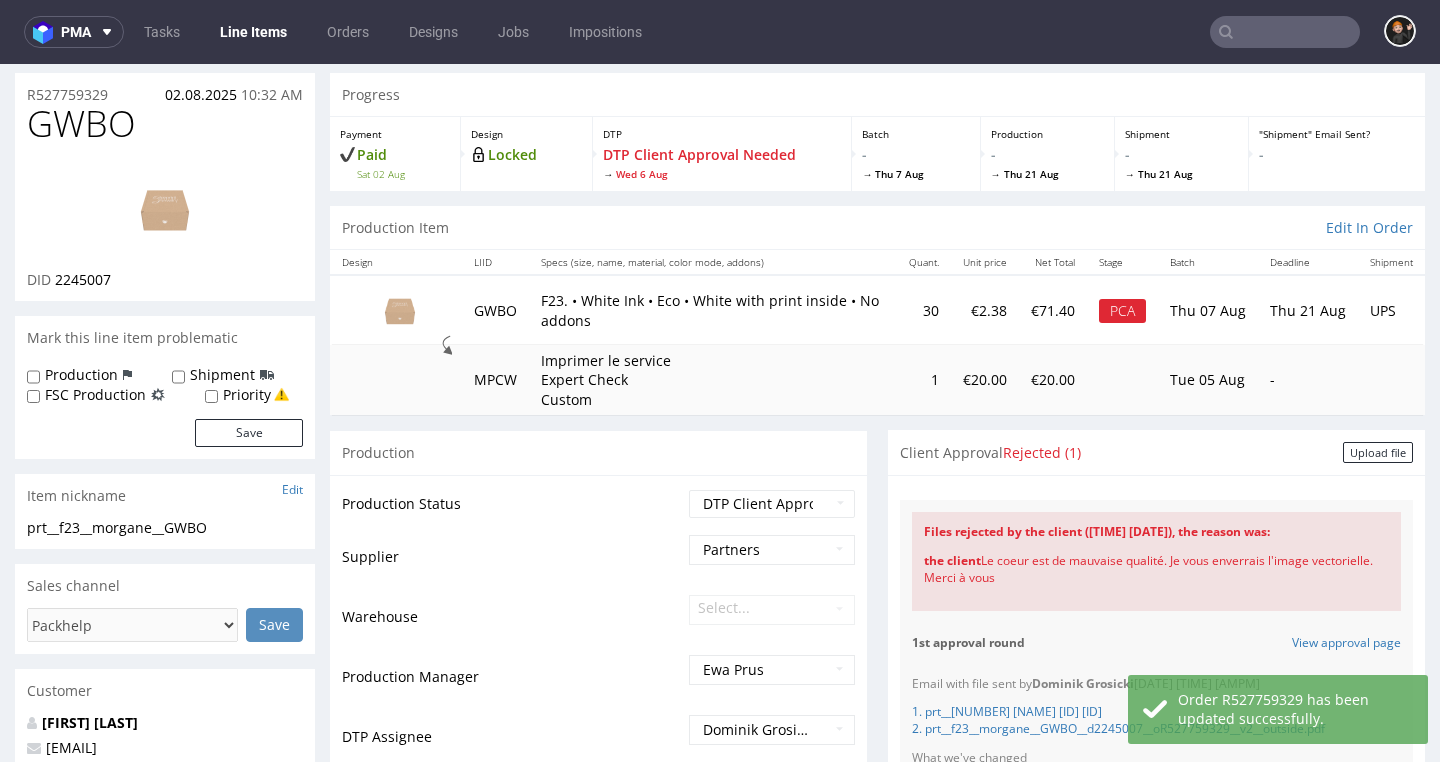drag, startPoint x: 991, startPoint y: 570, endPoint x: 976, endPoint y: 552, distance: 23.43075 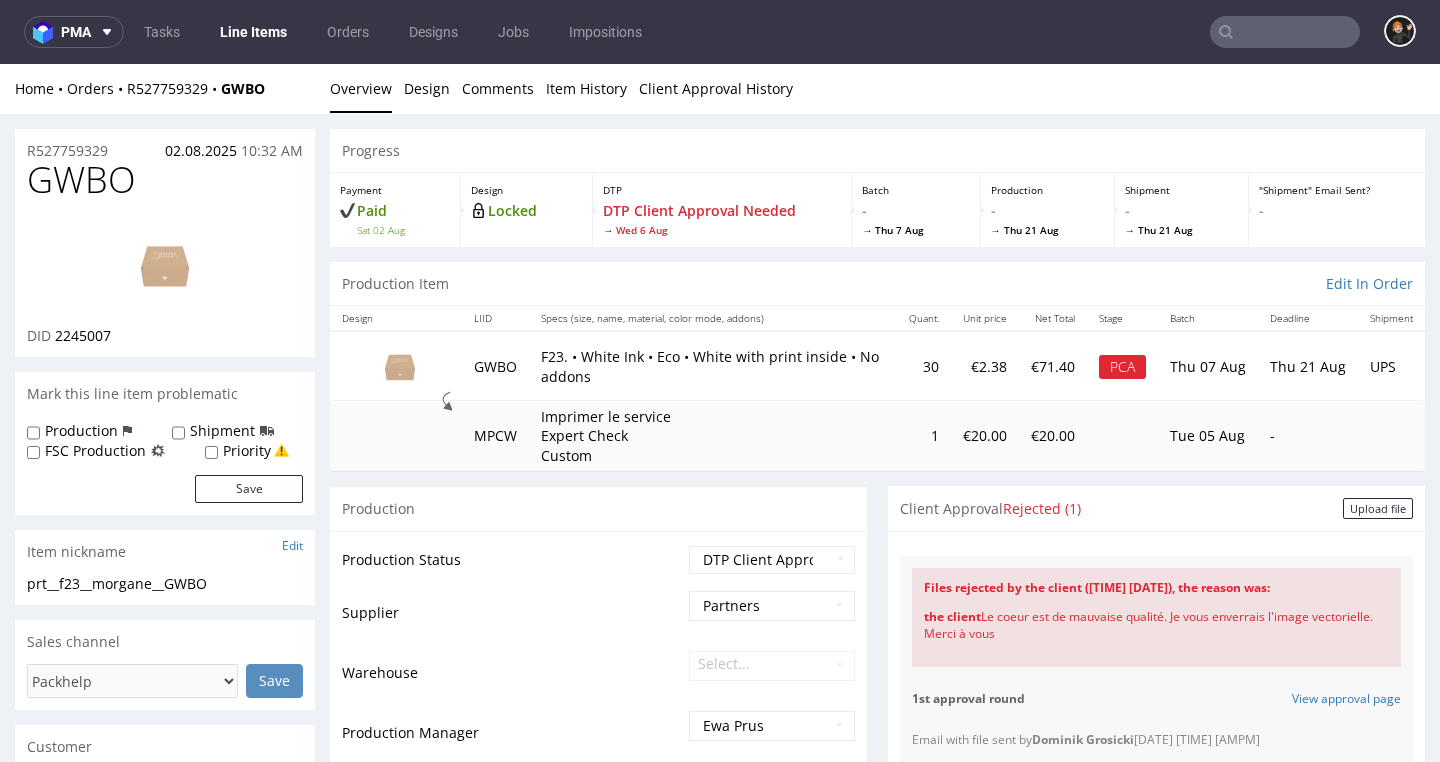 scroll, scrollTop: 0, scrollLeft: 0, axis: both 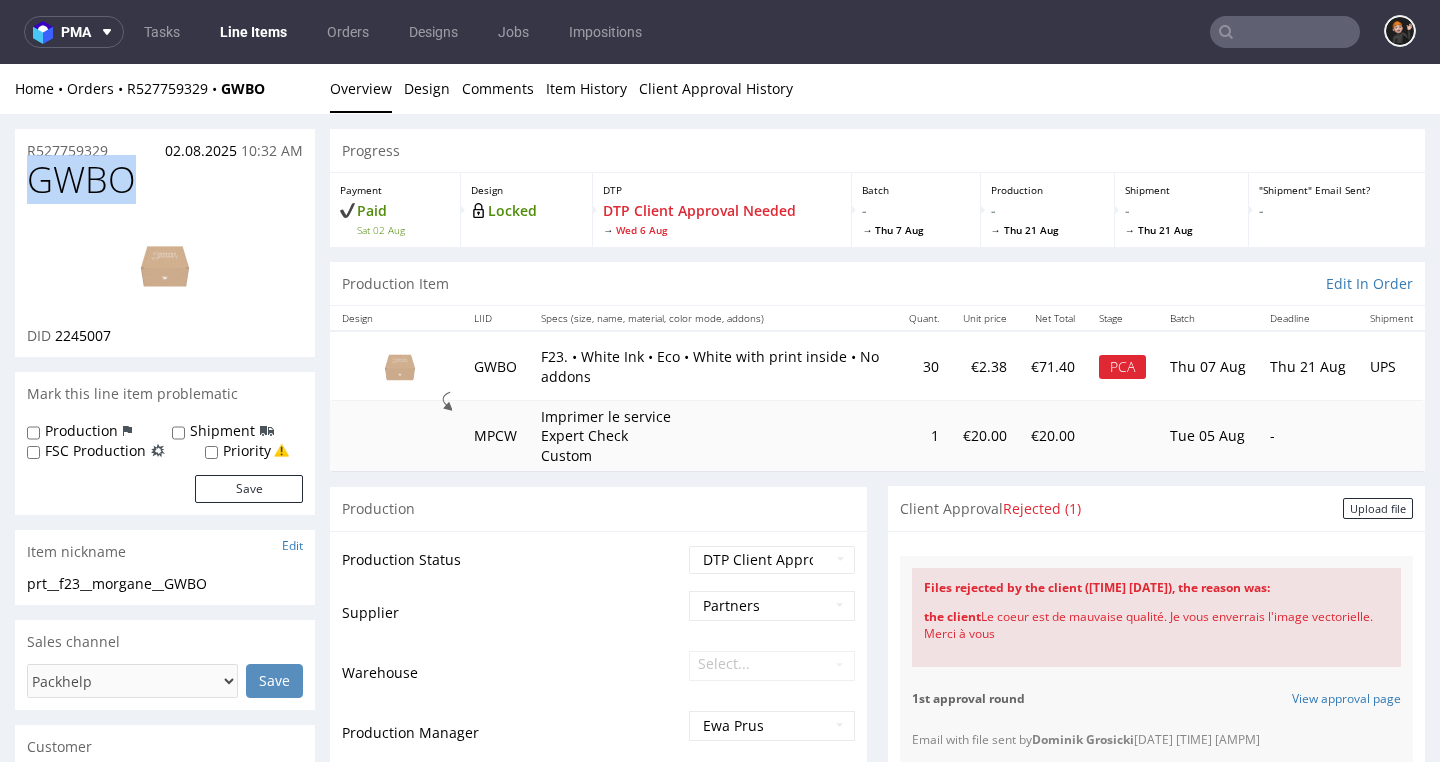 click on "GWBO" at bounding box center (81, 180) 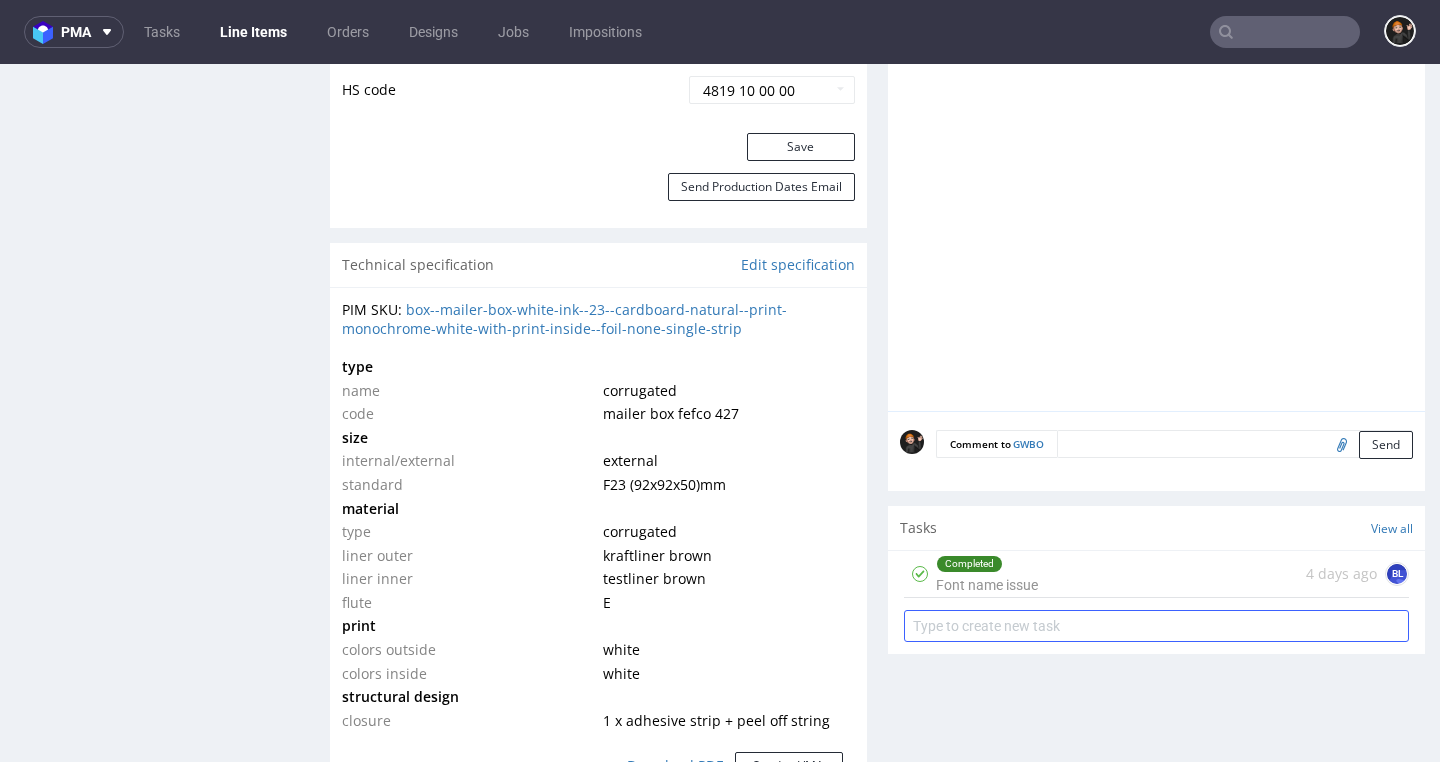 scroll, scrollTop: 0, scrollLeft: 1, axis: horizontal 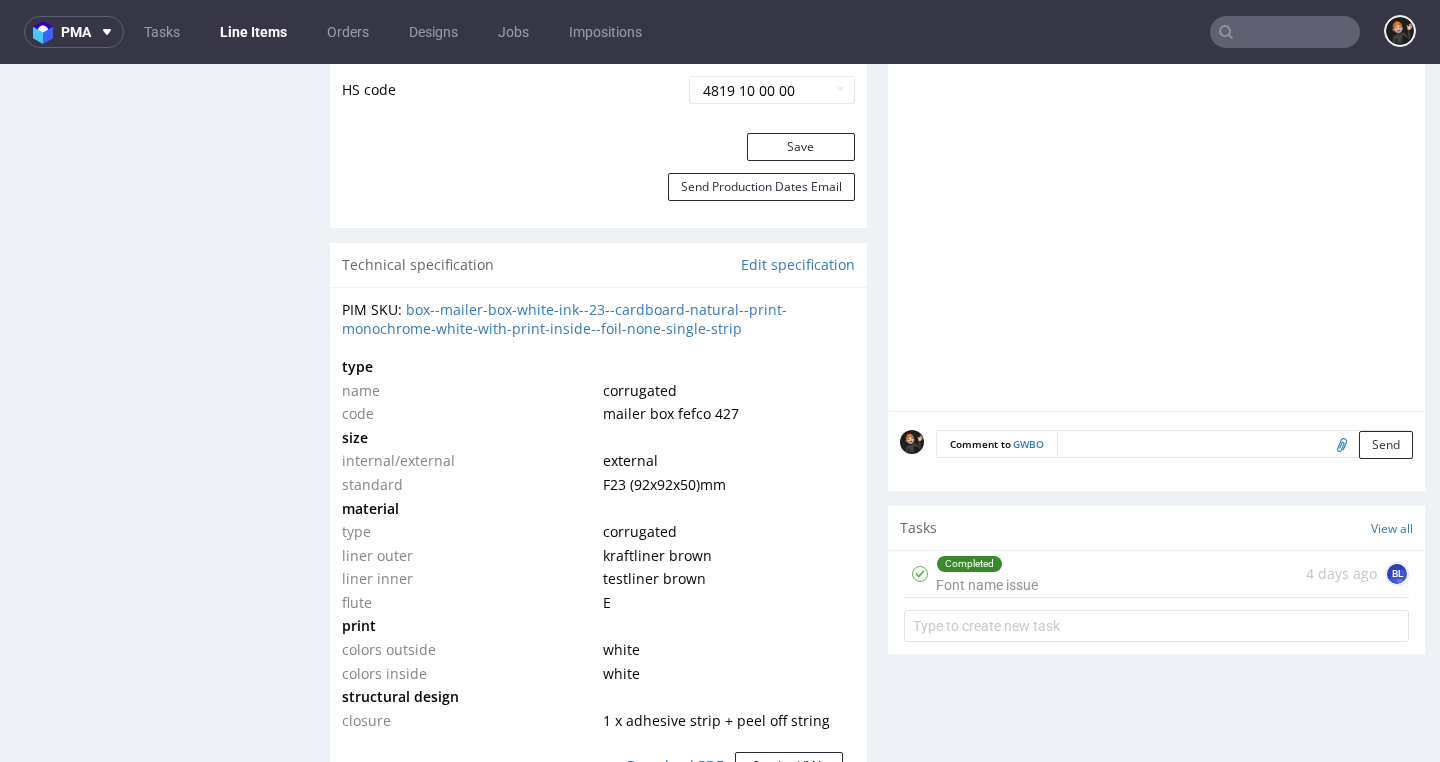 click on "Completed Font name issue" at bounding box center [987, 574] 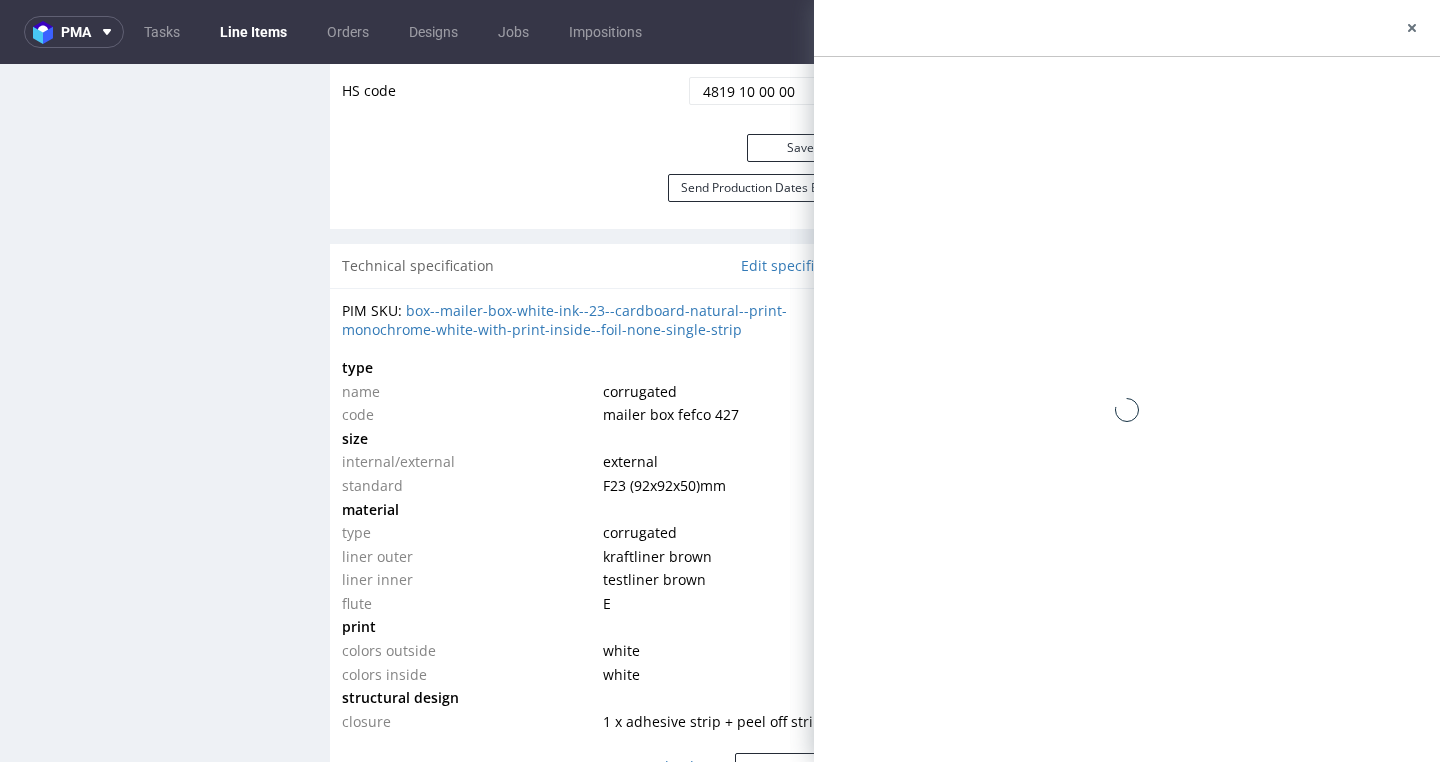 scroll, scrollTop: 0, scrollLeft: 0, axis: both 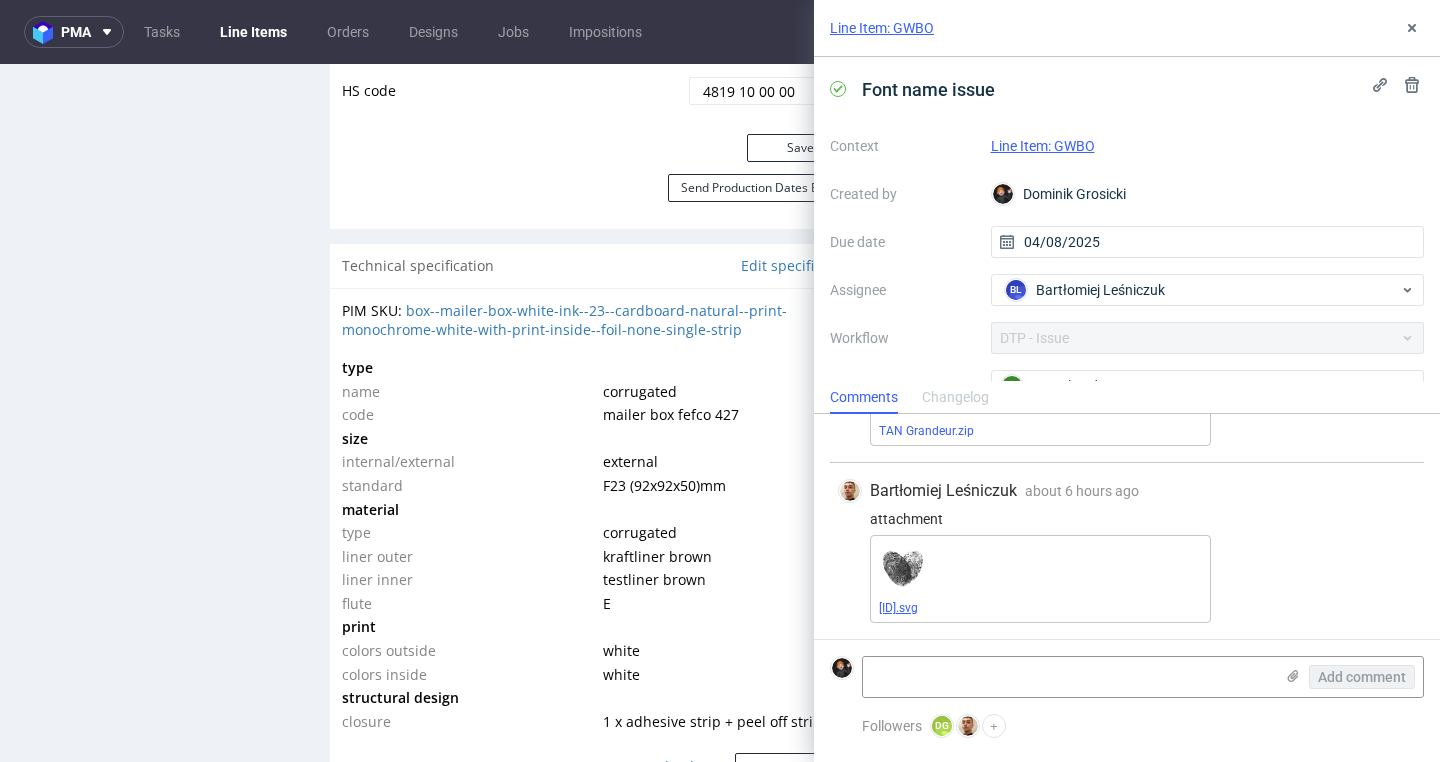 click on "30vKznUTz3jCTrbvIsK6DadNN6t.svg" at bounding box center [898, 608] 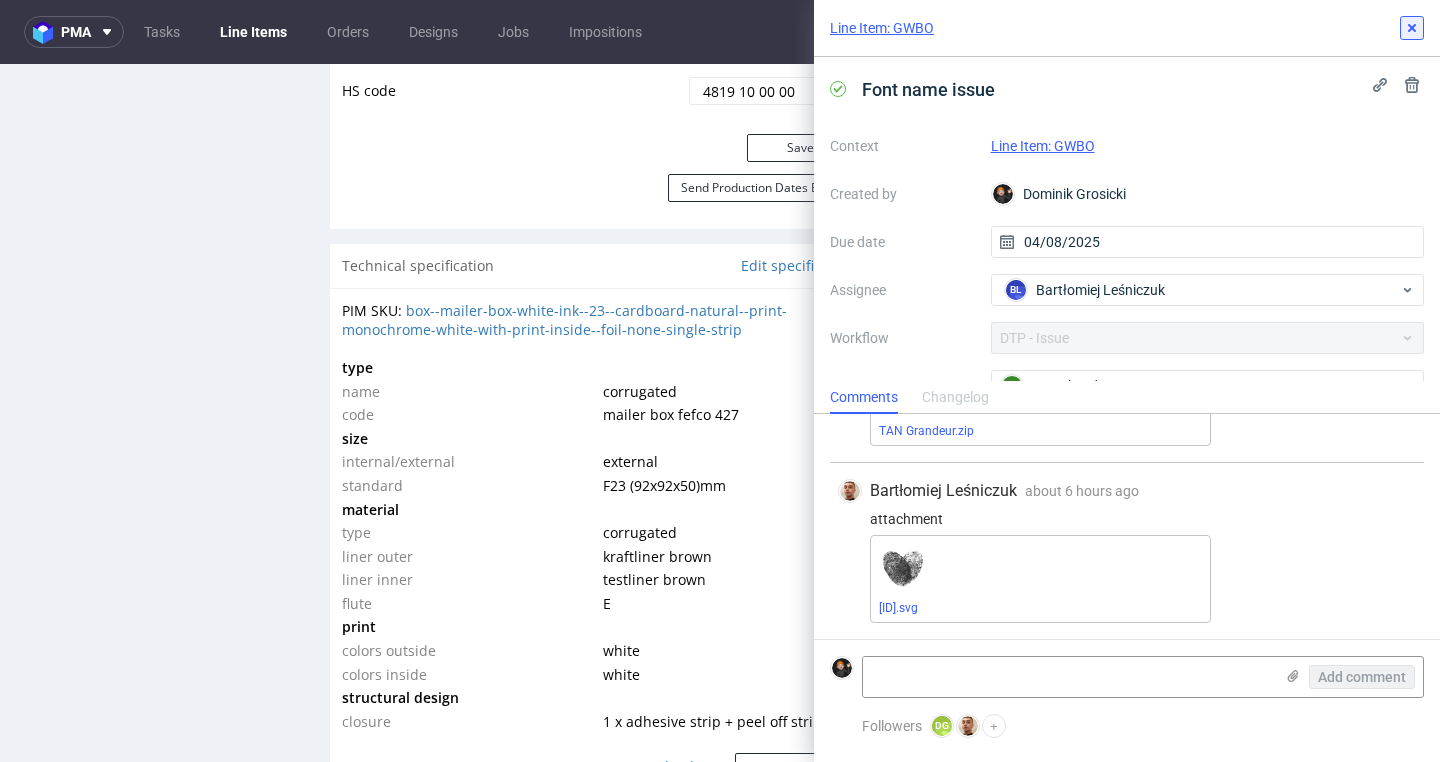 click at bounding box center [1412, 28] 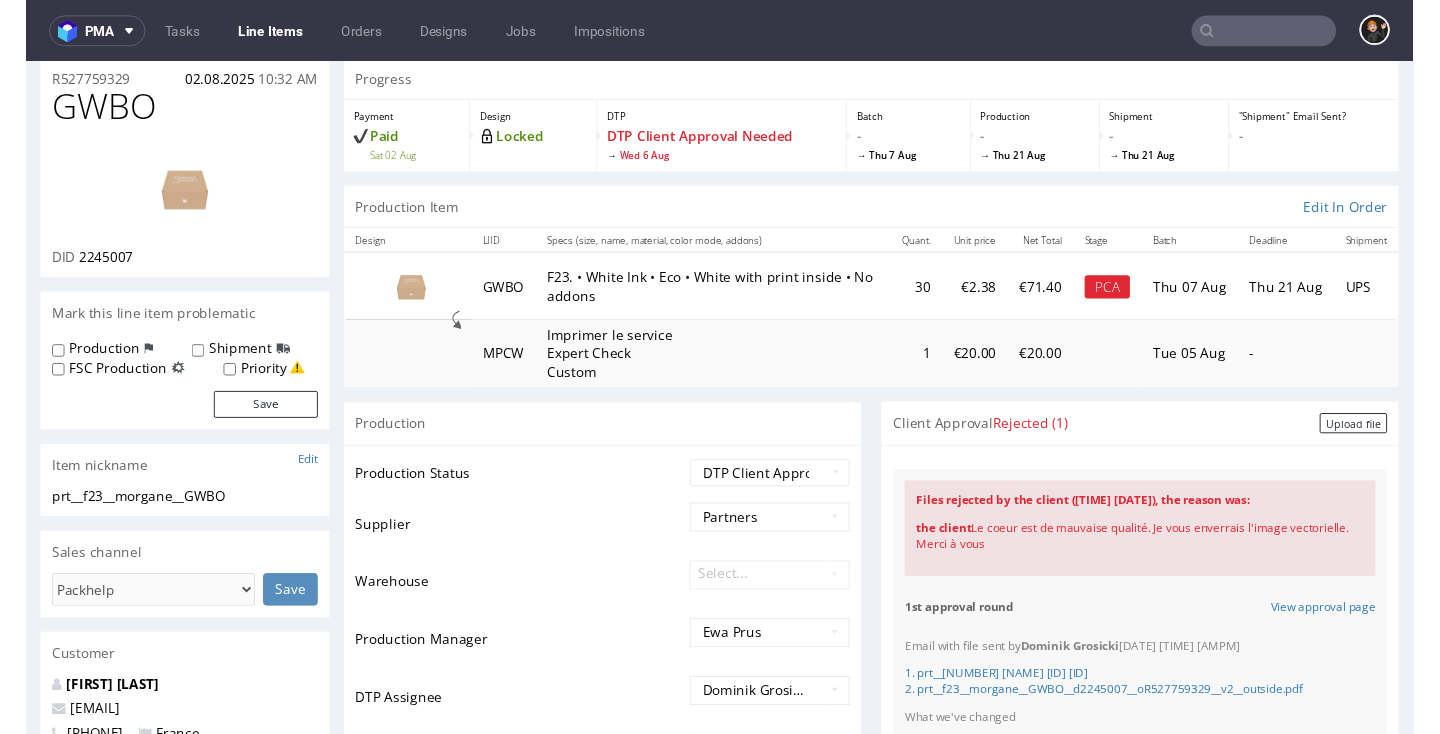 scroll, scrollTop: 132, scrollLeft: 0, axis: vertical 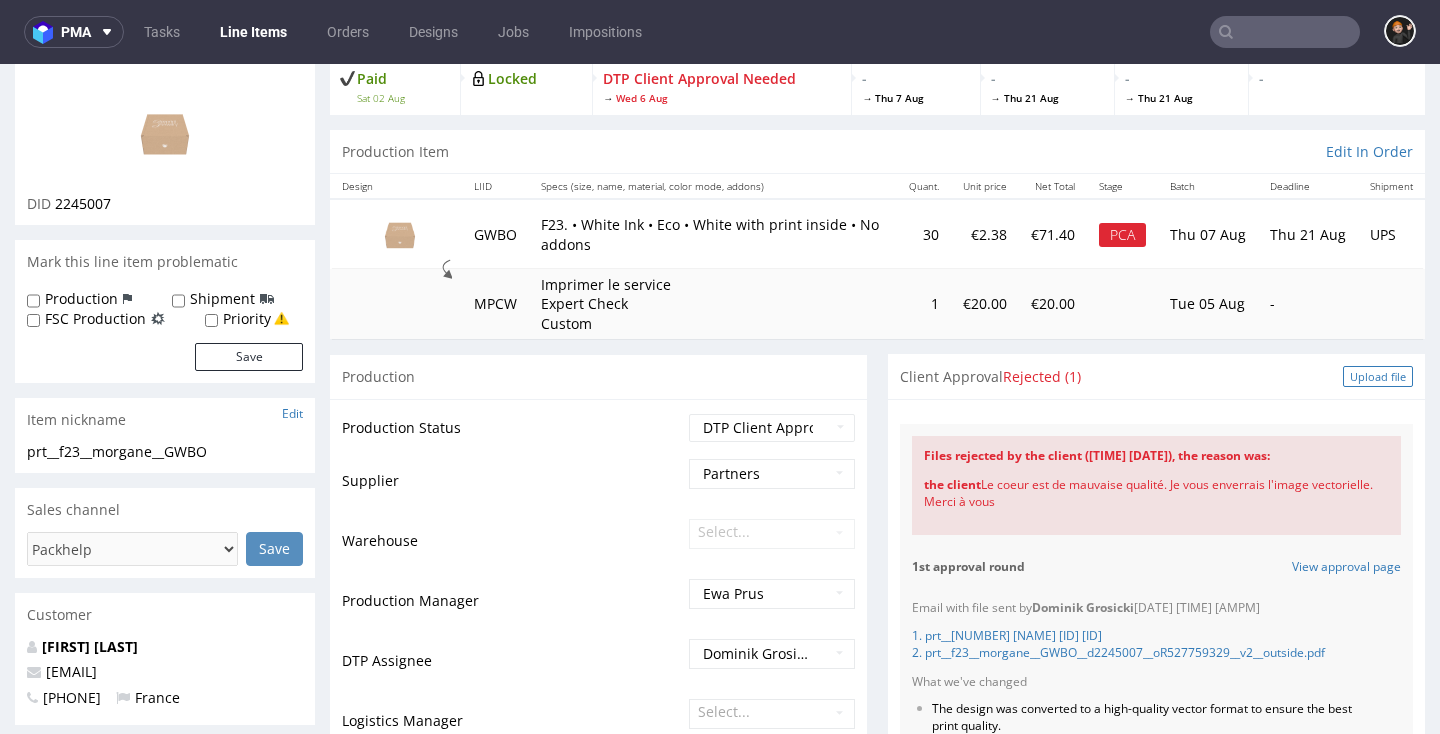 click on "Upload file" at bounding box center [1378, 376] 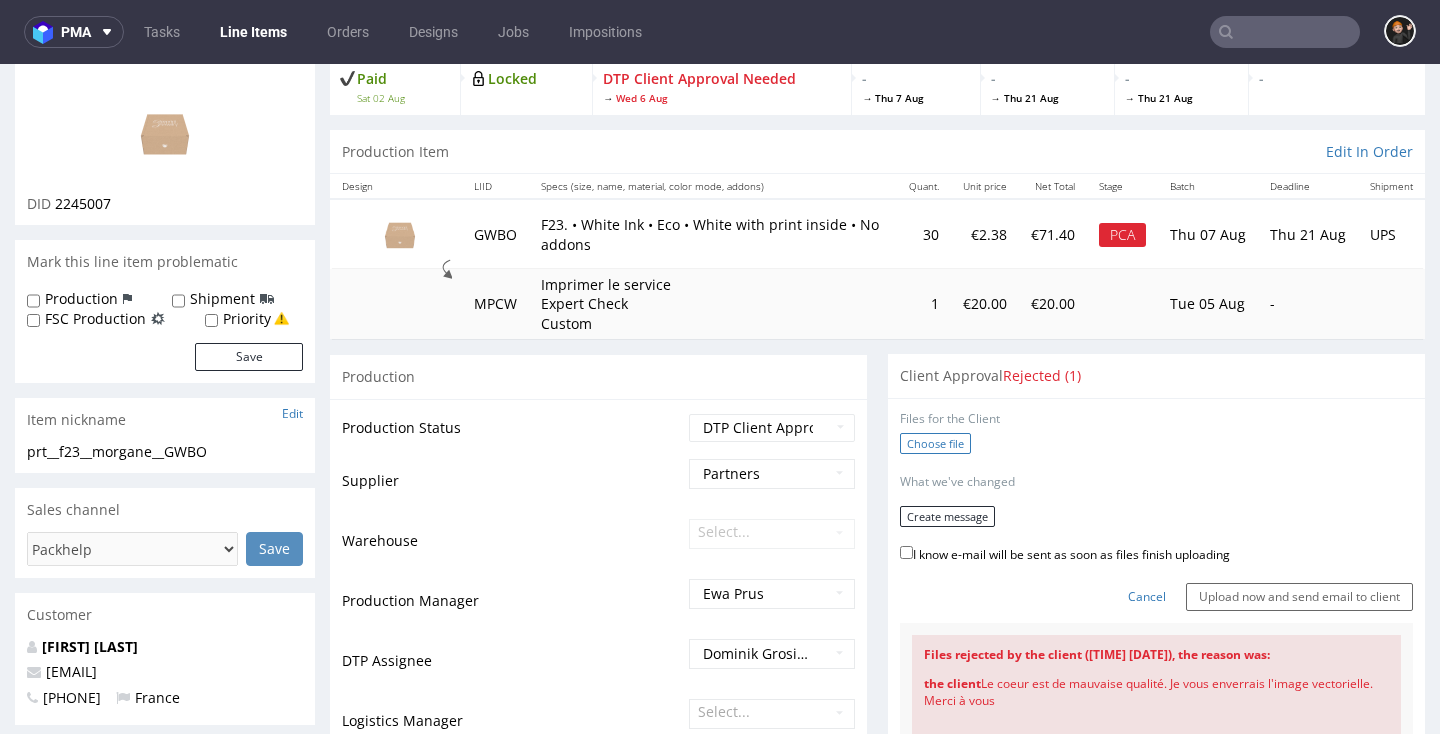 click on "Choose file" at bounding box center [935, 443] 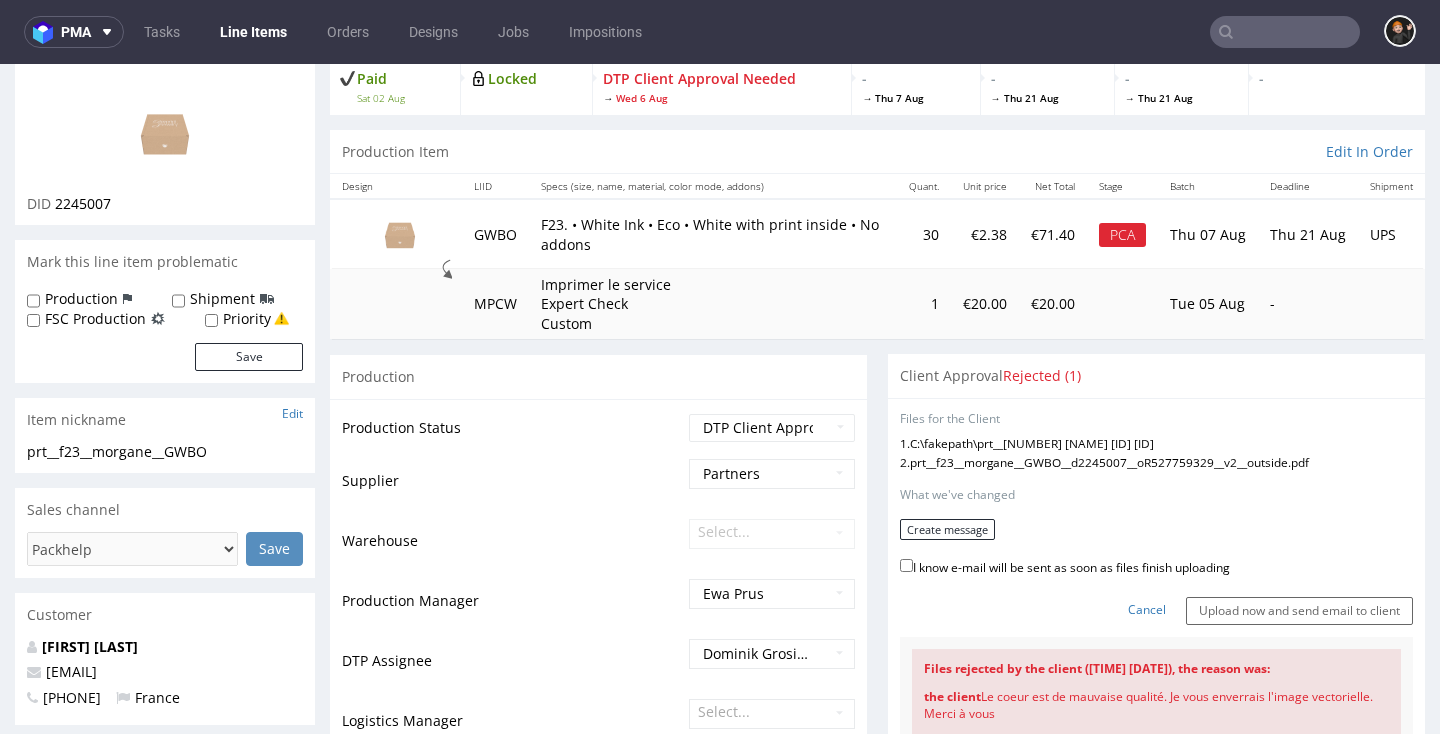 drag, startPoint x: 1030, startPoint y: 559, endPoint x: 968, endPoint y: 544, distance: 63.788715 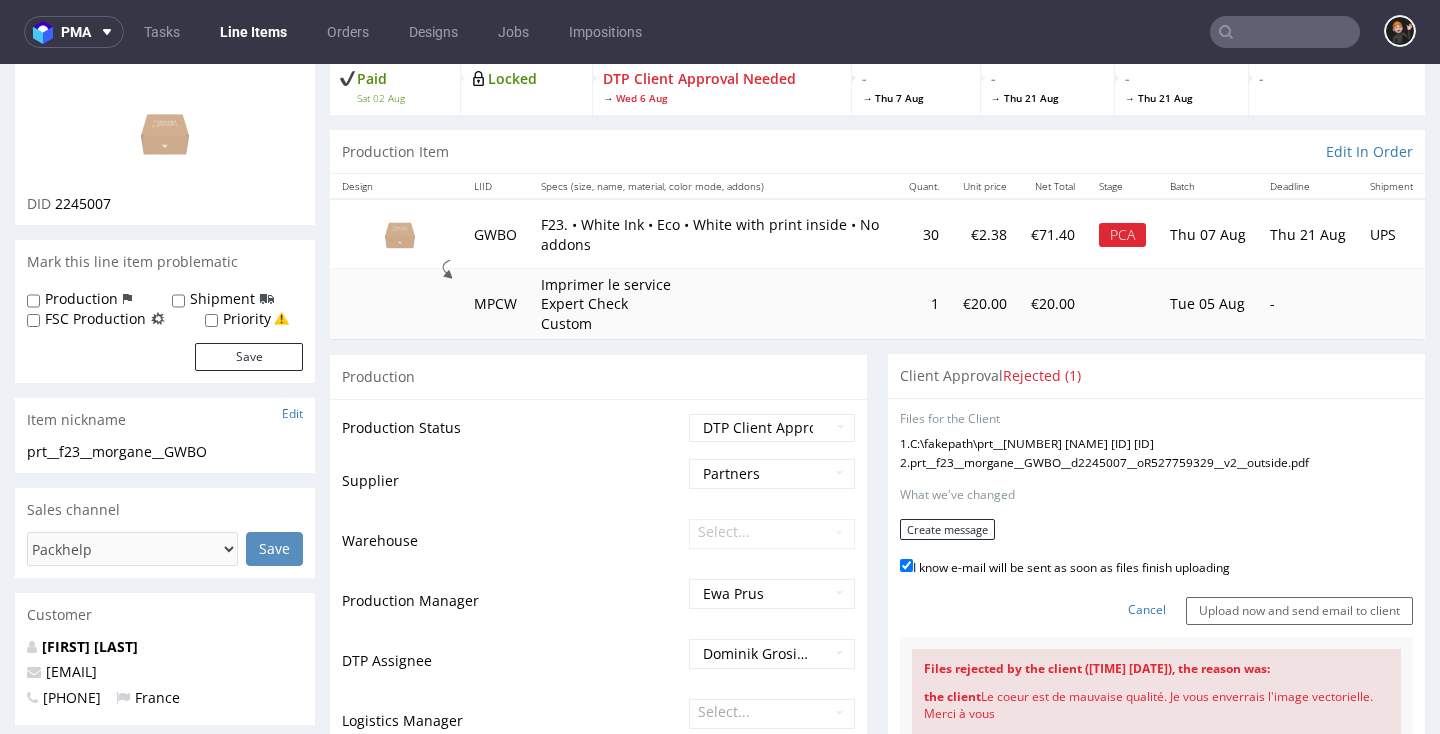 checkbox on "true" 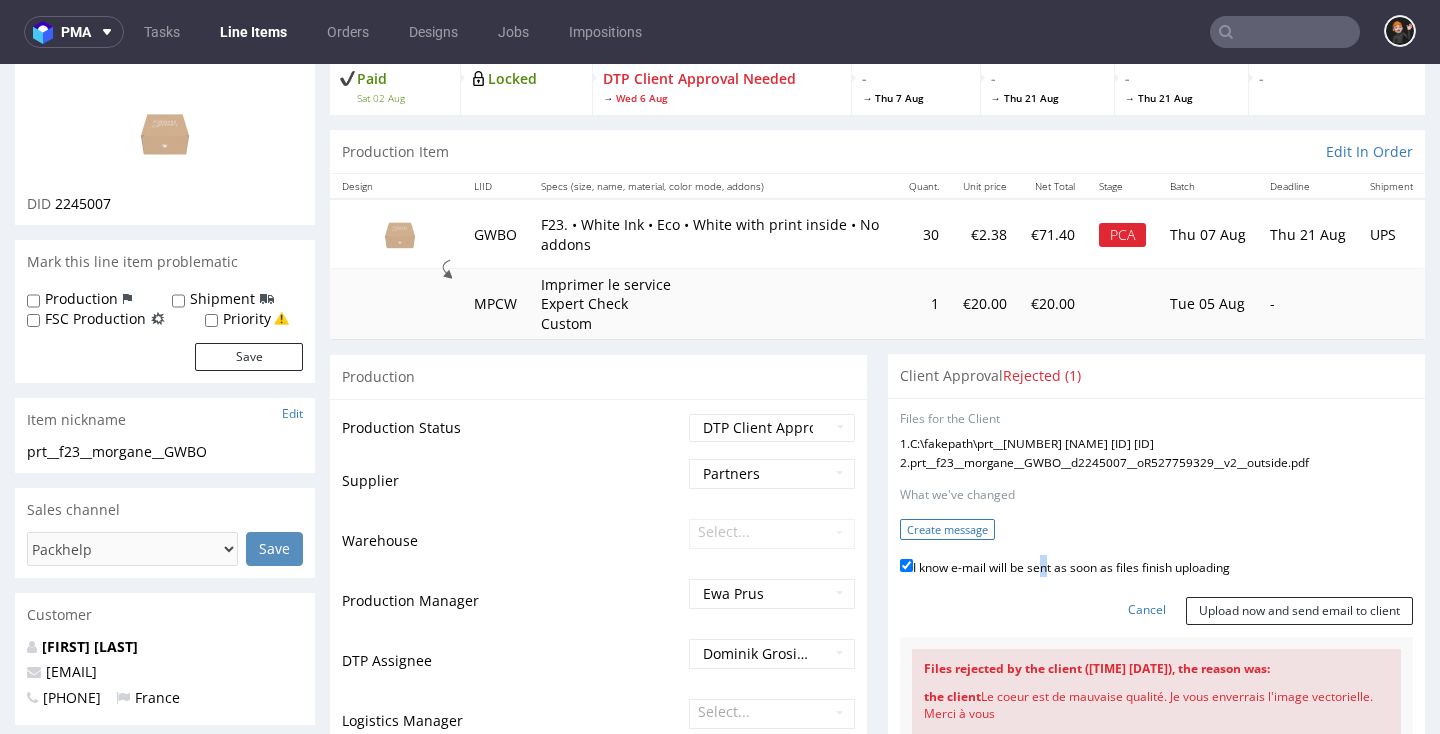 click on "Create message" at bounding box center [947, 529] 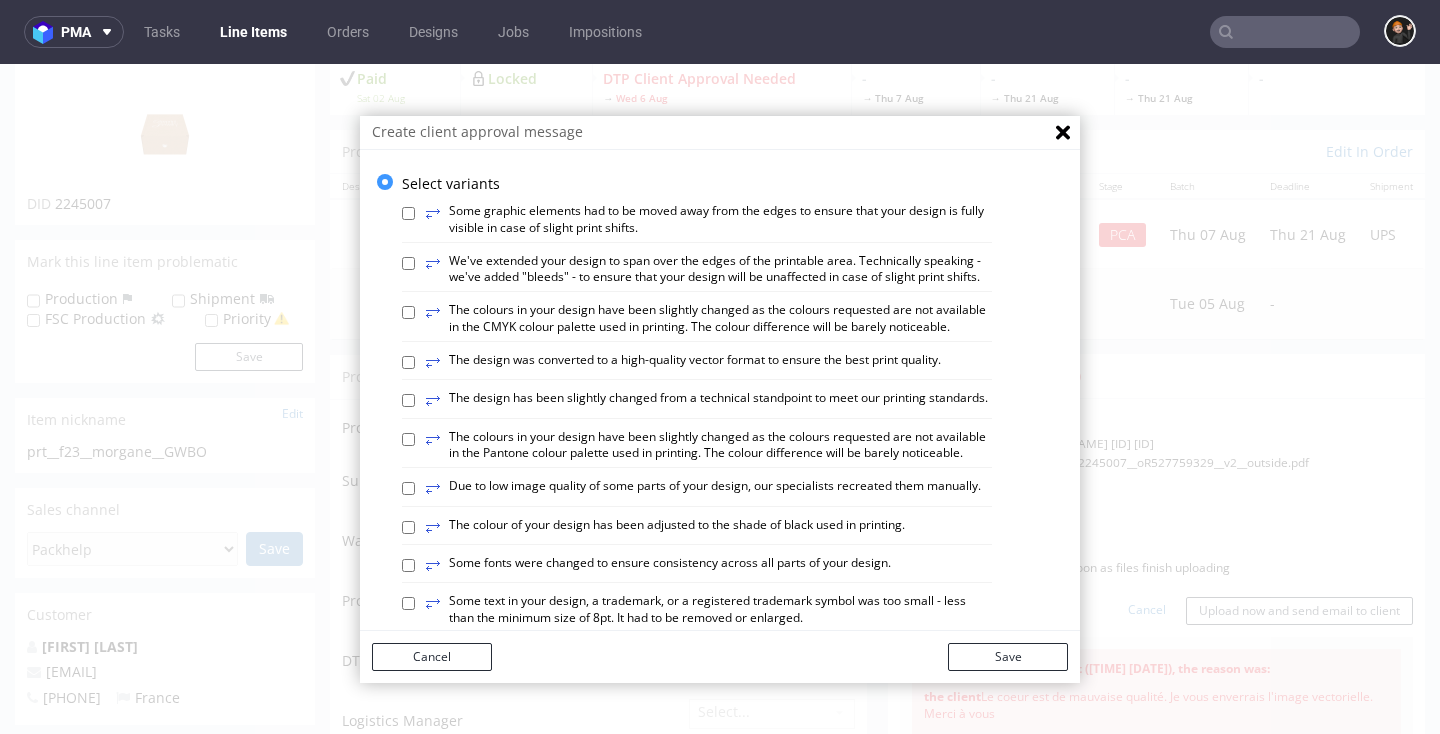 click on "⥂   The design has been slightly changed from a technical standpoint to meet our printing standards." at bounding box center [706, 401] 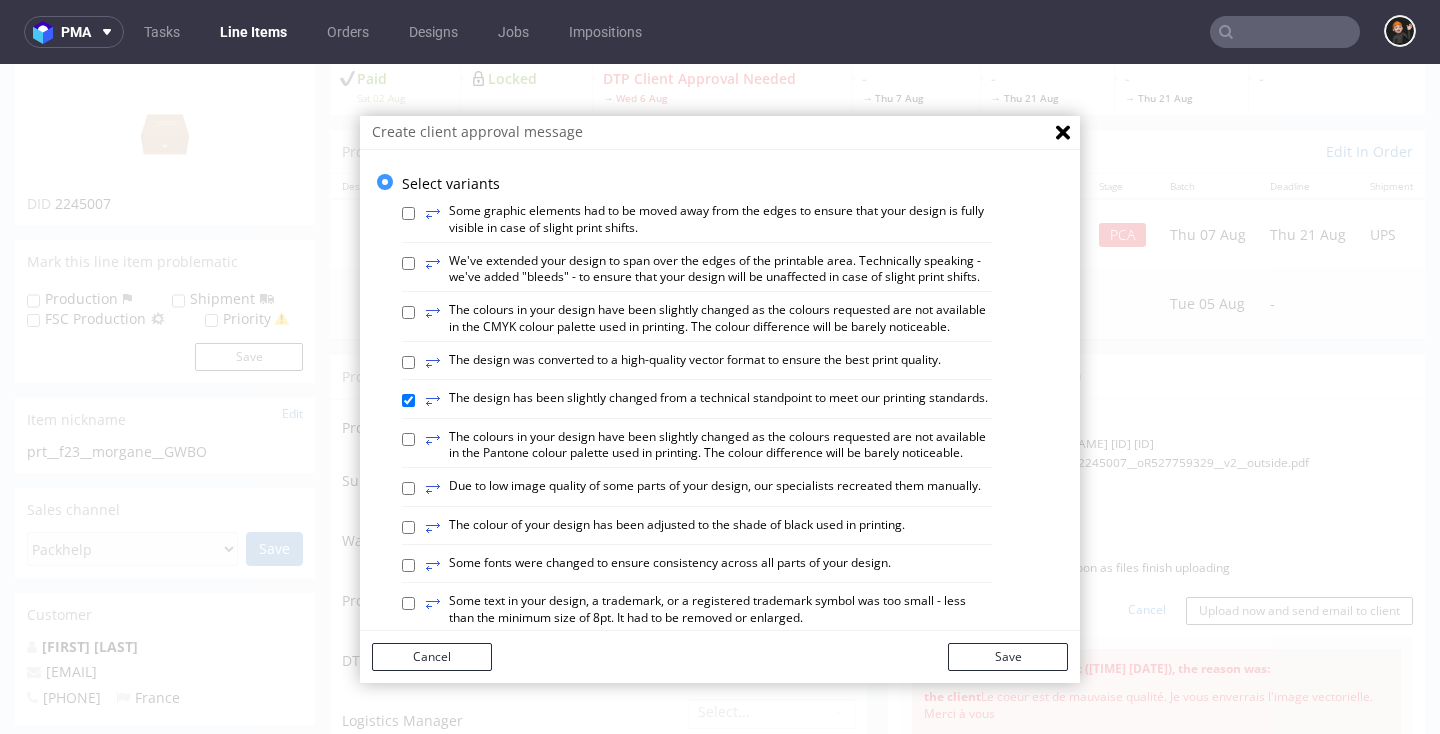 scroll, scrollTop: 0, scrollLeft: 0, axis: both 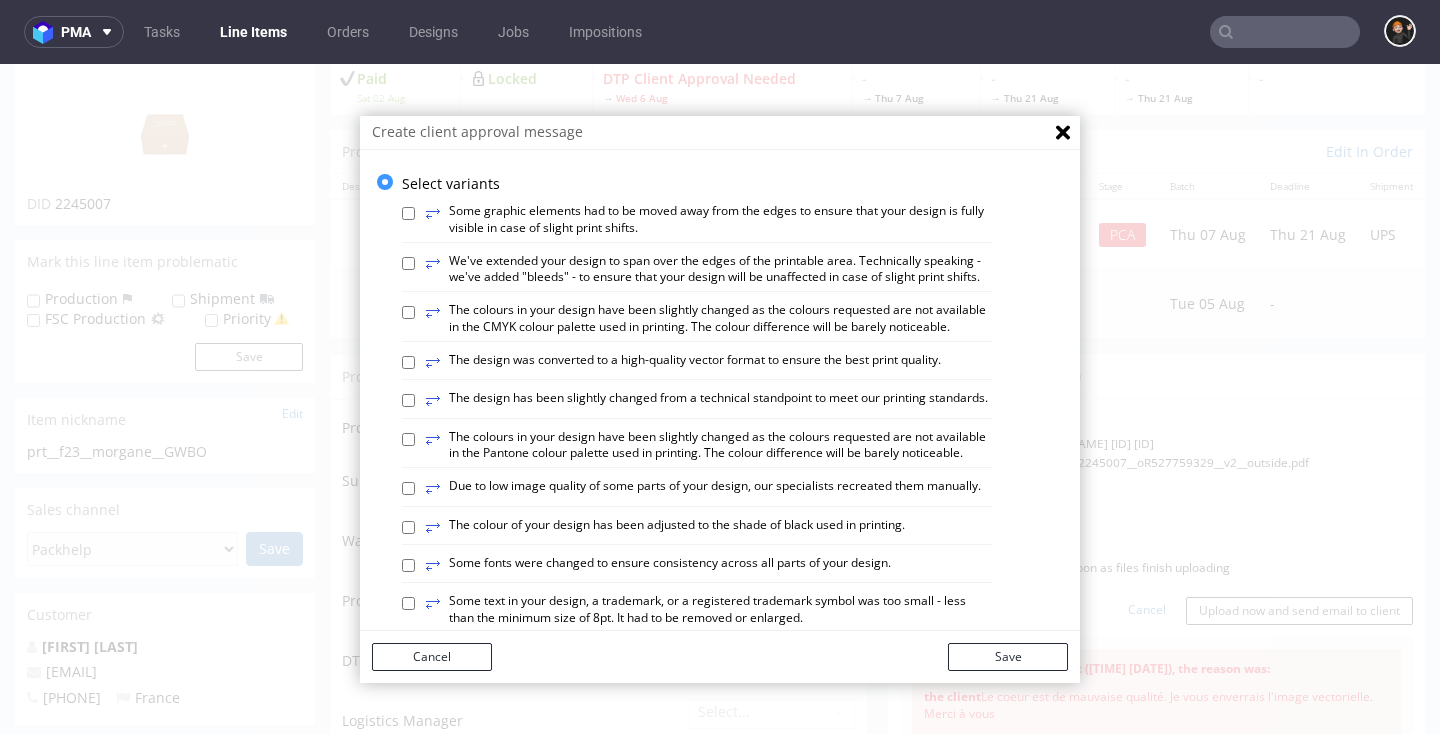 checkbox on "false" 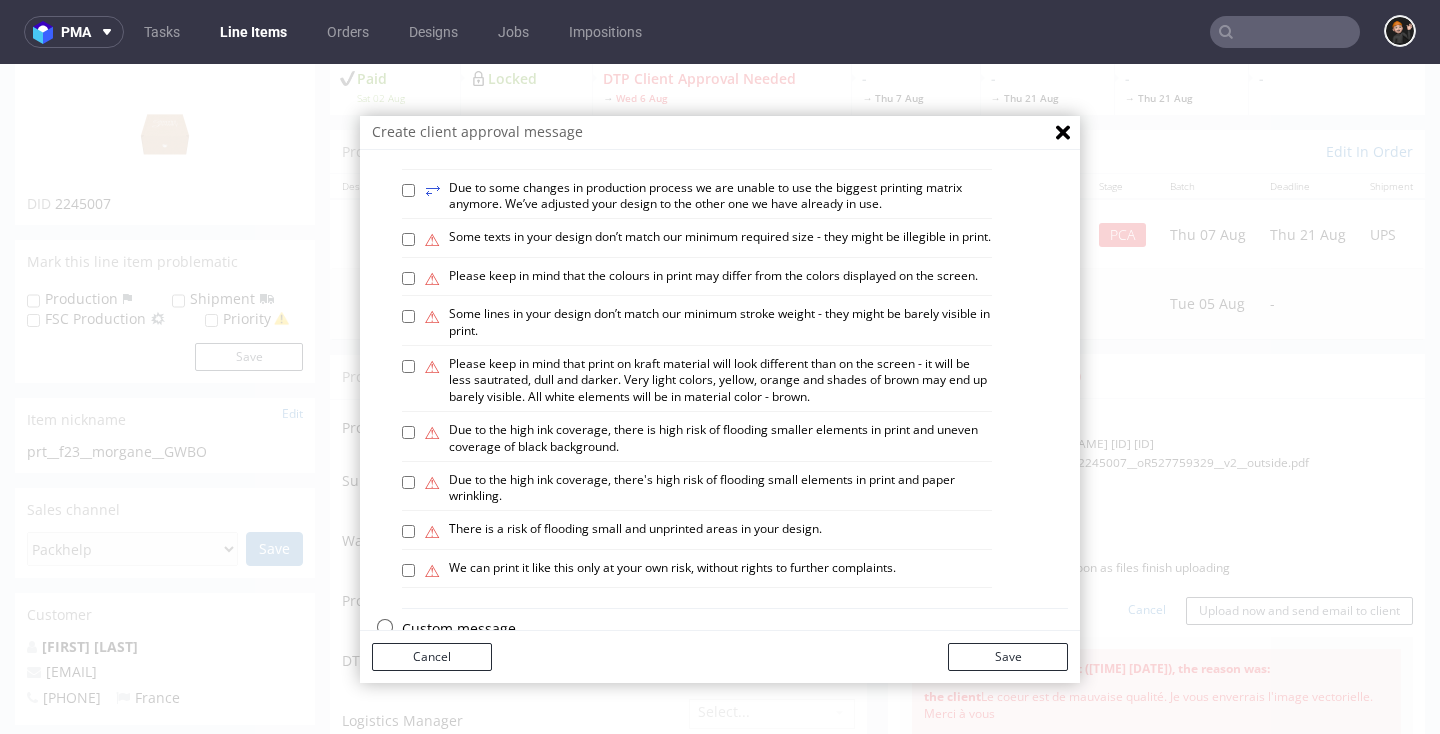 scroll, scrollTop: 1139, scrollLeft: 0, axis: vertical 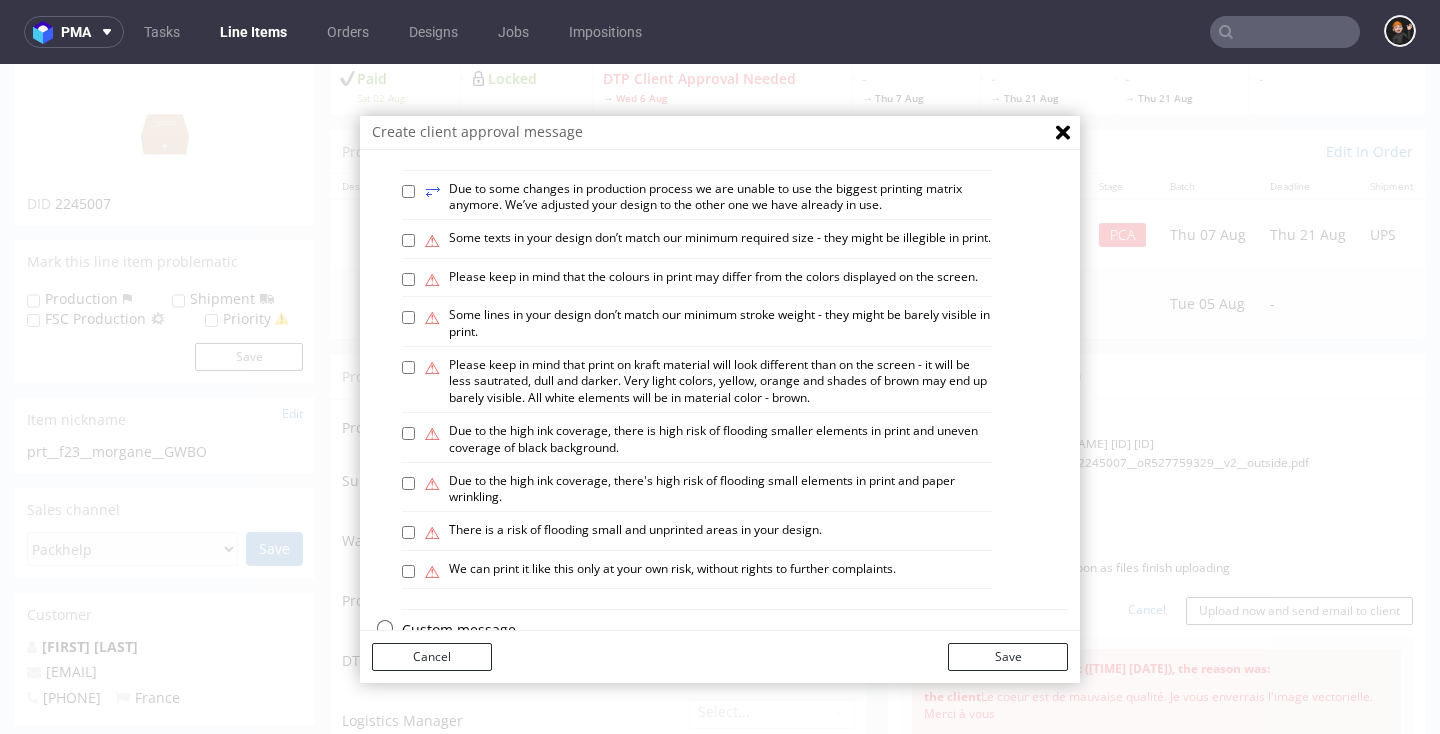 drag, startPoint x: 438, startPoint y: 594, endPoint x: 505, endPoint y: 540, distance: 86.05231 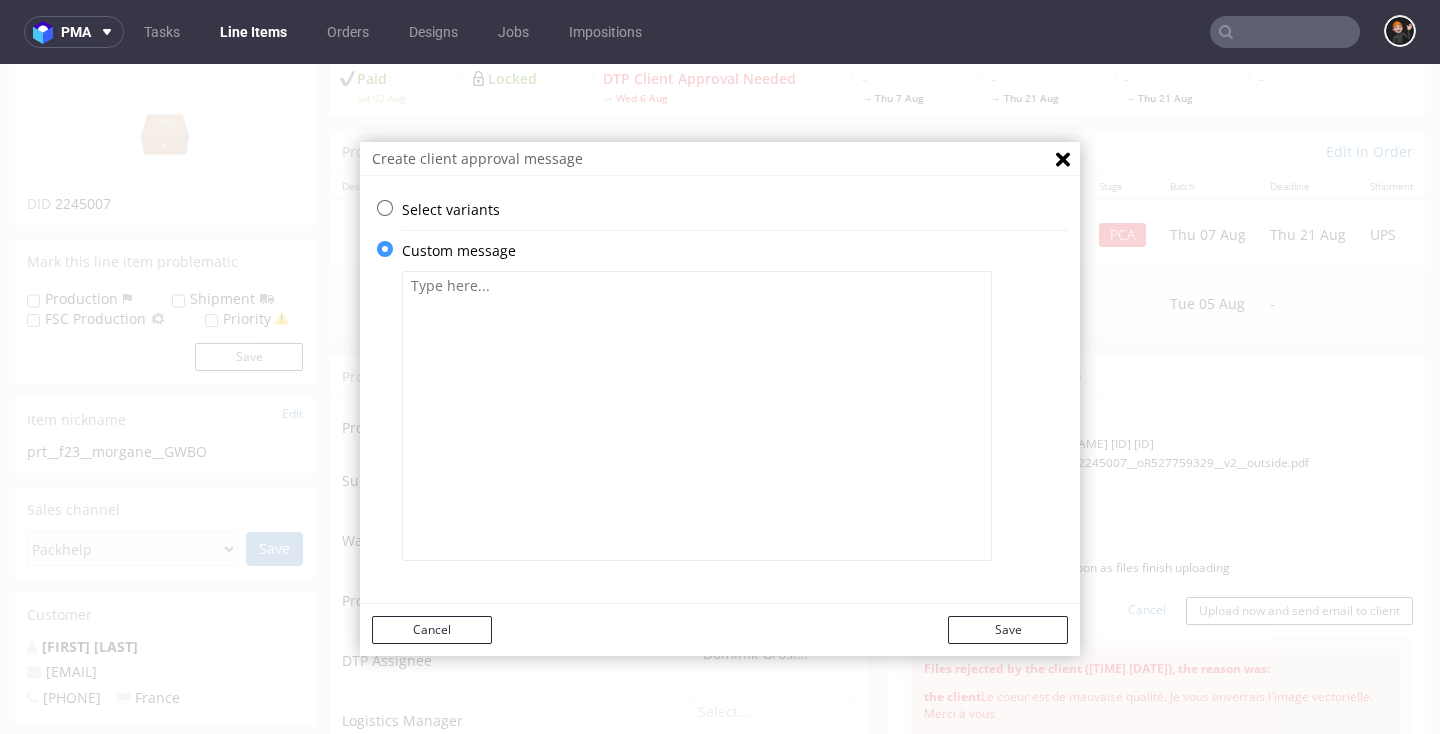 click at bounding box center (697, 416) 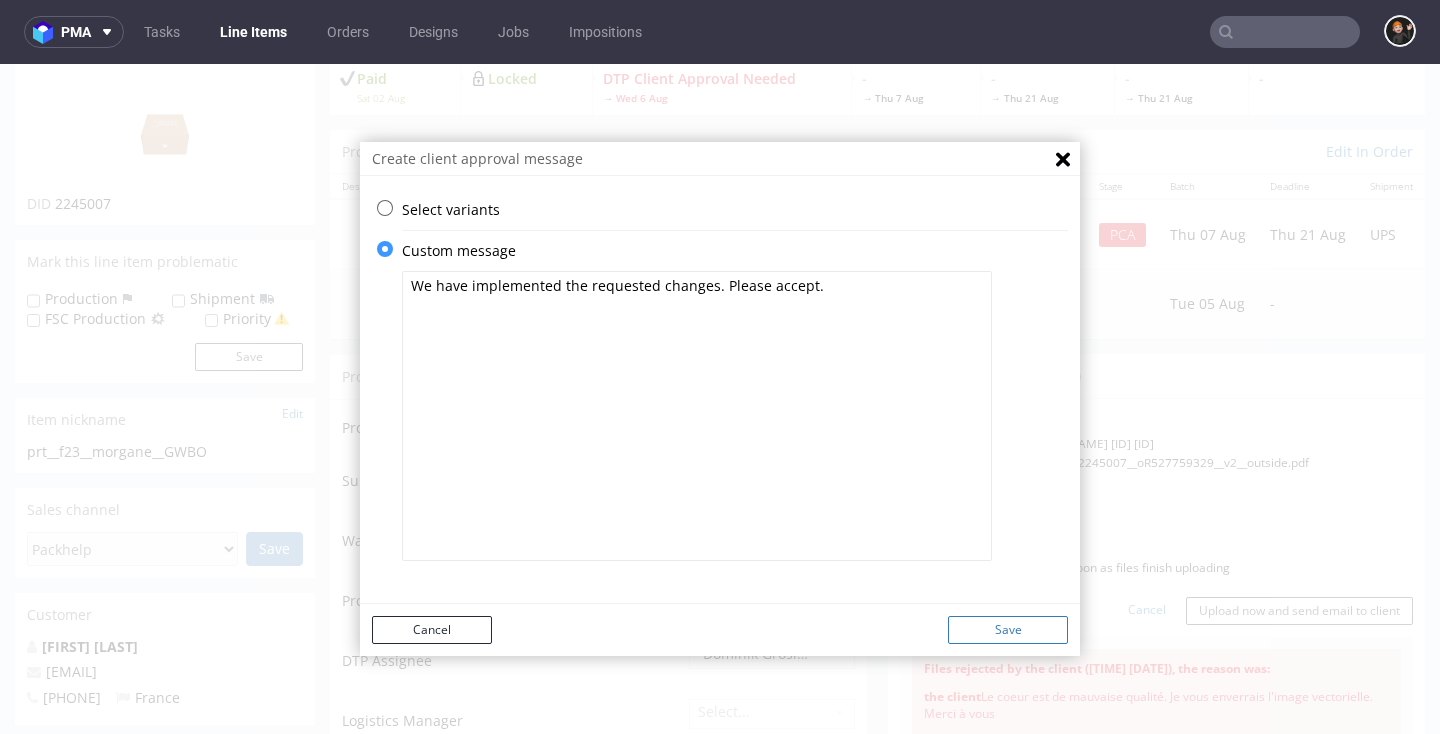 type on "We have implemented the requested changes. Please accept." 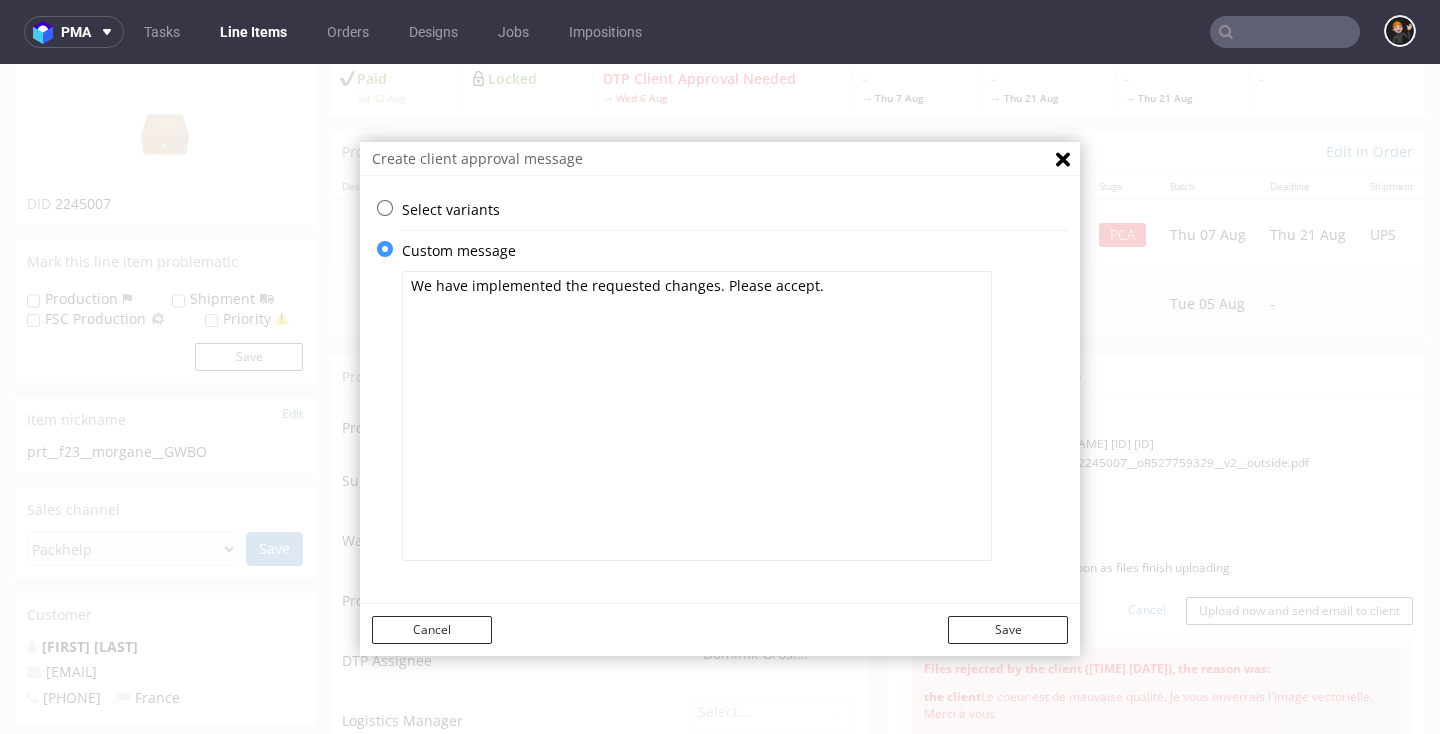 drag, startPoint x: 983, startPoint y: 618, endPoint x: 1150, endPoint y: 612, distance: 167.10774 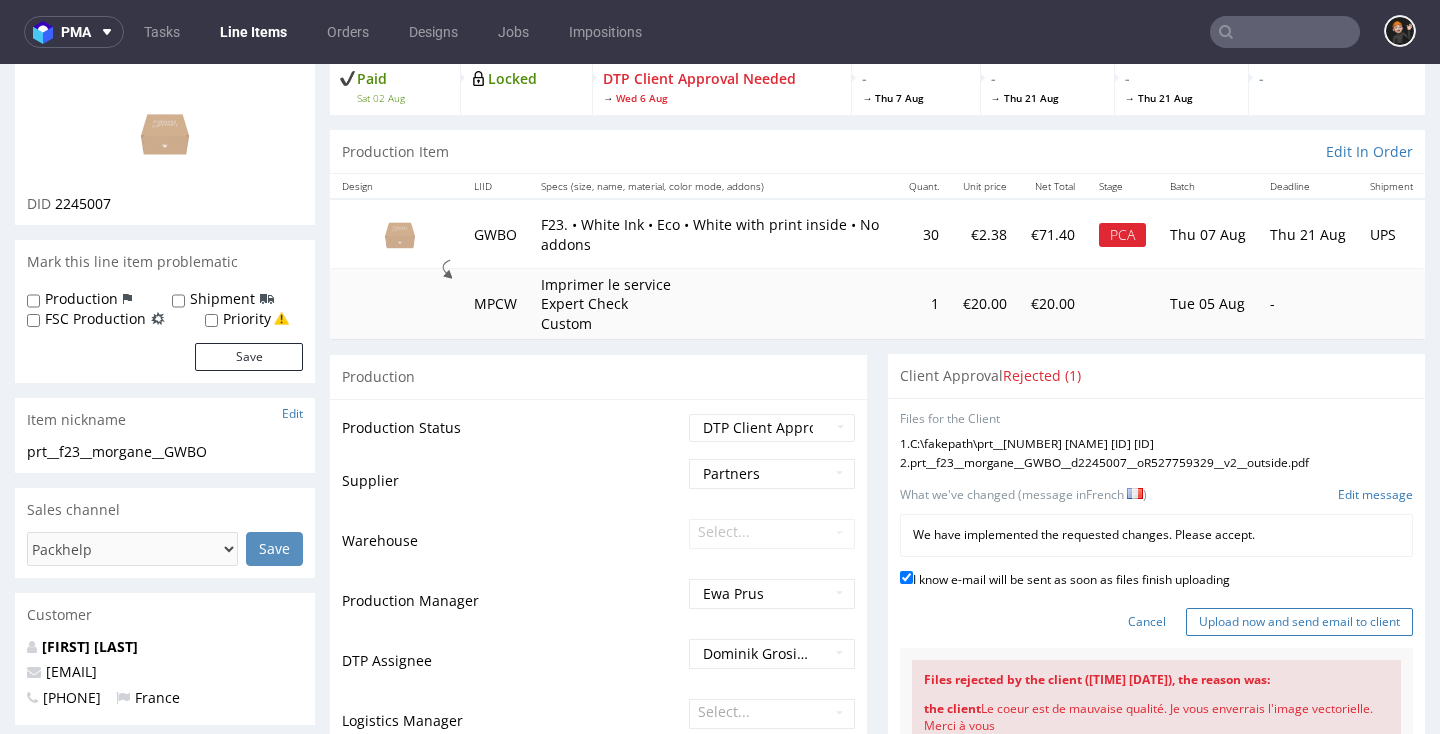 click on "Upload now and send email to client" at bounding box center (1299, 622) 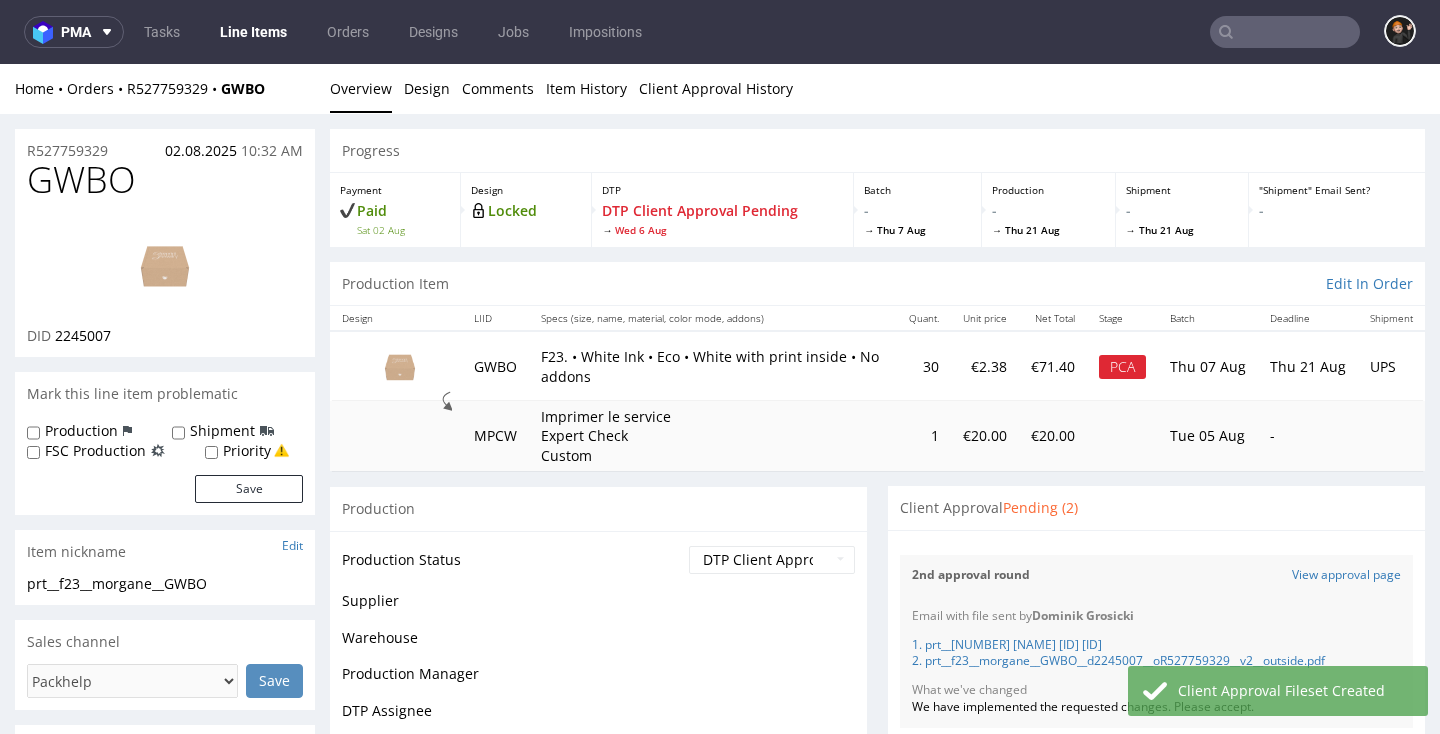 scroll, scrollTop: 0, scrollLeft: 0, axis: both 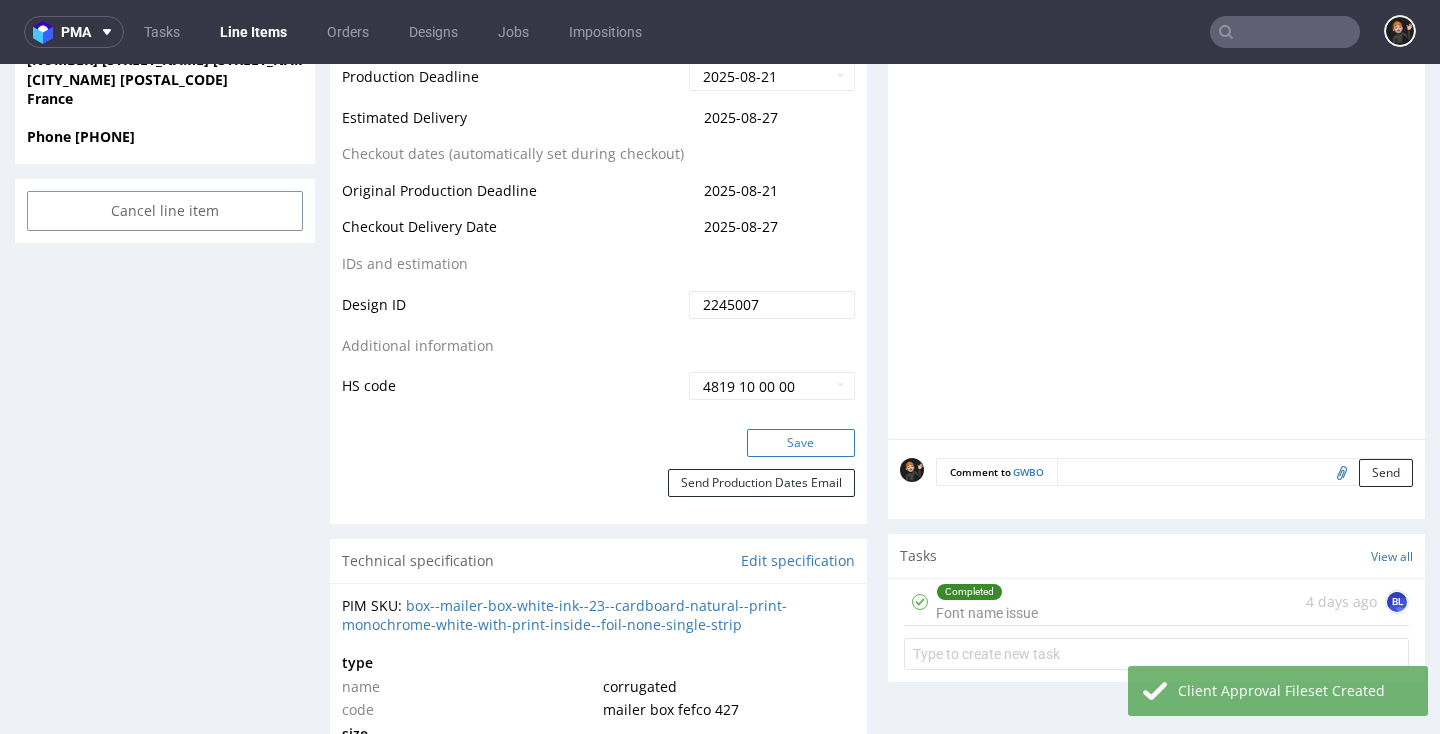 click on "Save" at bounding box center [801, 443] 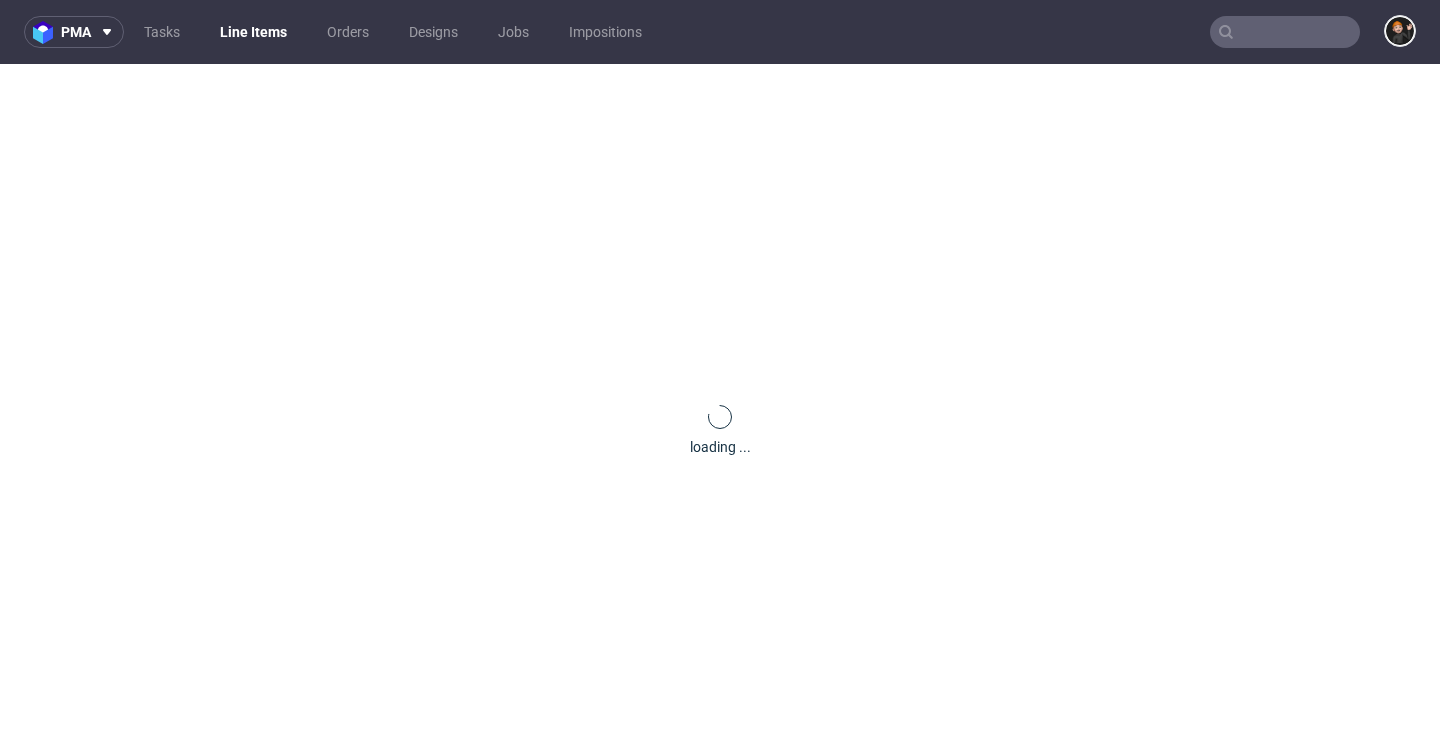 scroll, scrollTop: 0, scrollLeft: 0, axis: both 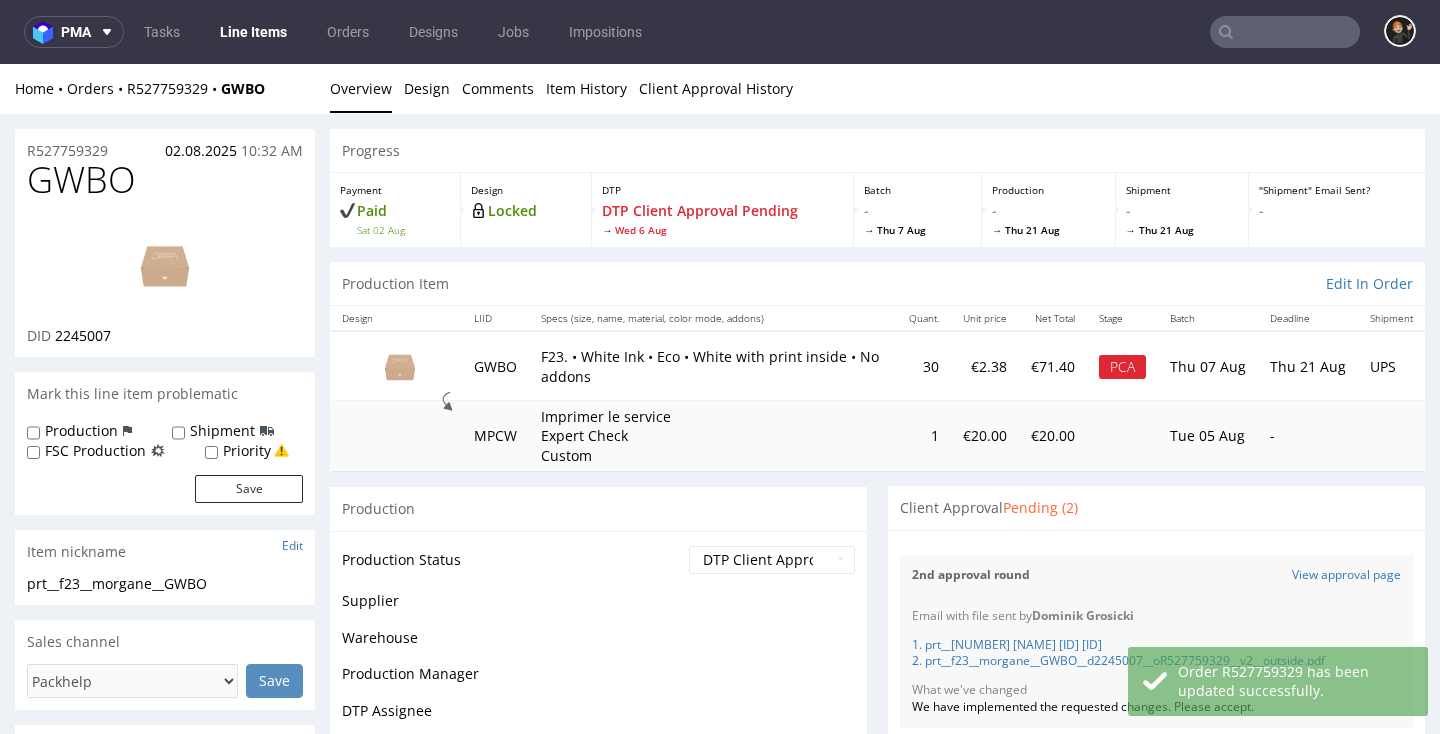 click on "Line Items" at bounding box center [253, 32] 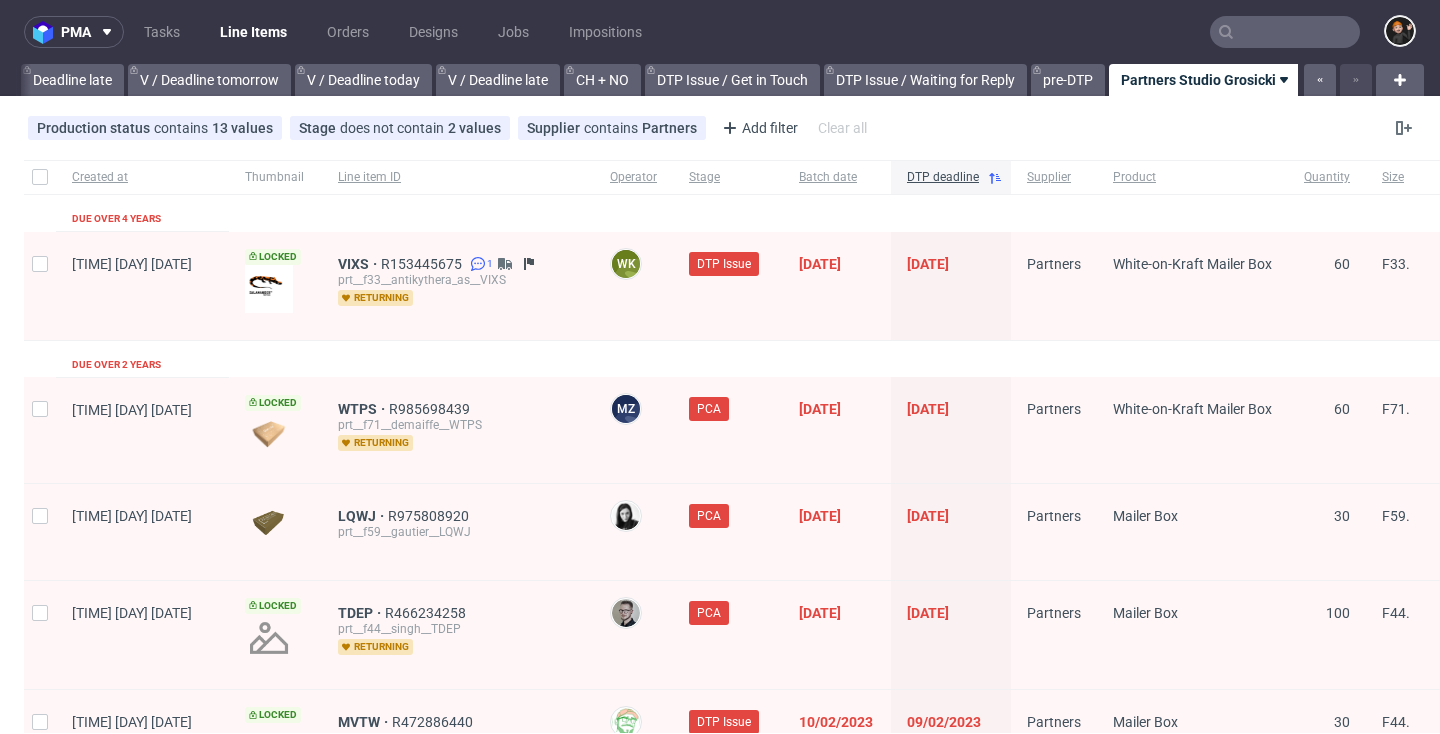 scroll, scrollTop: 0, scrollLeft: 2410, axis: horizontal 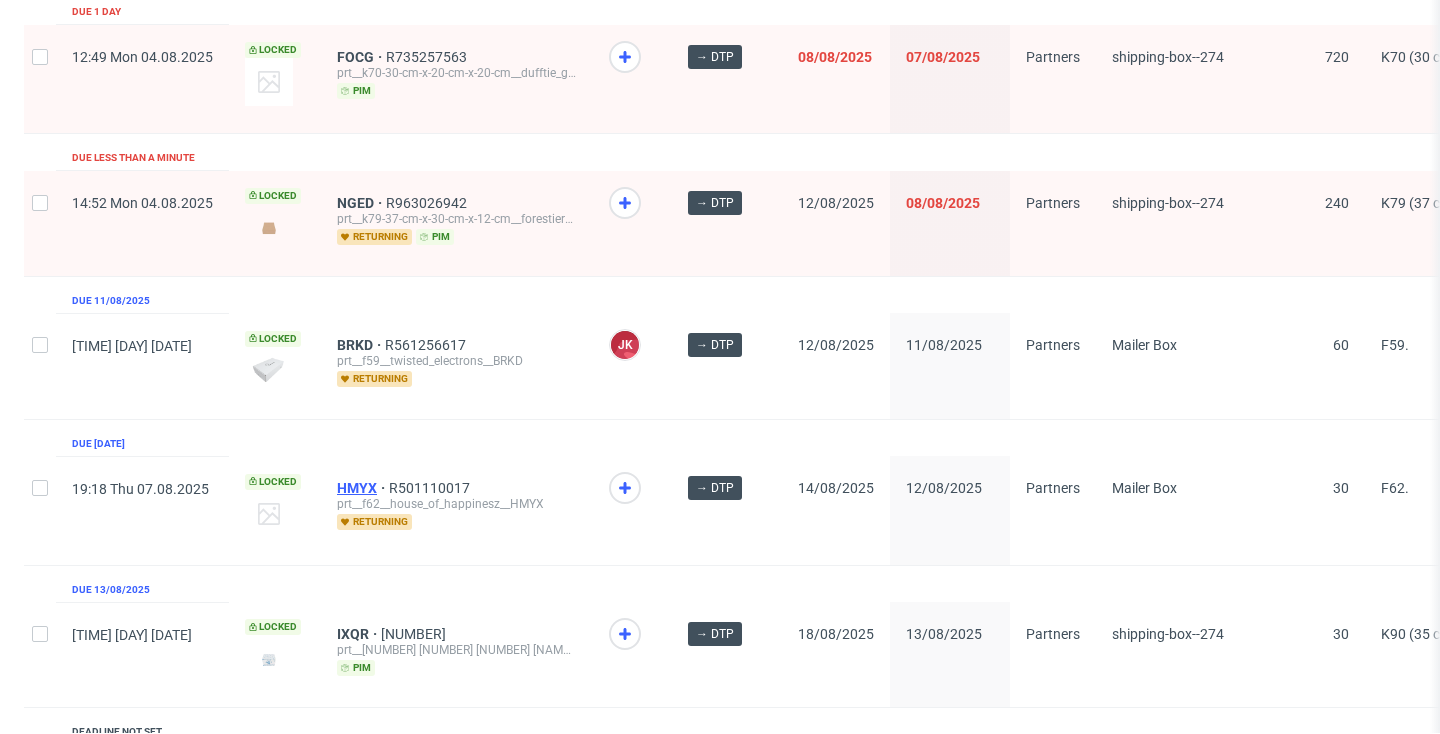 click on "HMYX" at bounding box center [363, 488] 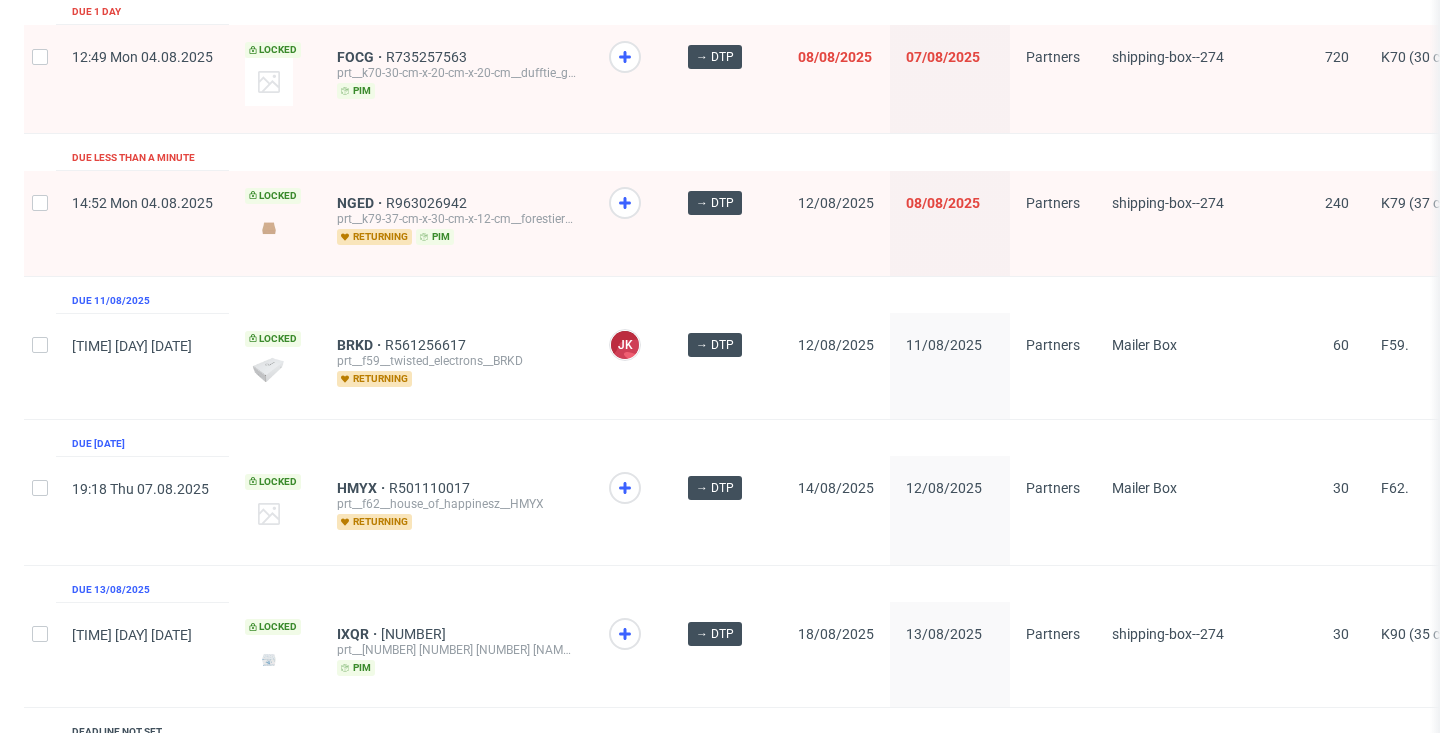 scroll, scrollTop: 3313, scrollLeft: 0, axis: vertical 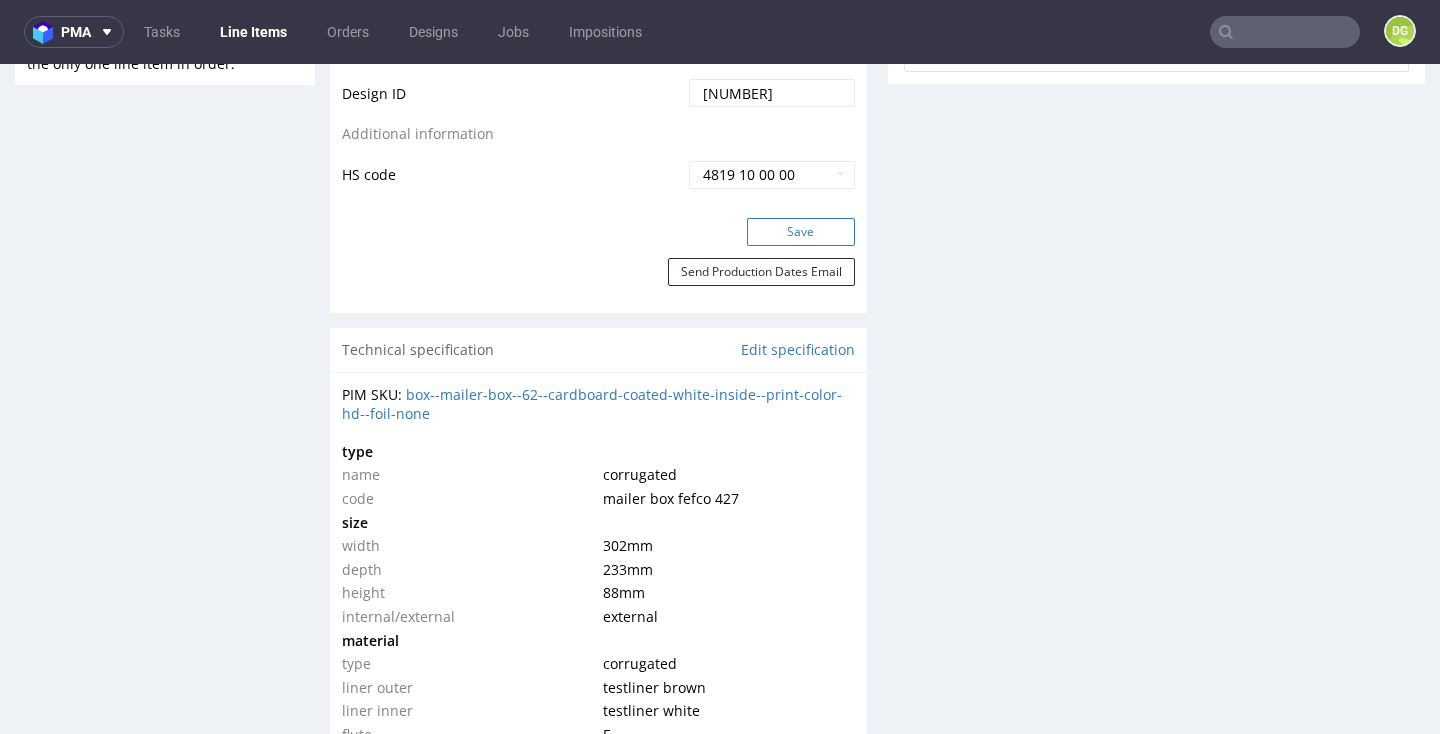 click on "Save" at bounding box center [801, 232] 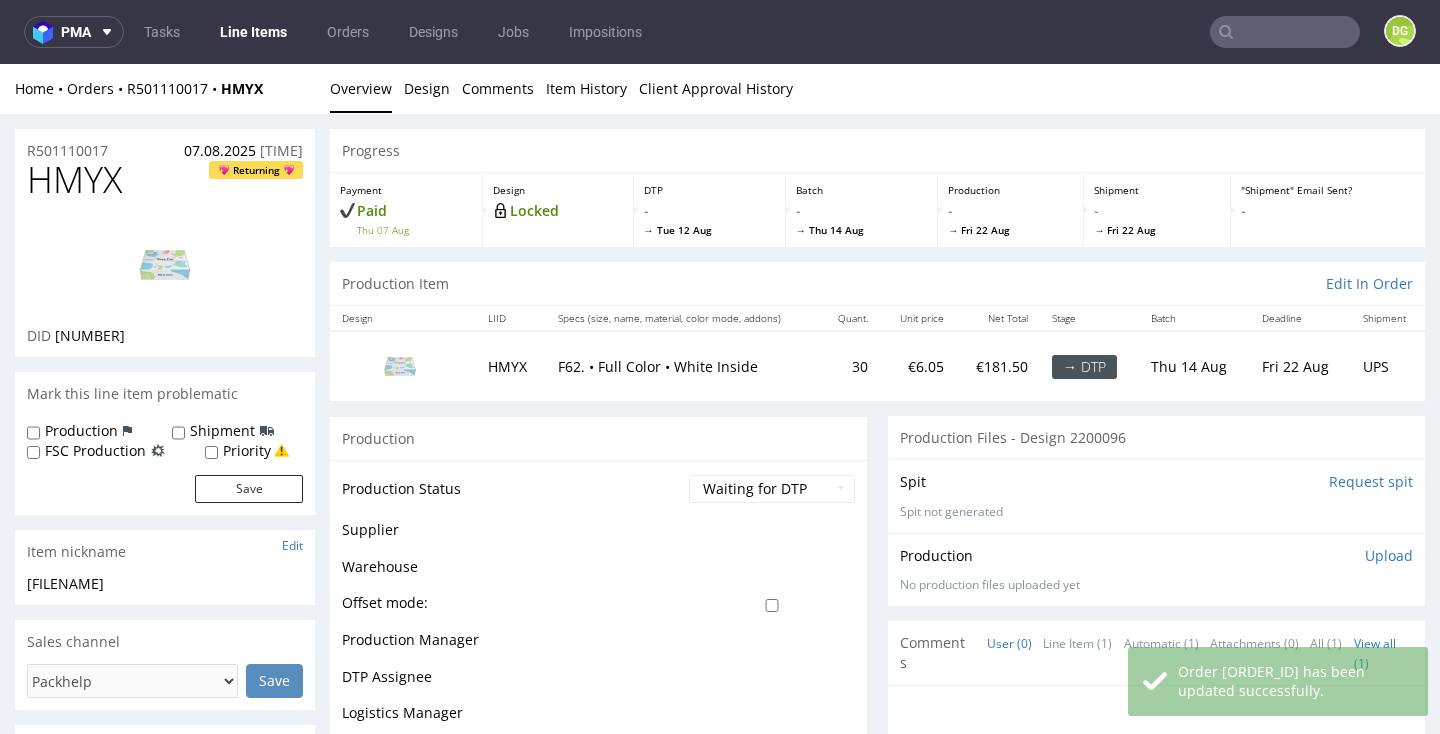scroll, scrollTop: 0, scrollLeft: 0, axis: both 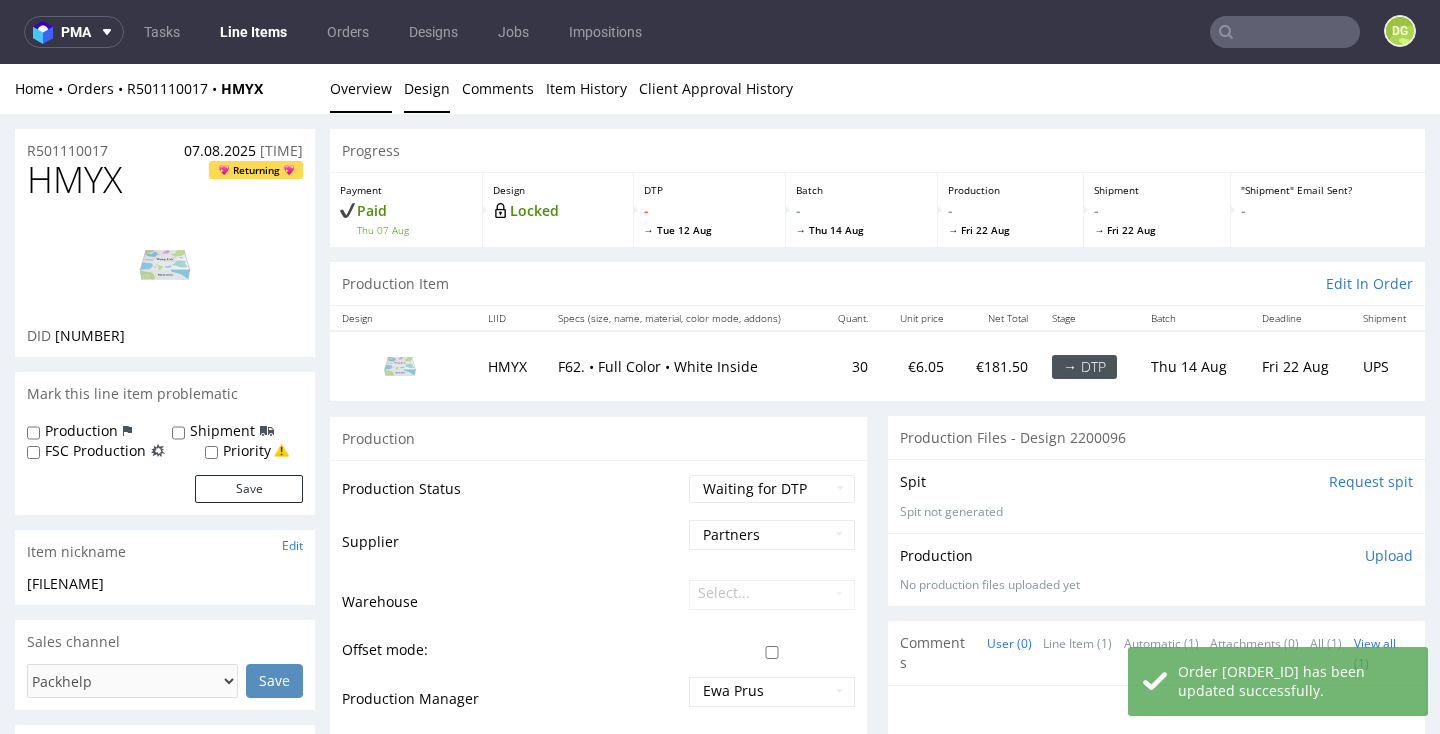 click on "Design" at bounding box center [427, 88] 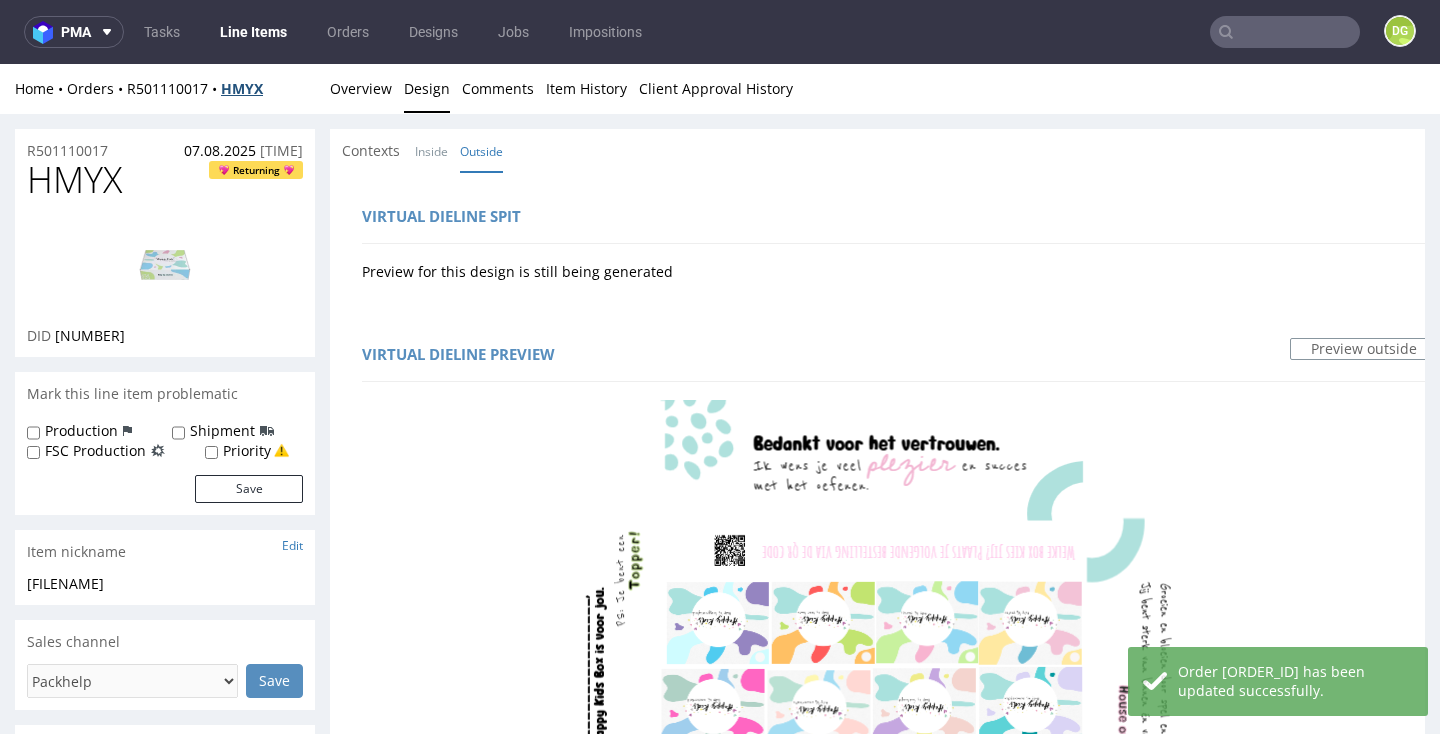 scroll, scrollTop: 0, scrollLeft: 0, axis: both 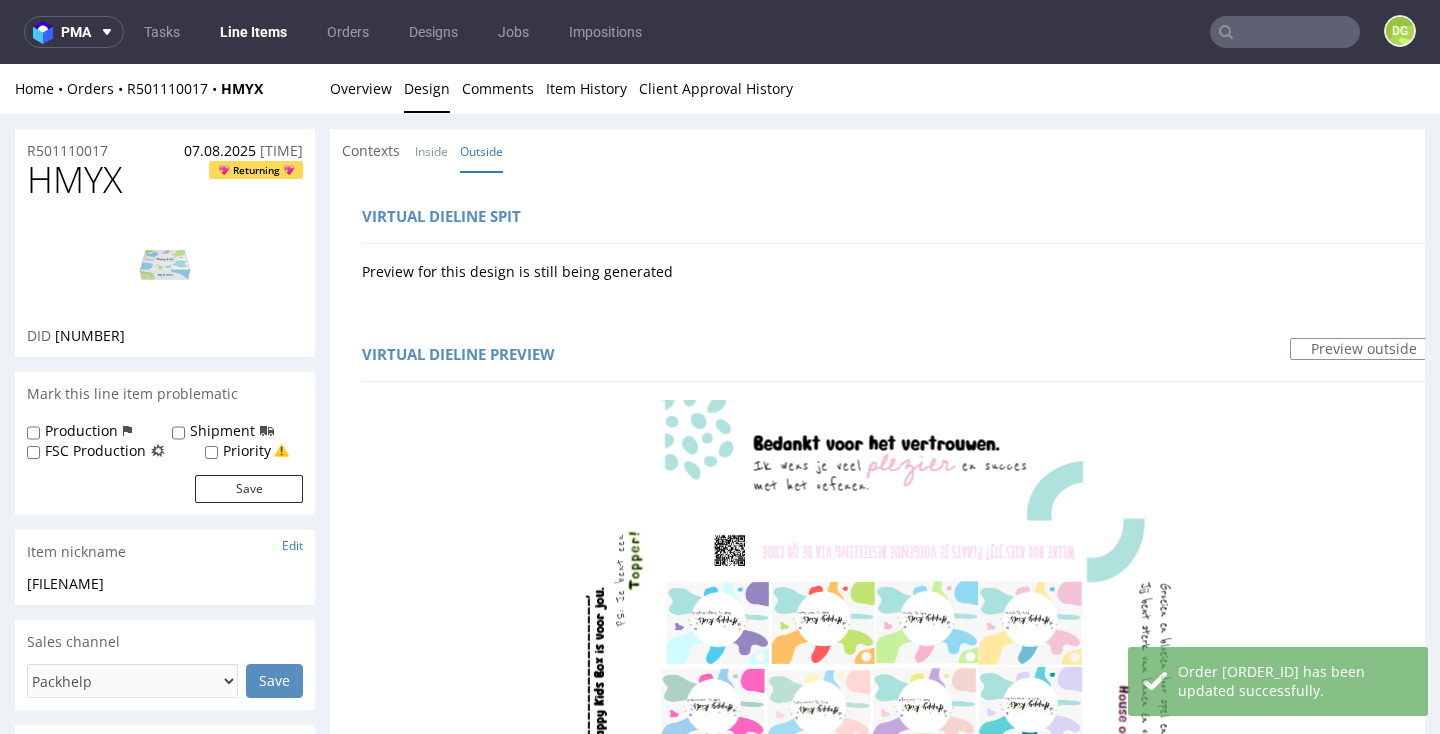 click on "Line Items" at bounding box center (253, 32) 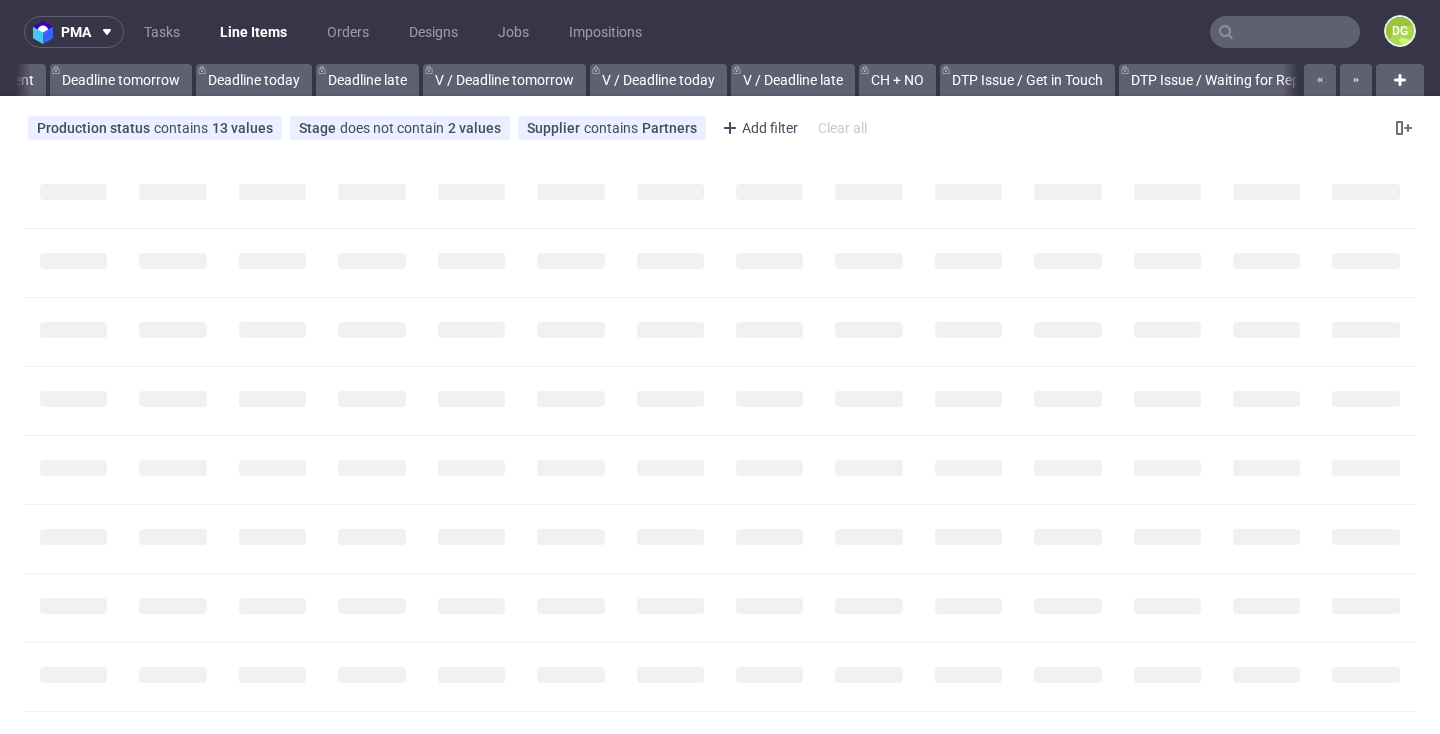 scroll, scrollTop: 0, scrollLeft: 2410, axis: horizontal 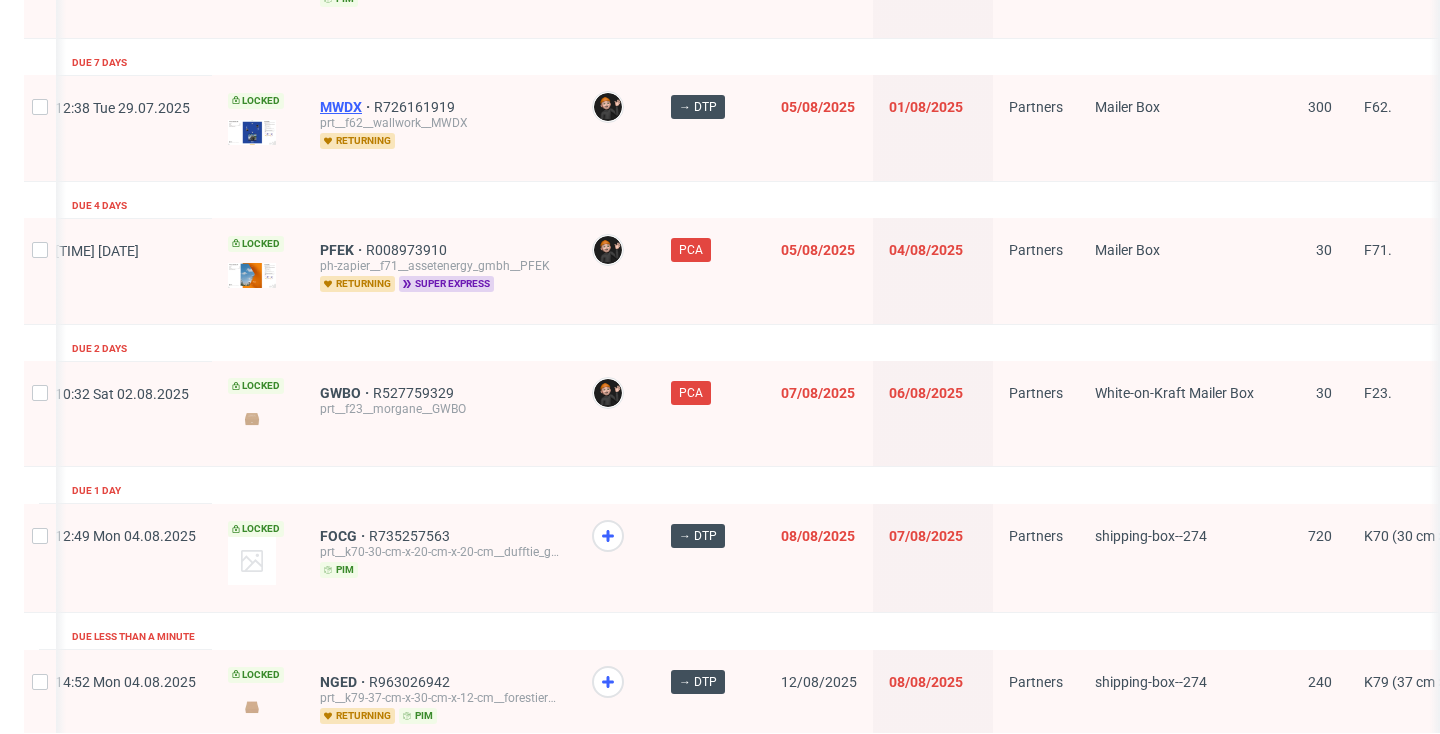 click on "MWDX" at bounding box center [347, 107] 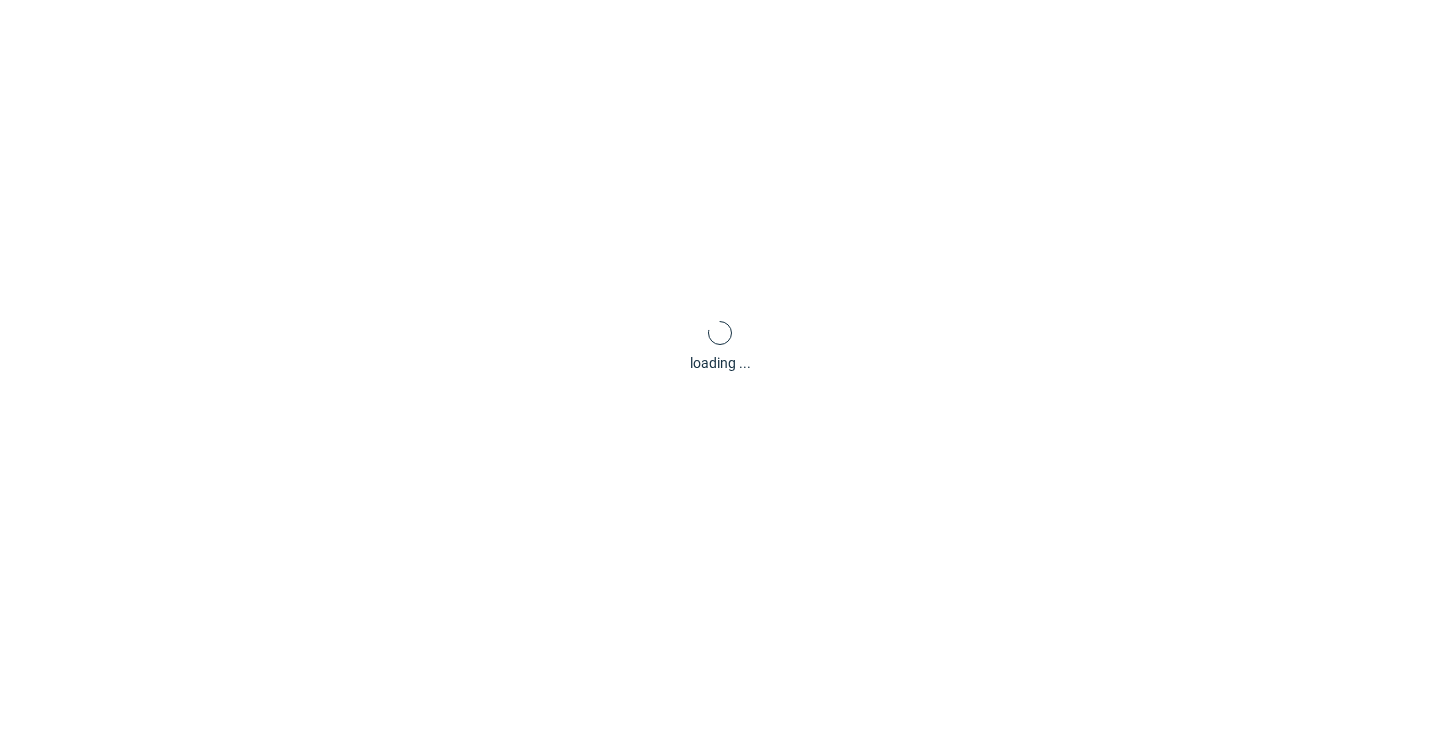scroll, scrollTop: 5, scrollLeft: 0, axis: vertical 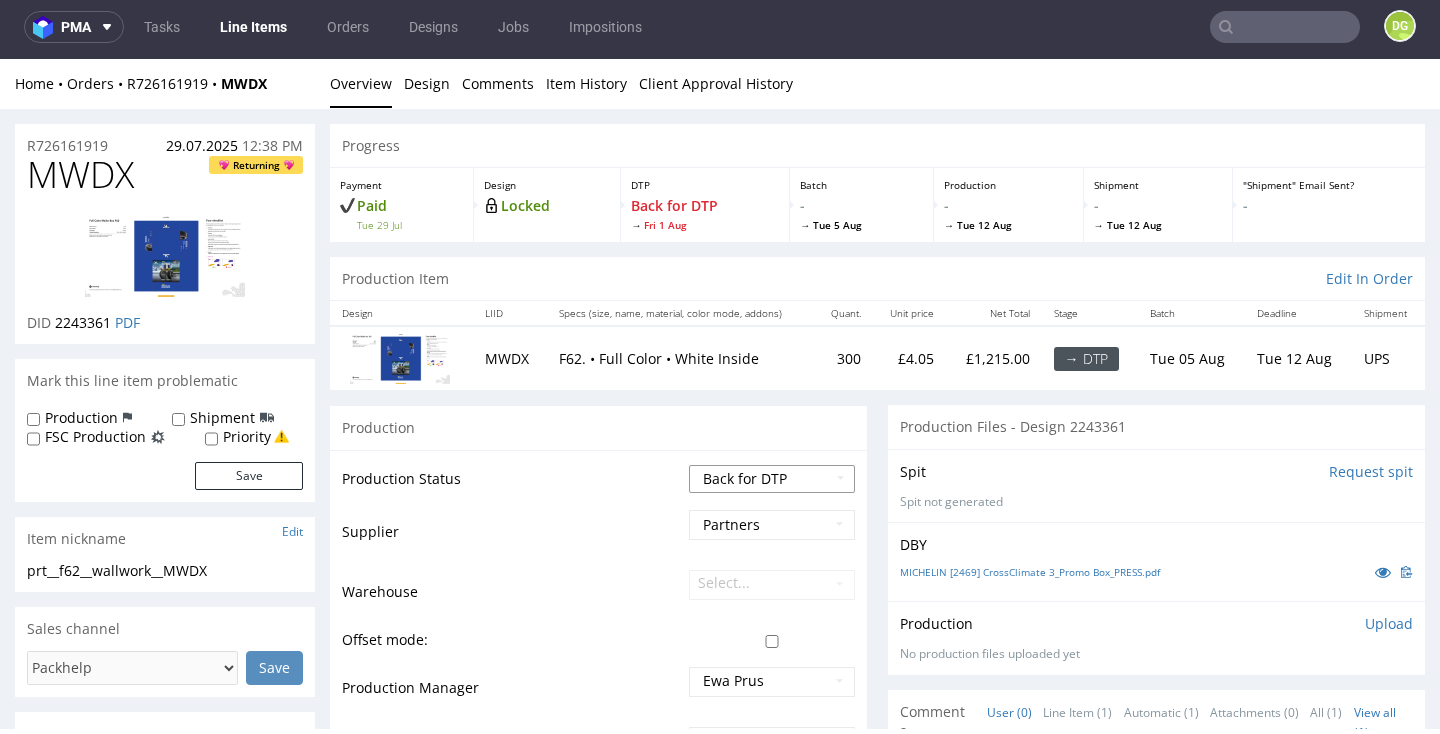 select on "dtp_in_process" 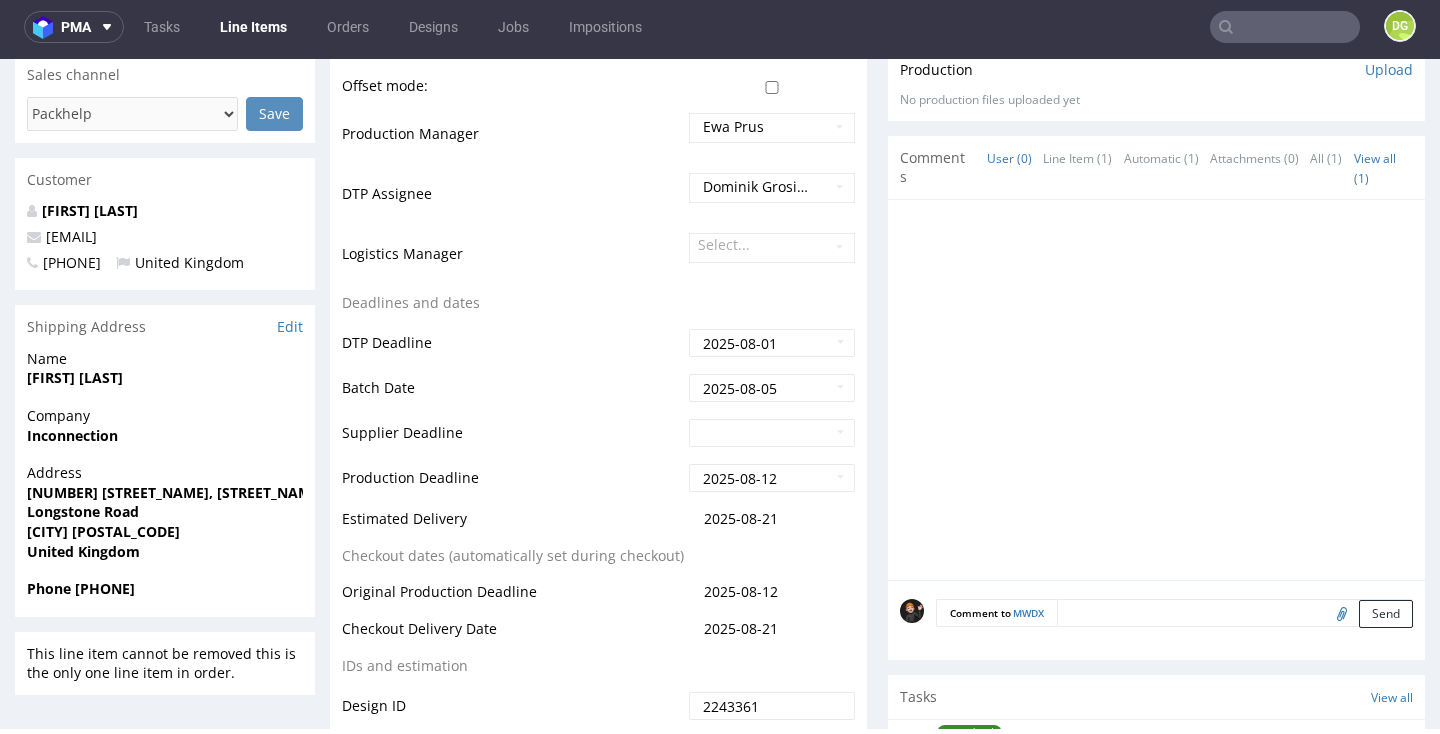 scroll, scrollTop: 1265, scrollLeft: 0, axis: vertical 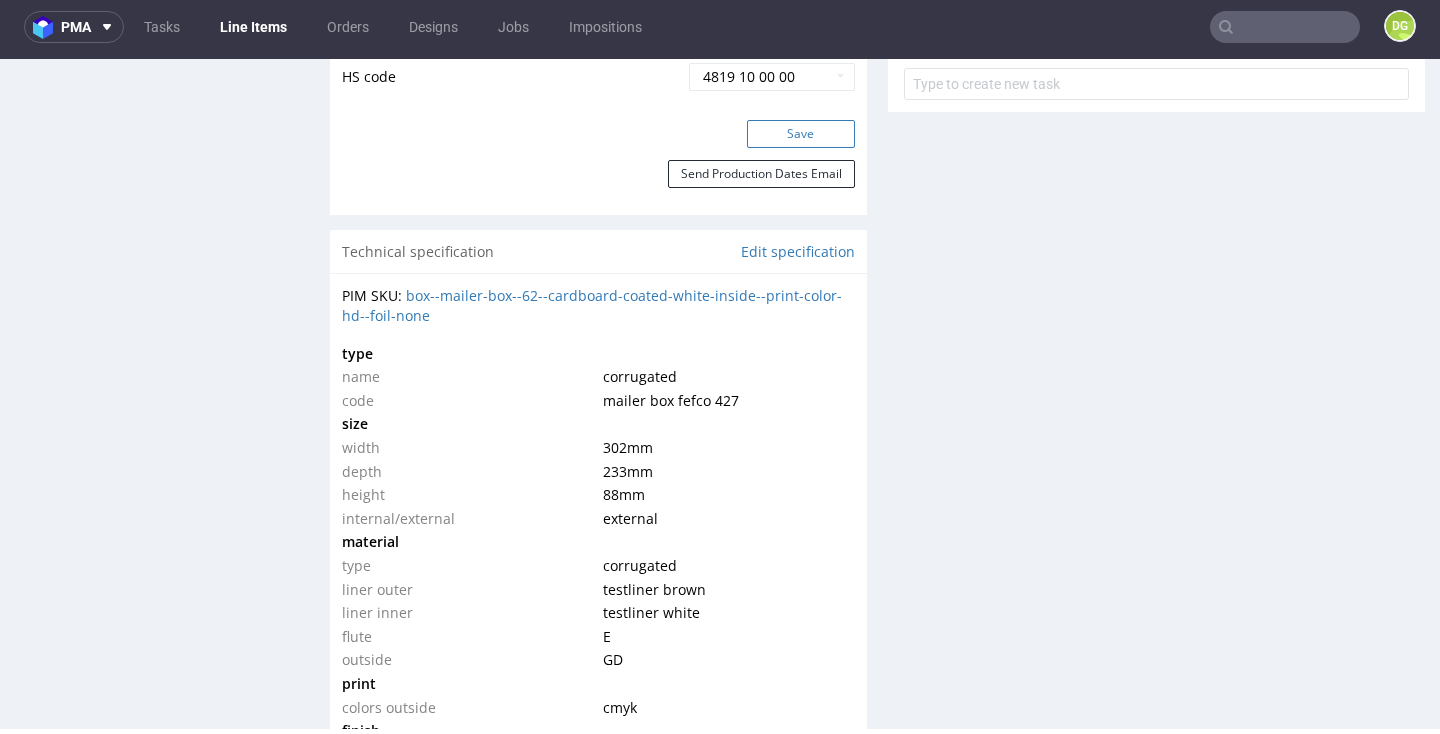 click on "Save" at bounding box center [801, 134] 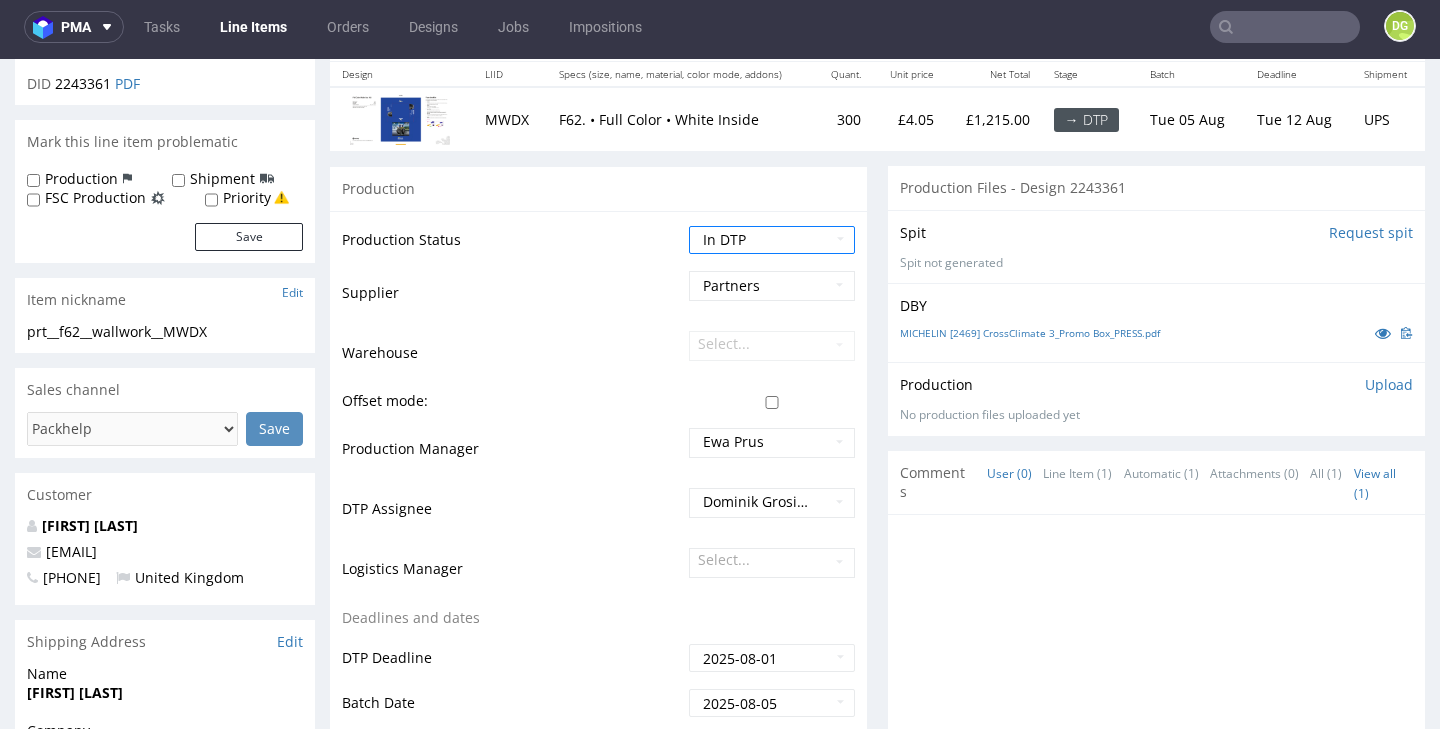 scroll, scrollTop: 0, scrollLeft: 0, axis: both 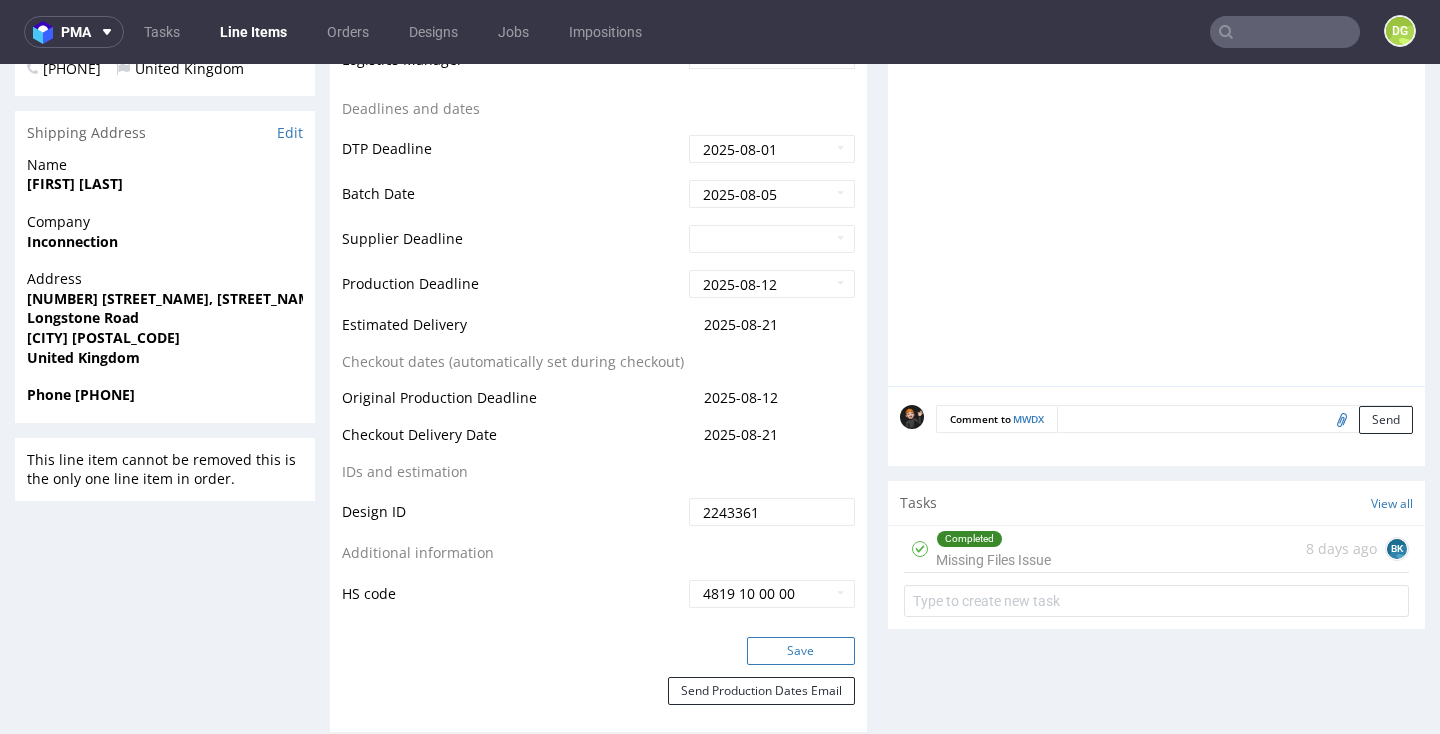 click on "Save" at bounding box center (801, 651) 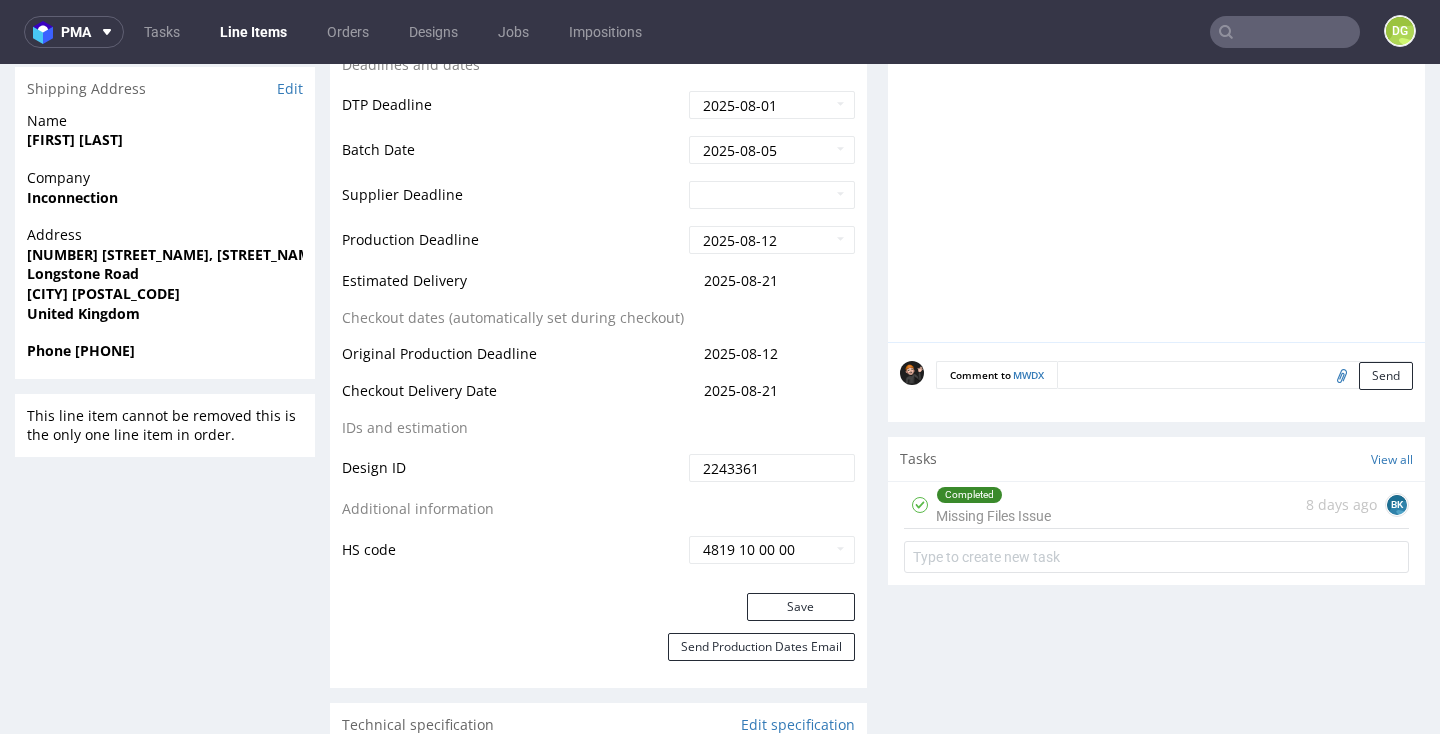 scroll, scrollTop: 817, scrollLeft: 0, axis: vertical 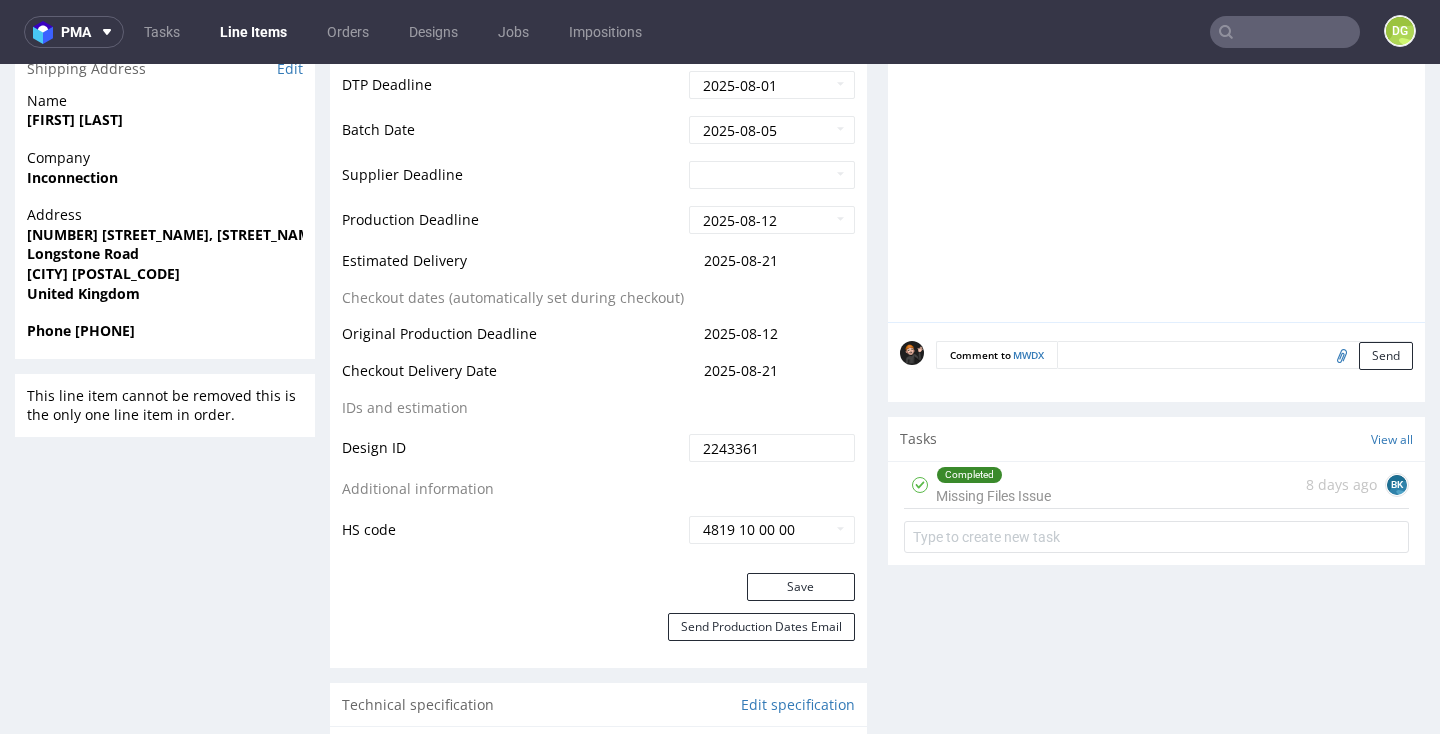 click on "Completed" at bounding box center [969, 475] 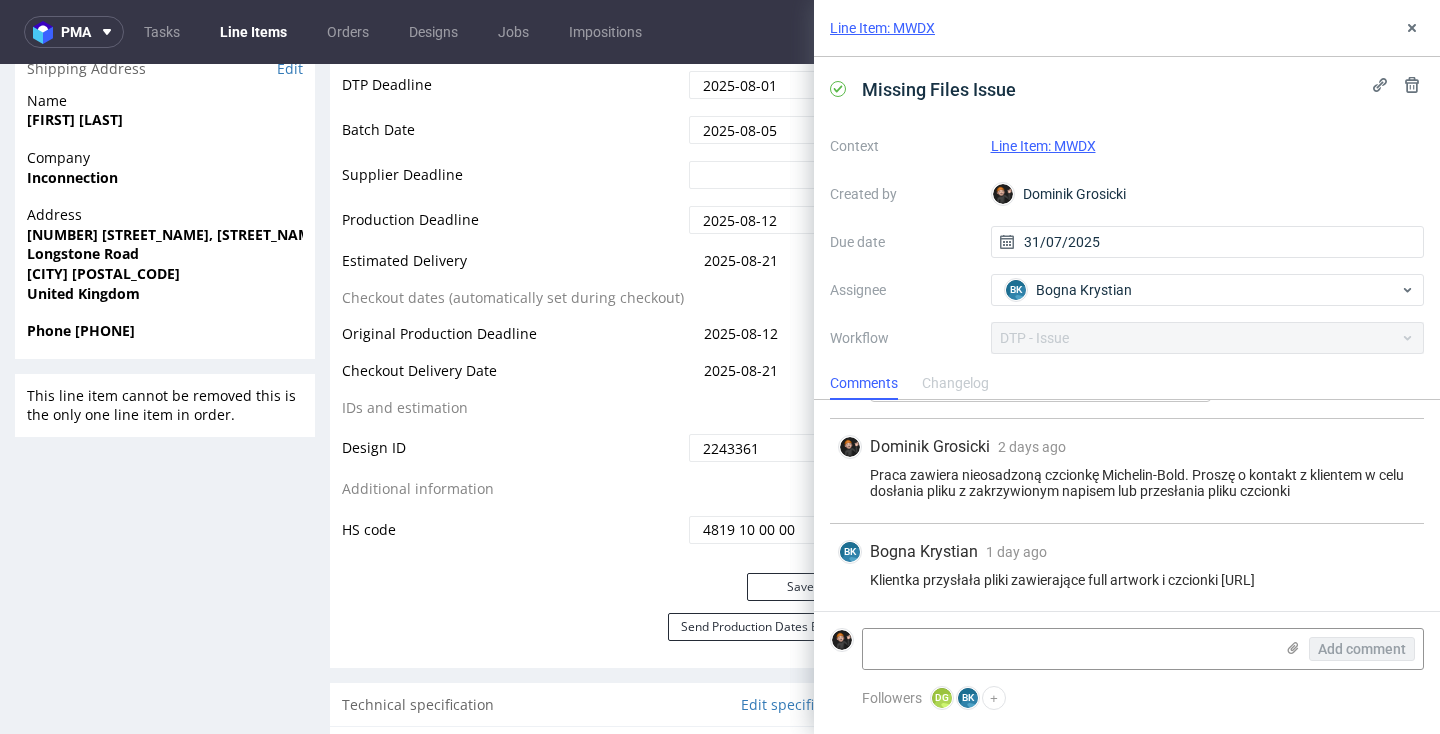 scroll, scrollTop: 248, scrollLeft: 0, axis: vertical 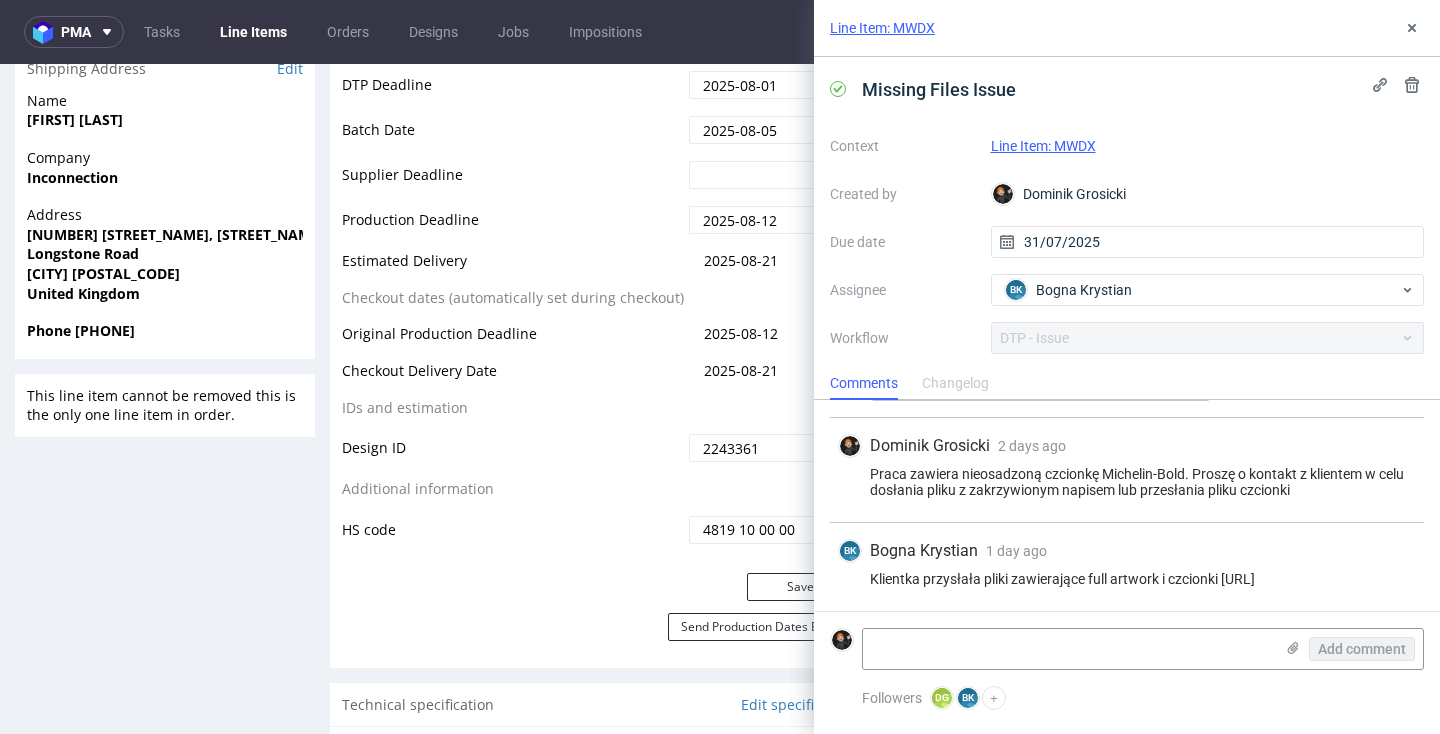 drag, startPoint x: 1391, startPoint y: 579, endPoint x: 1227, endPoint y: 577, distance: 164.01219 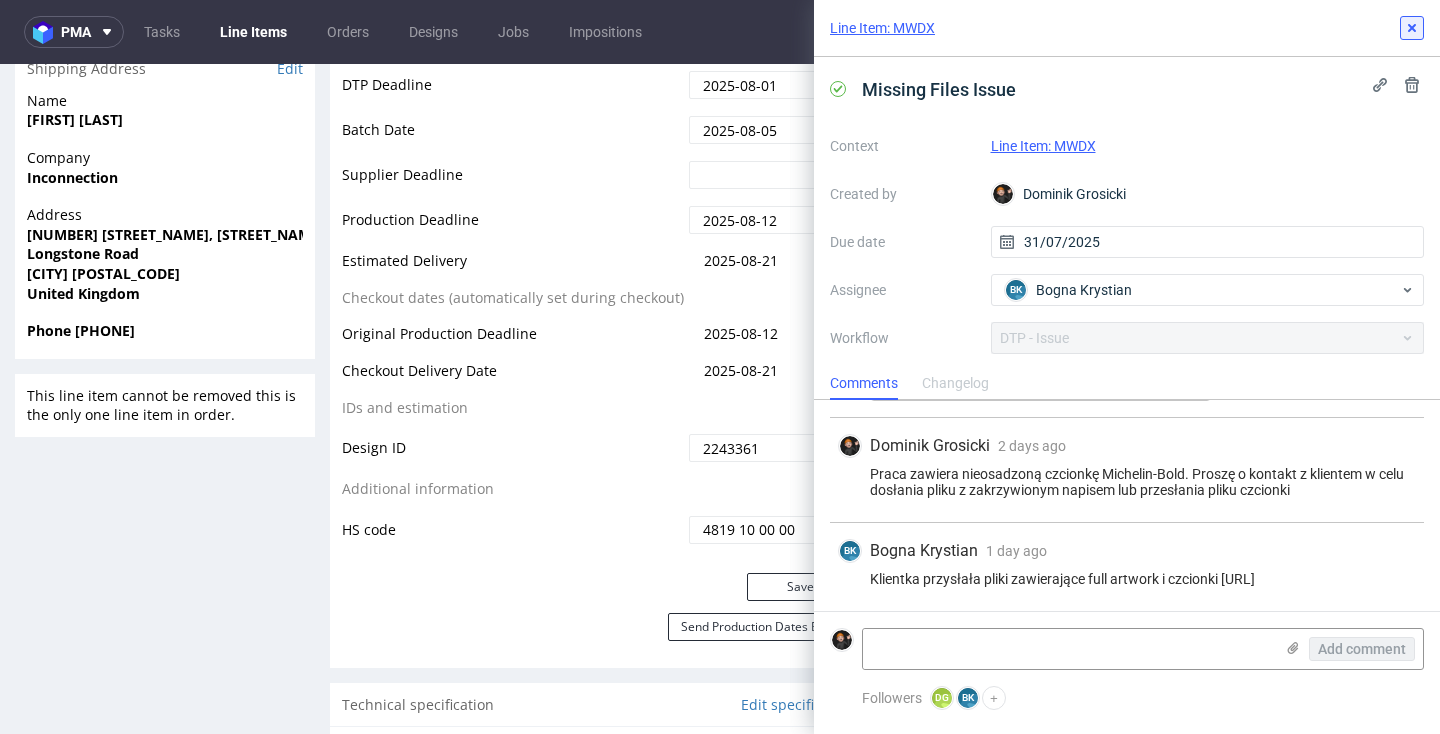 click 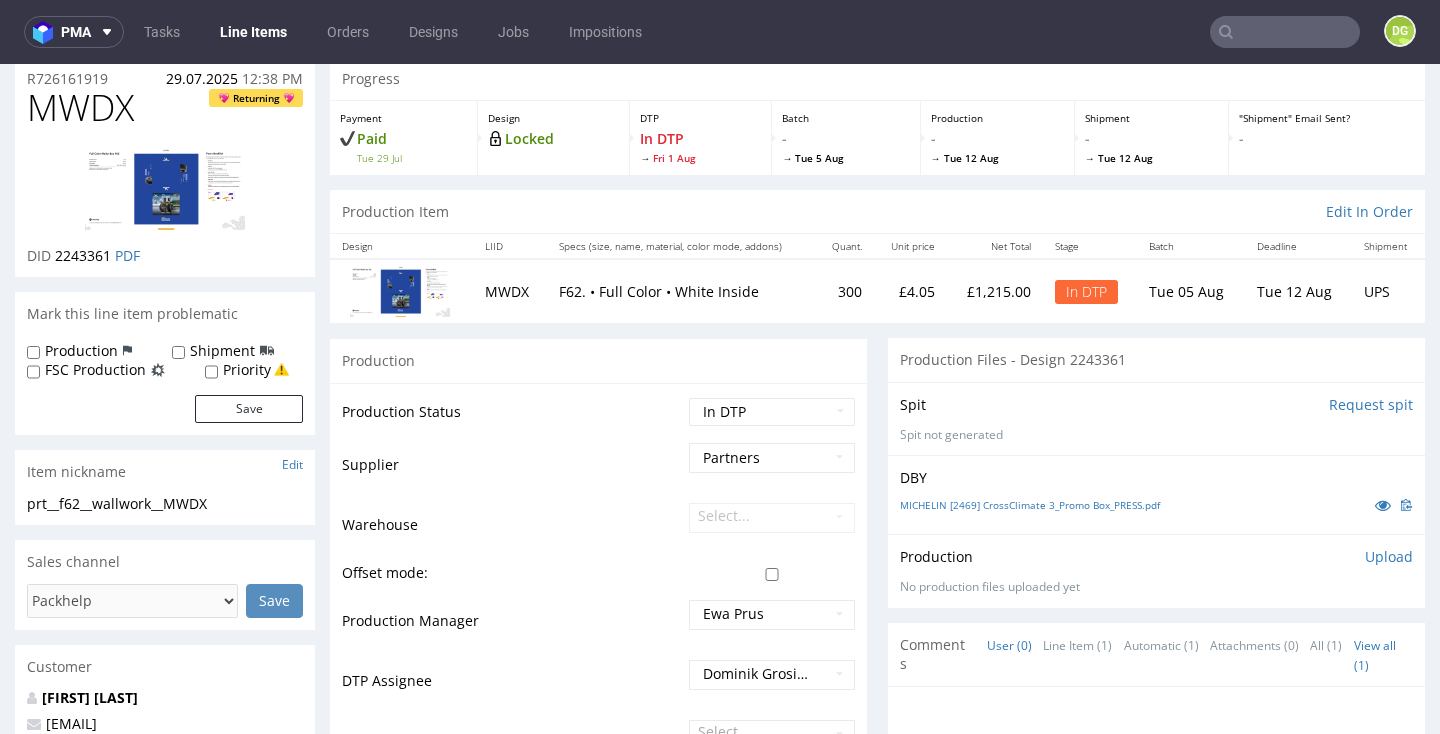 scroll, scrollTop: 0, scrollLeft: 0, axis: both 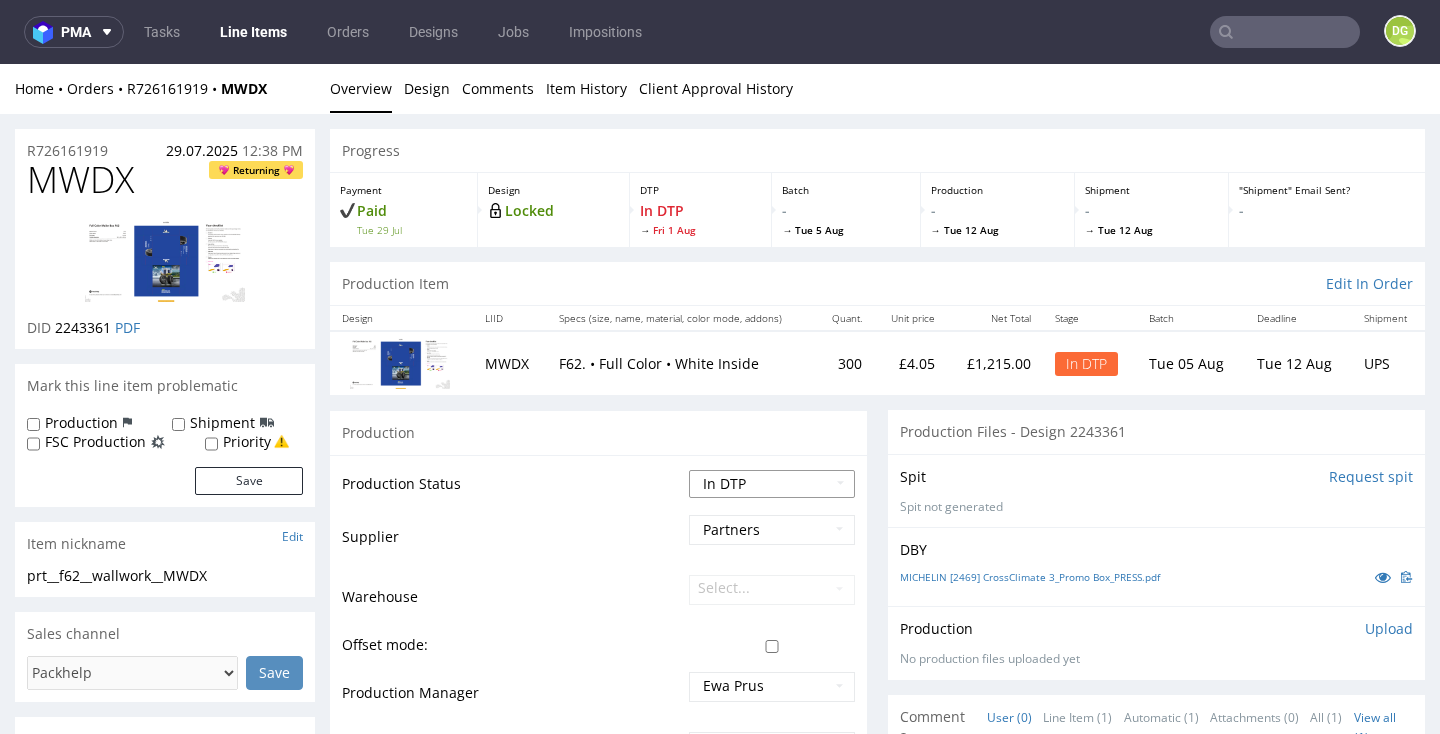 select on "dtp_ca_needed" 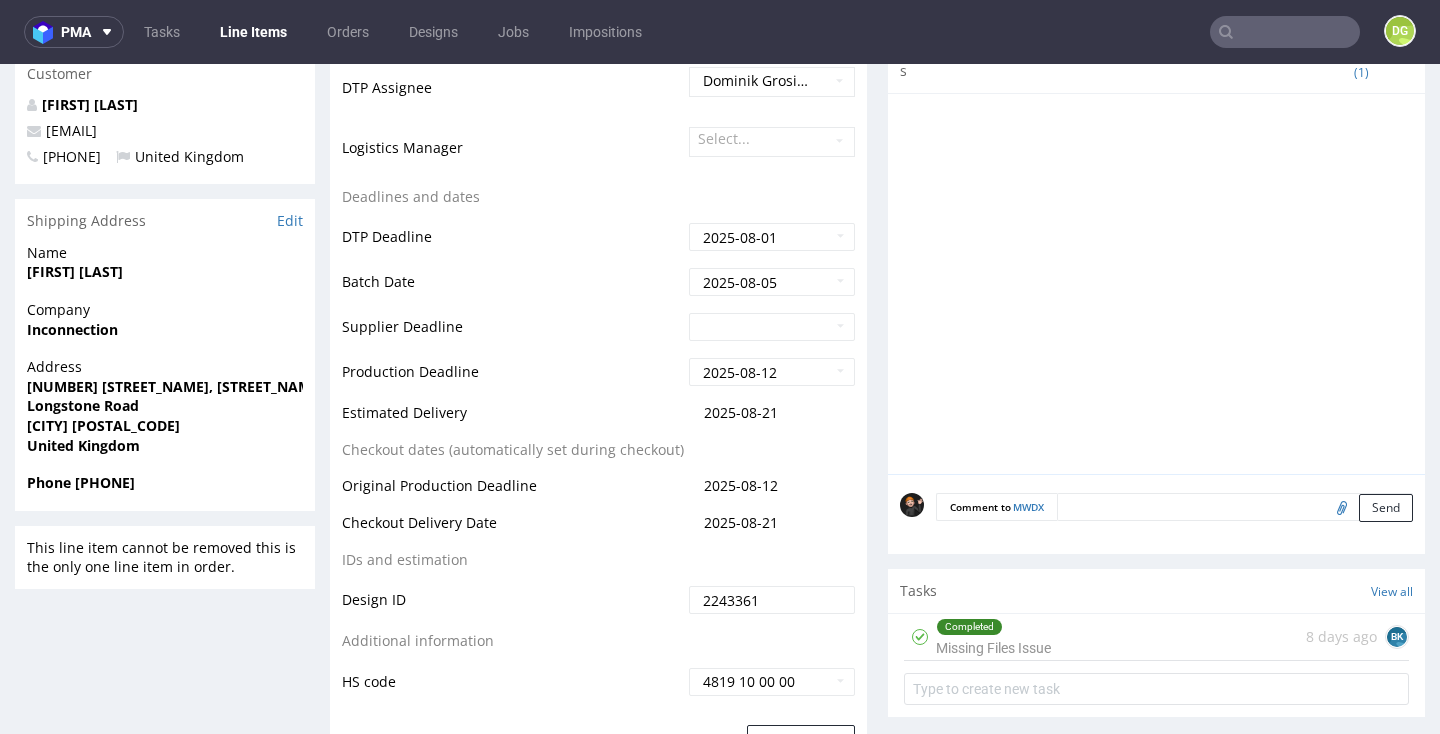 scroll, scrollTop: 688, scrollLeft: 0, axis: vertical 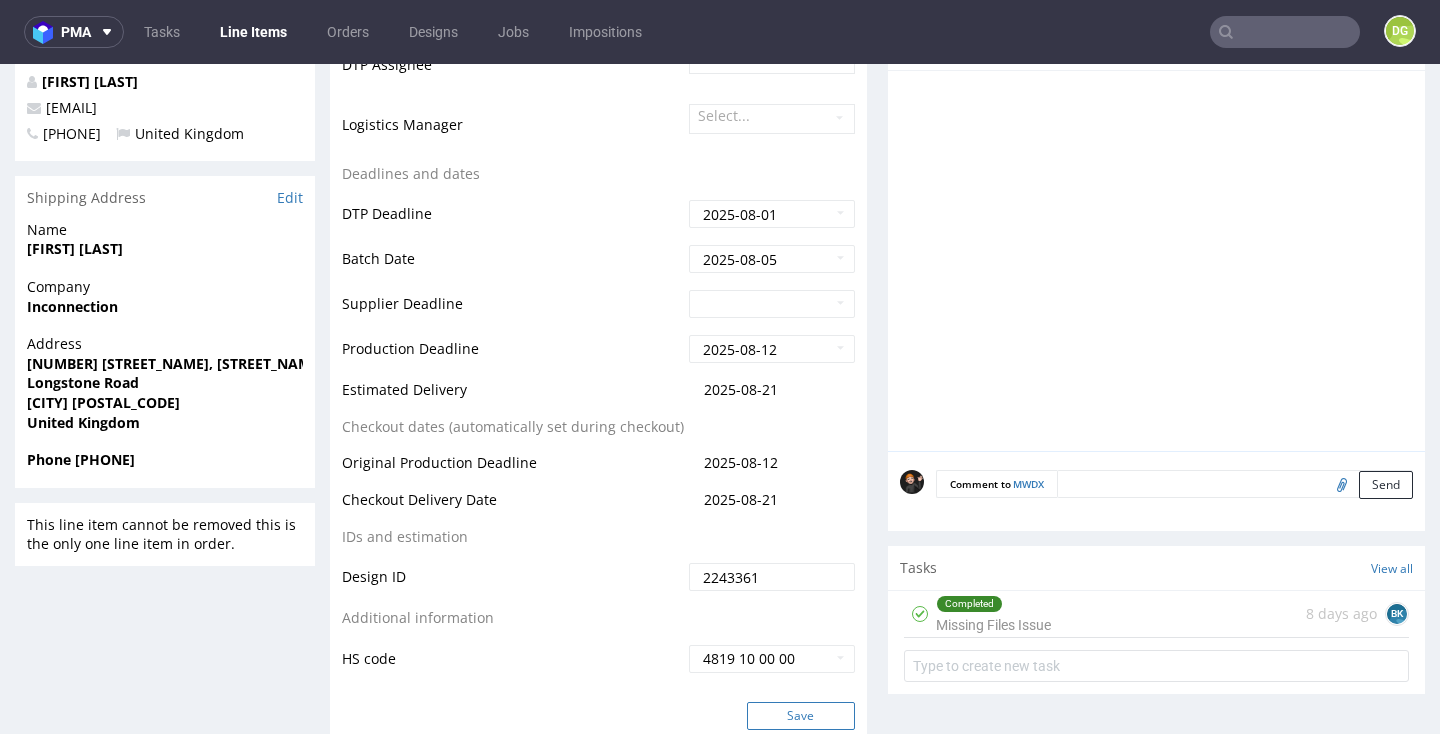 click on "Save" at bounding box center [801, 716] 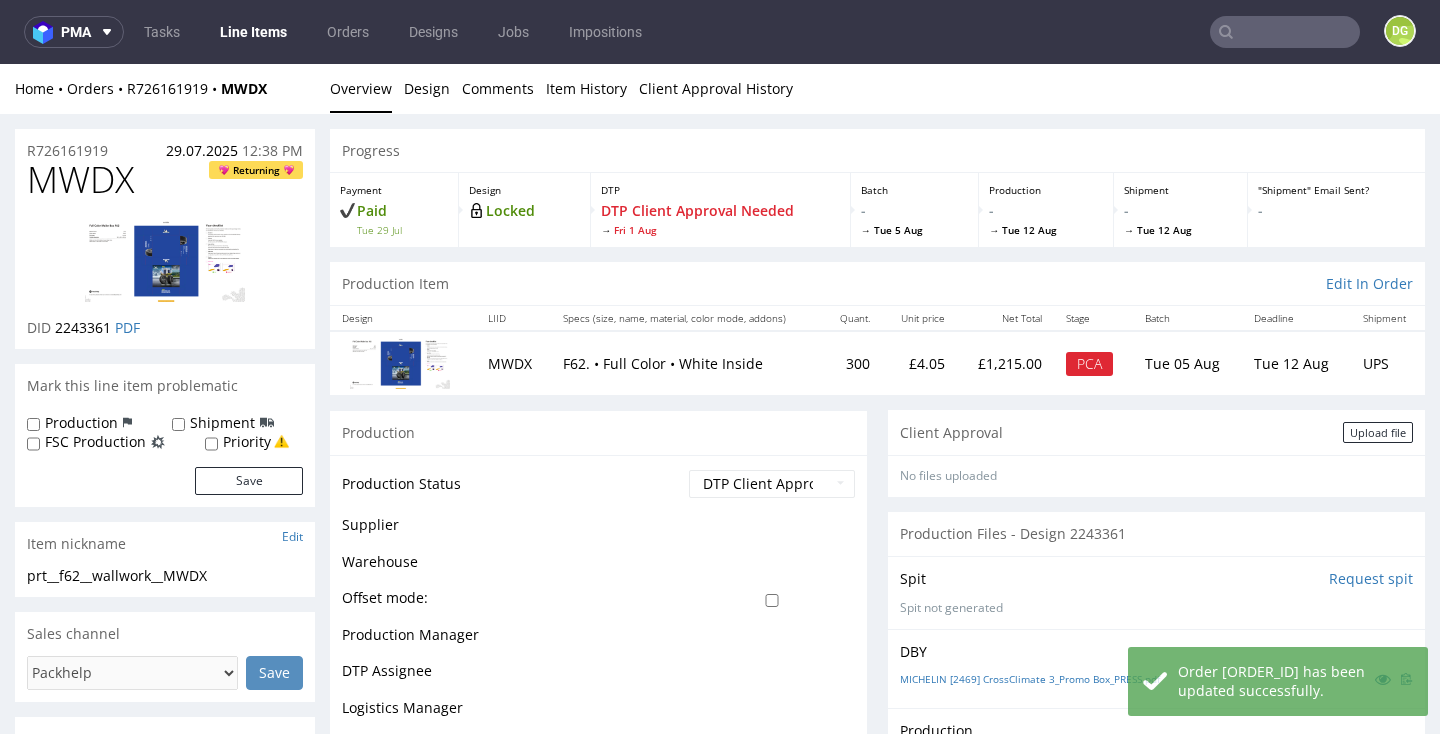 scroll, scrollTop: 0, scrollLeft: 0, axis: both 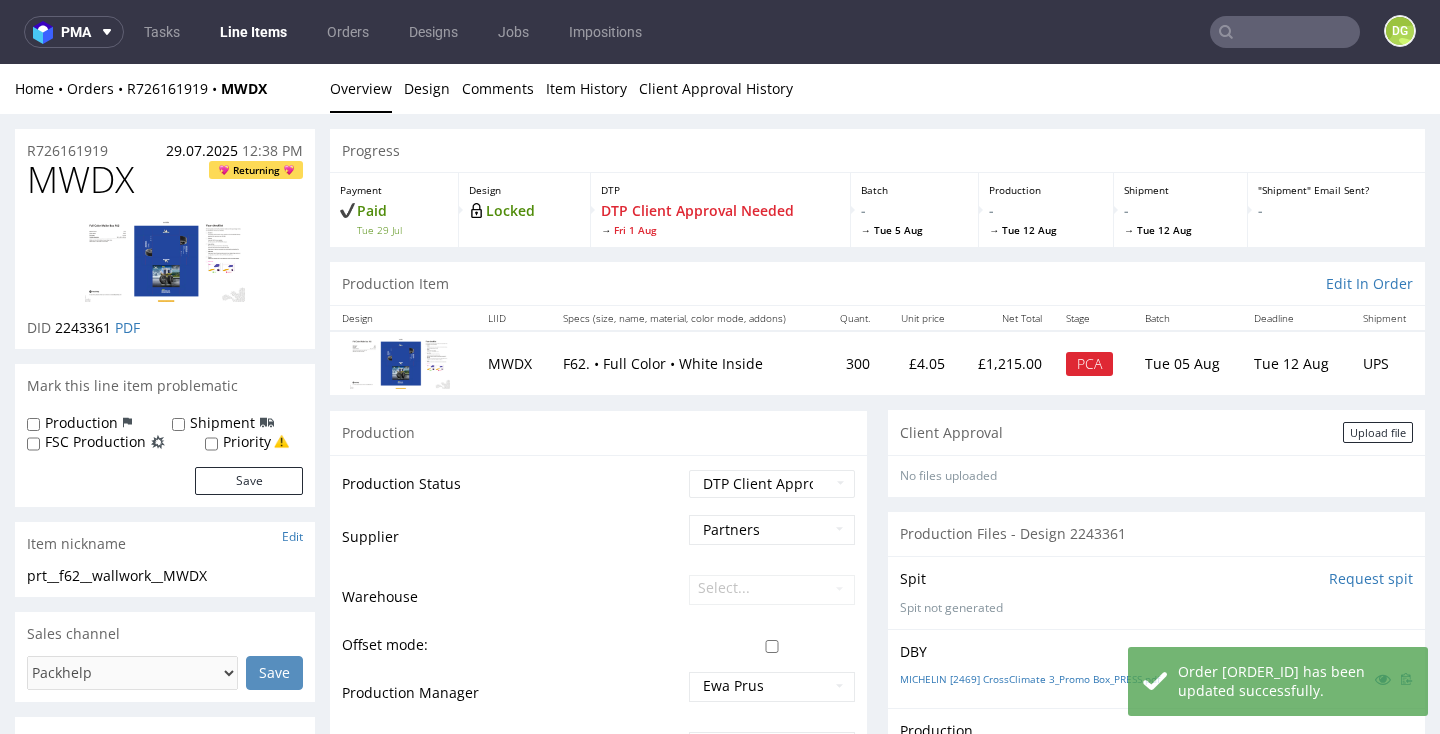 click on "Upload file" at bounding box center [1378, 432] 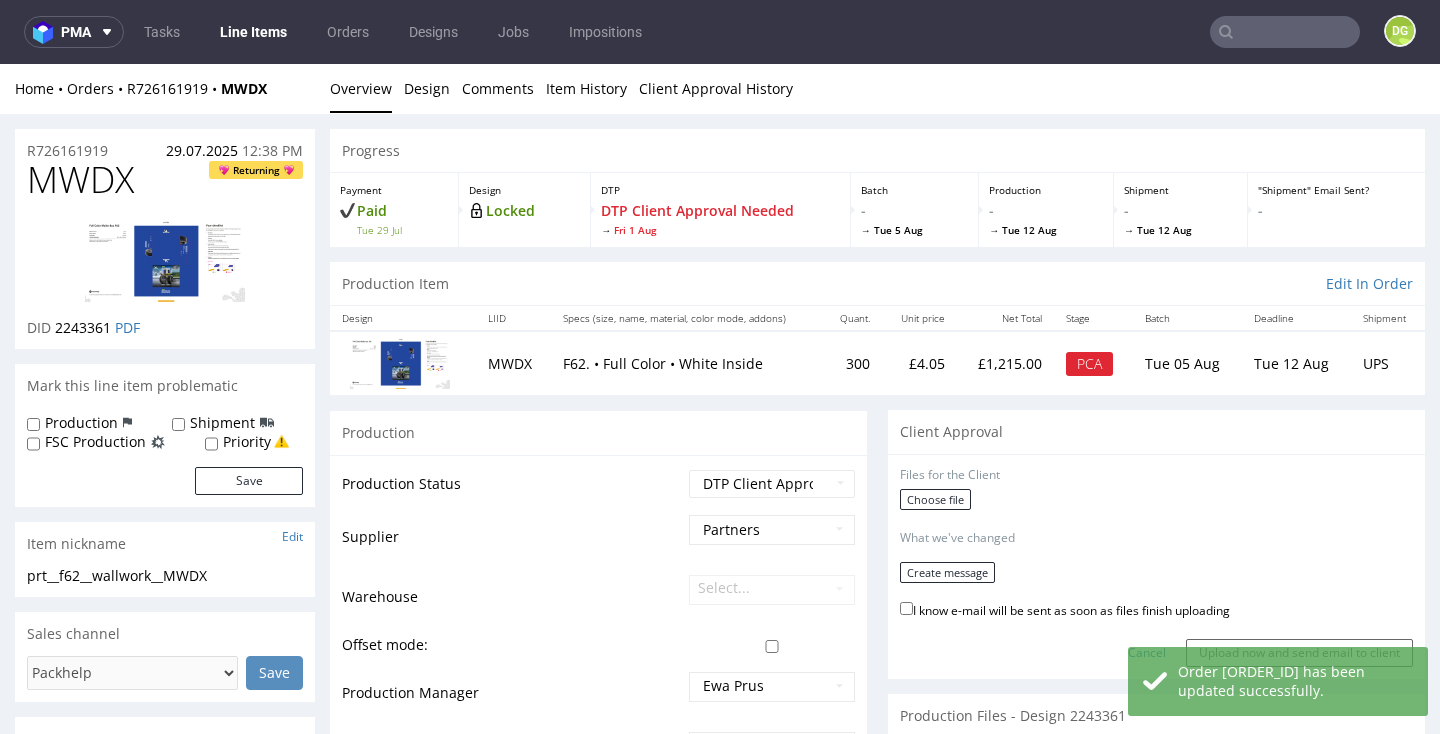 click on "Files for the Client" at bounding box center [1156, 475] 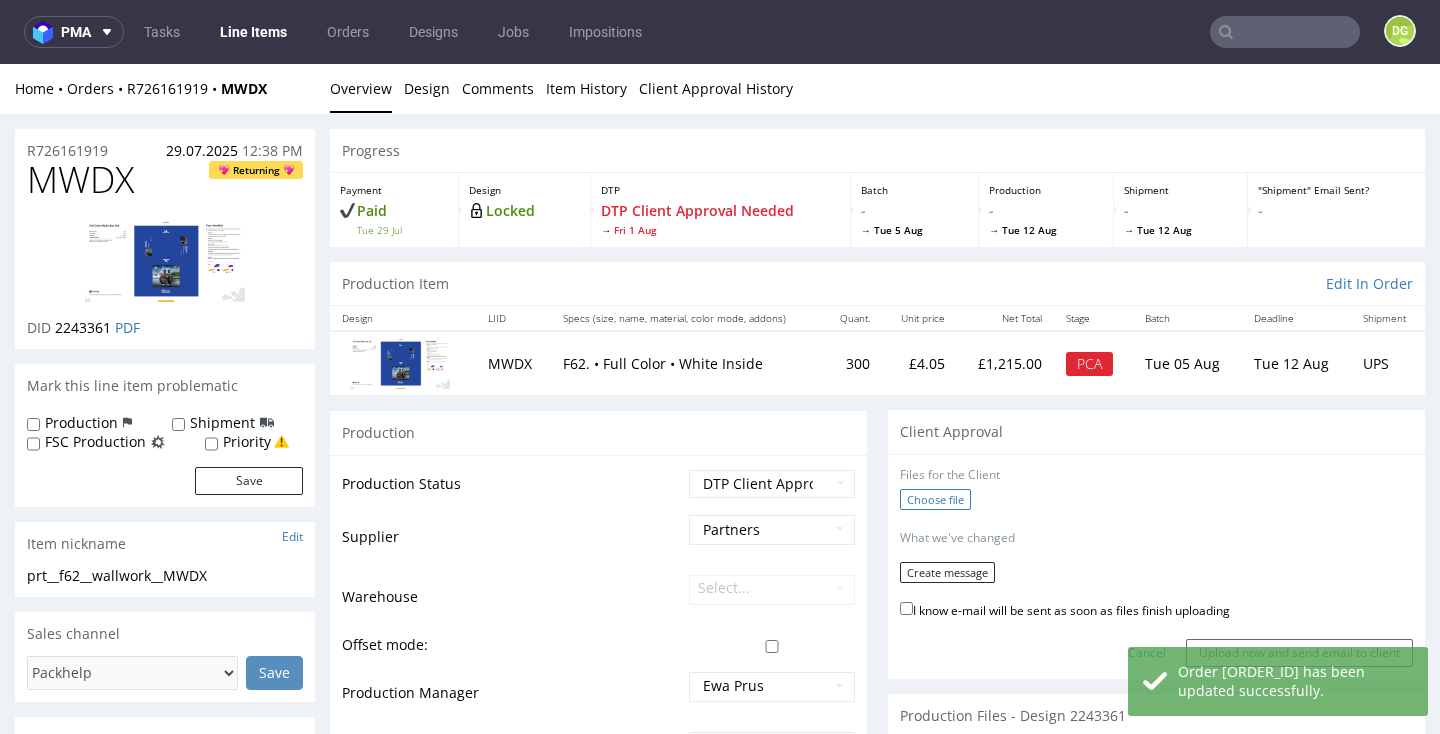 click on "Choose file" at bounding box center [935, 499] 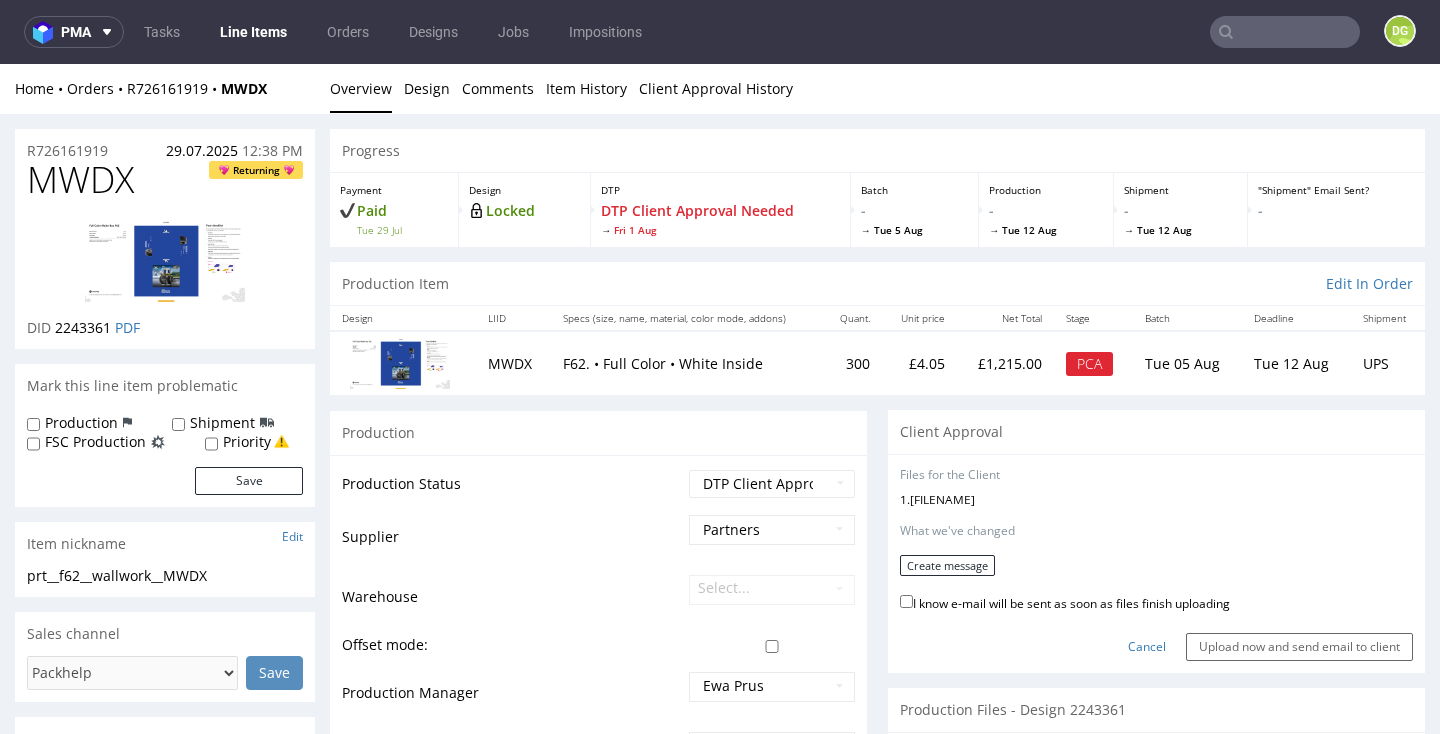click on "I know e-mail will be sent as soon as files finish uploading" at bounding box center [1065, 602] 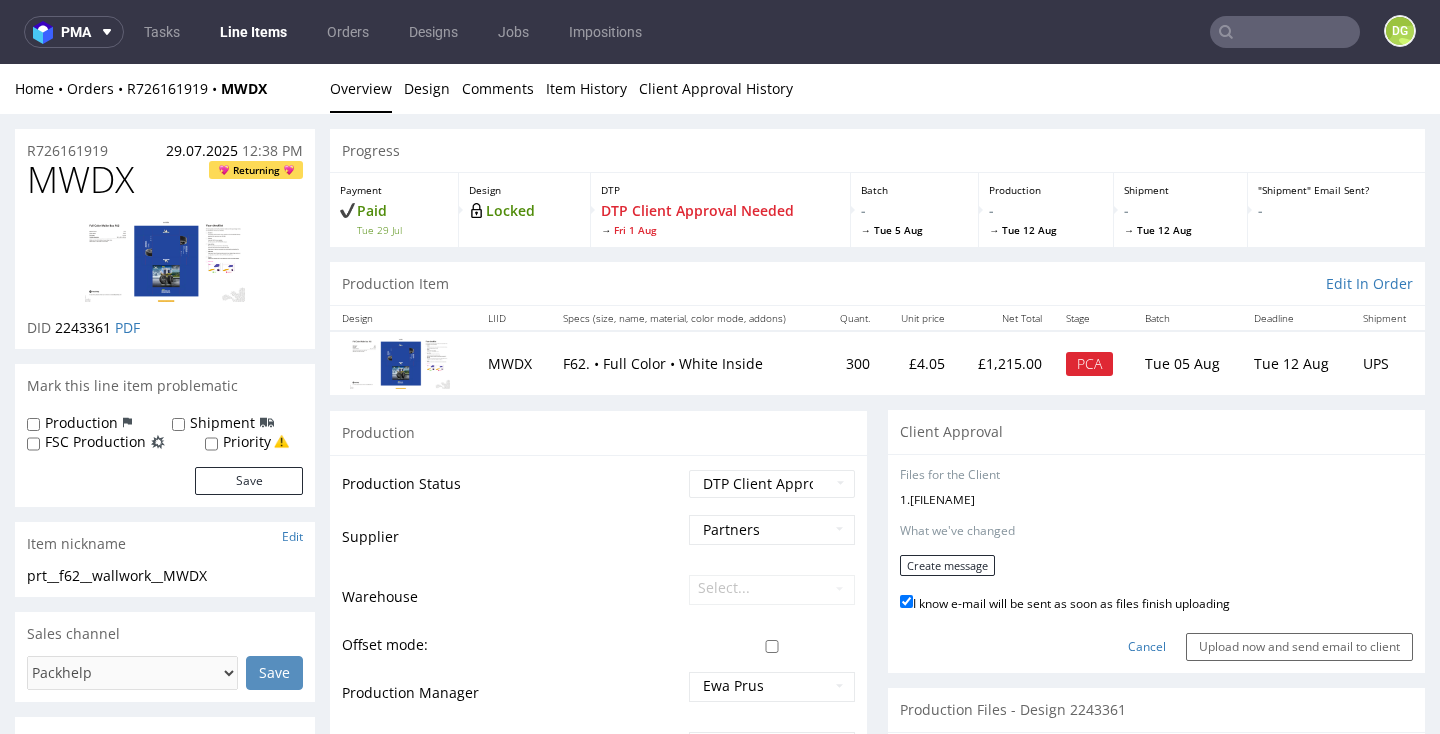 checkbox on "true" 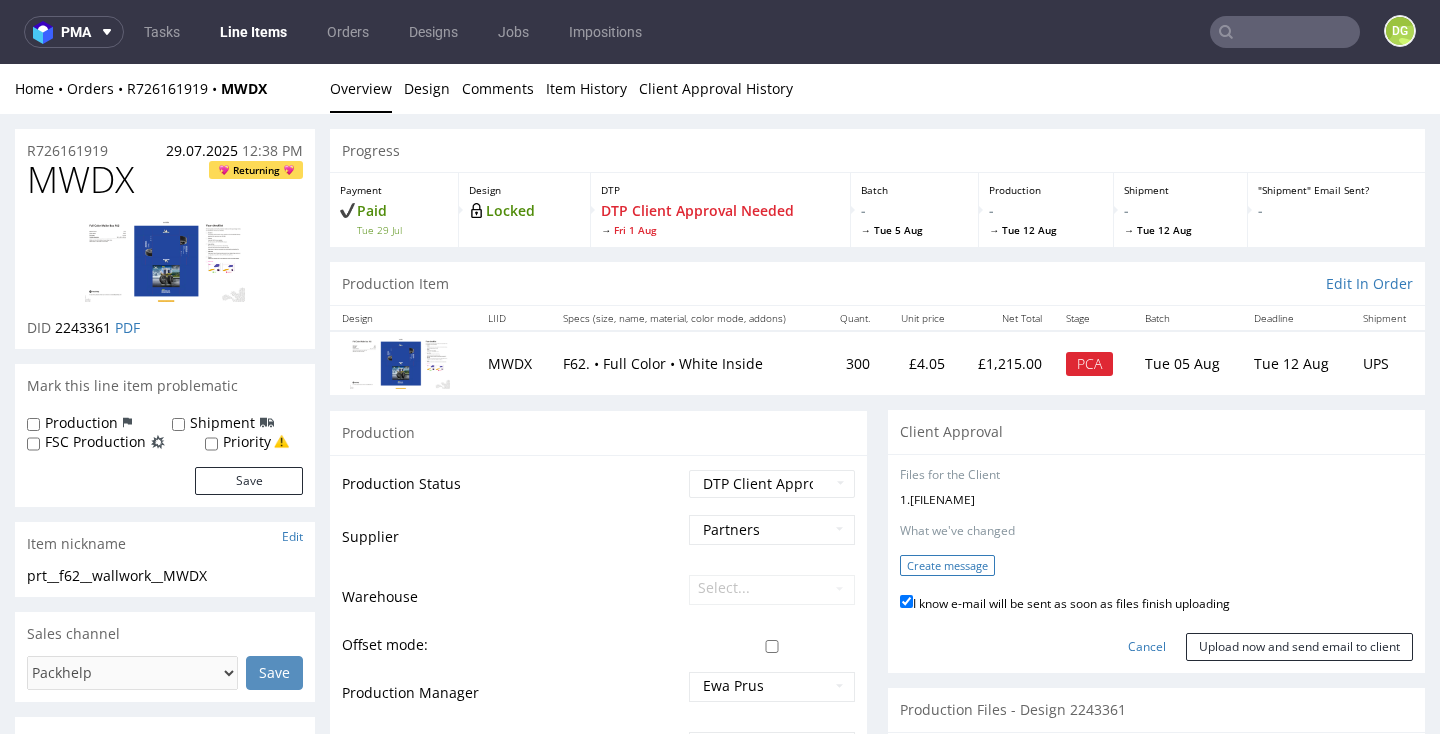 click on "Create message" at bounding box center [947, 565] 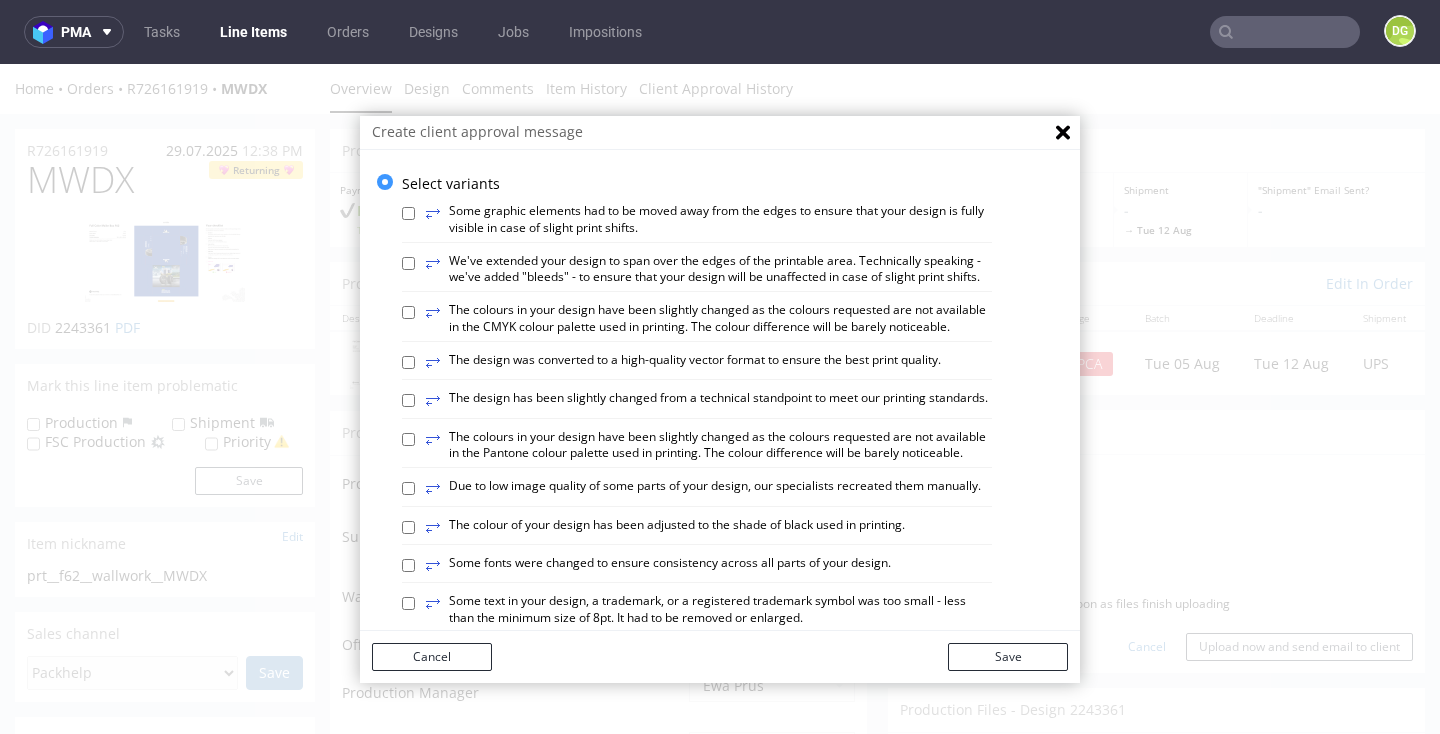 click on "⥂   The design has been slightly changed from a technical standpoint to meet our printing standards." at bounding box center (706, 401) 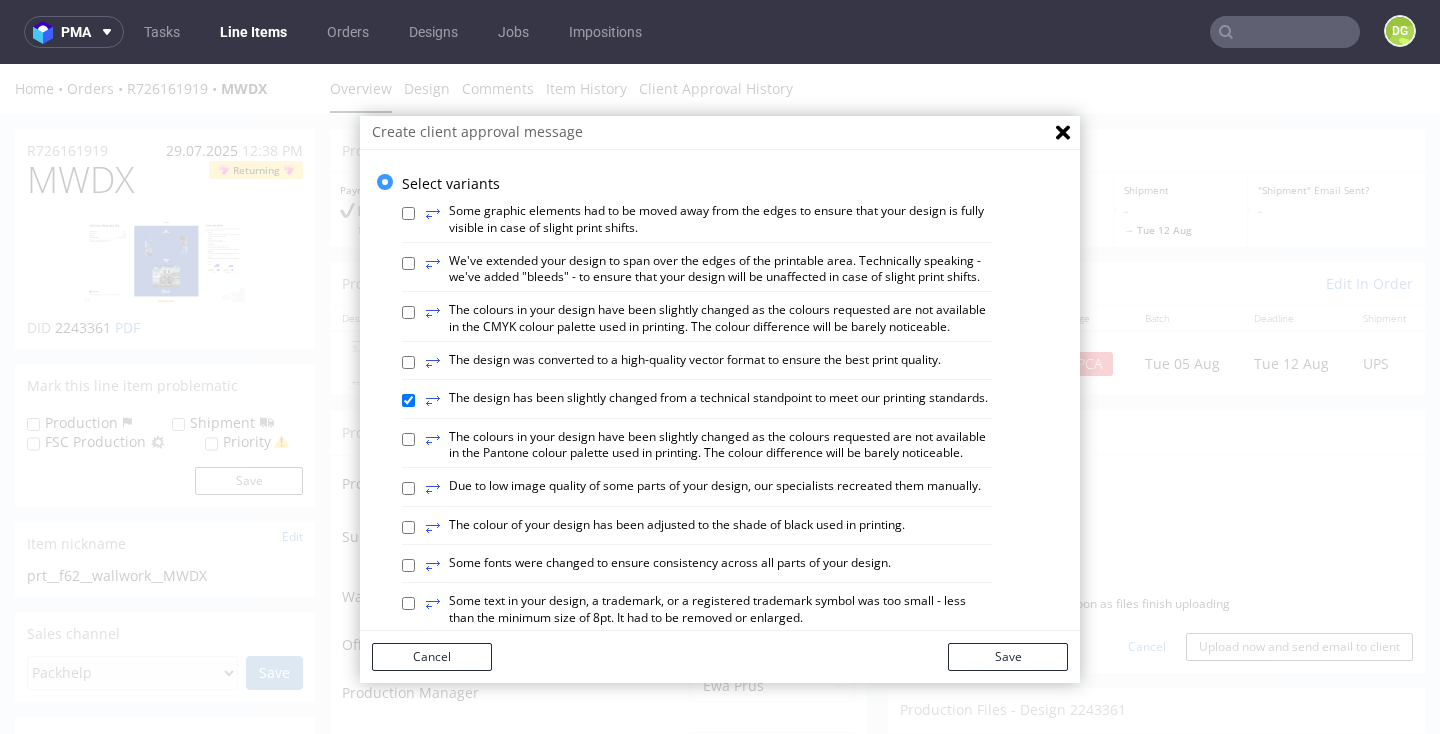 checkbox on "true" 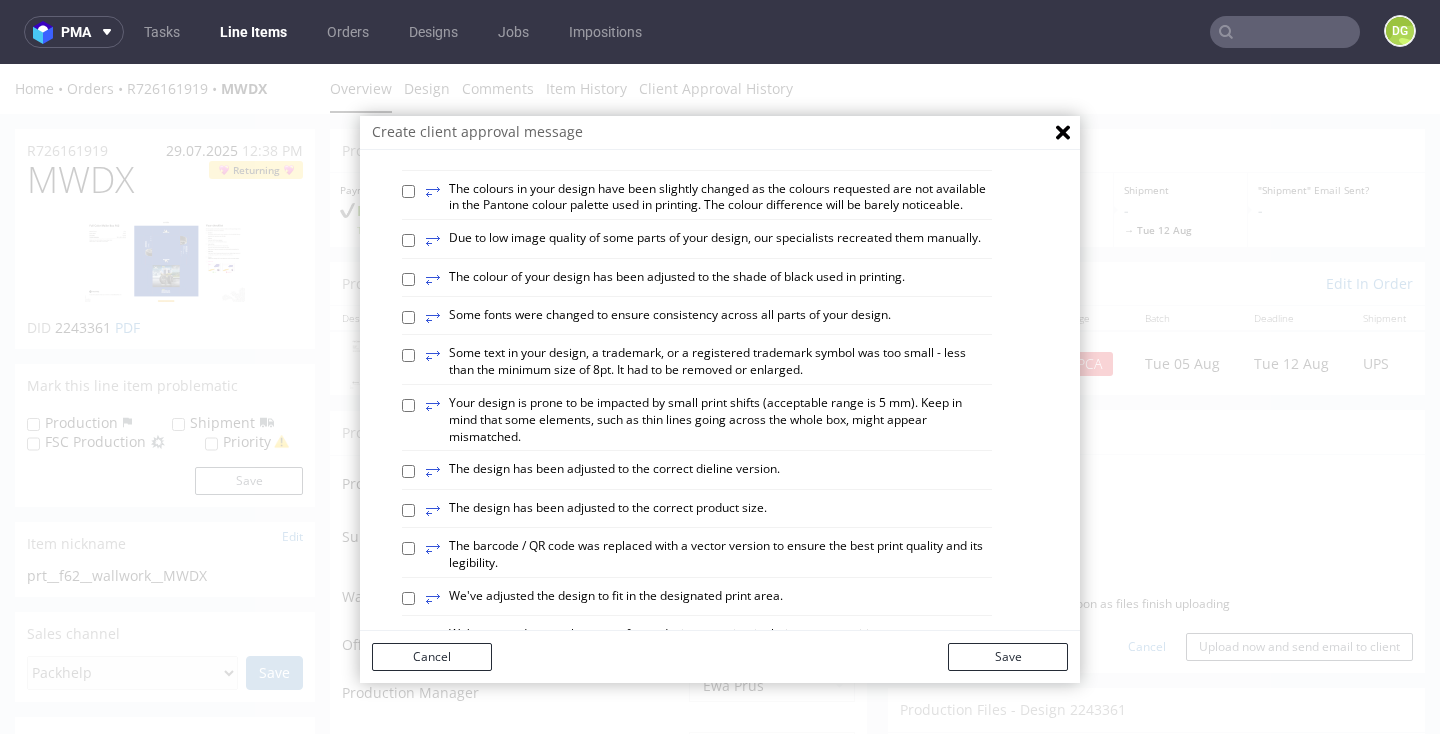 click on "⥂   The design has been adjusted to the correct dieline version." at bounding box center (602, 472) 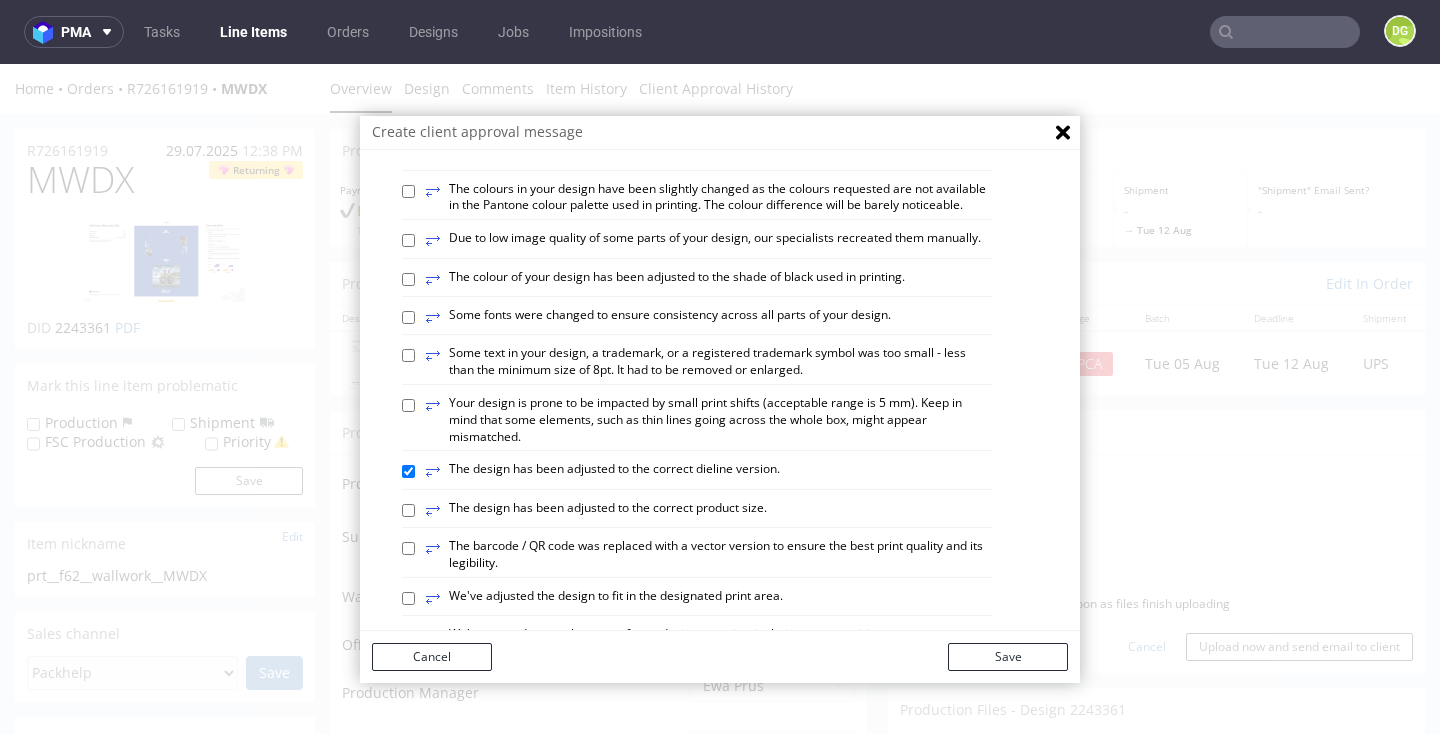 checkbox on "true" 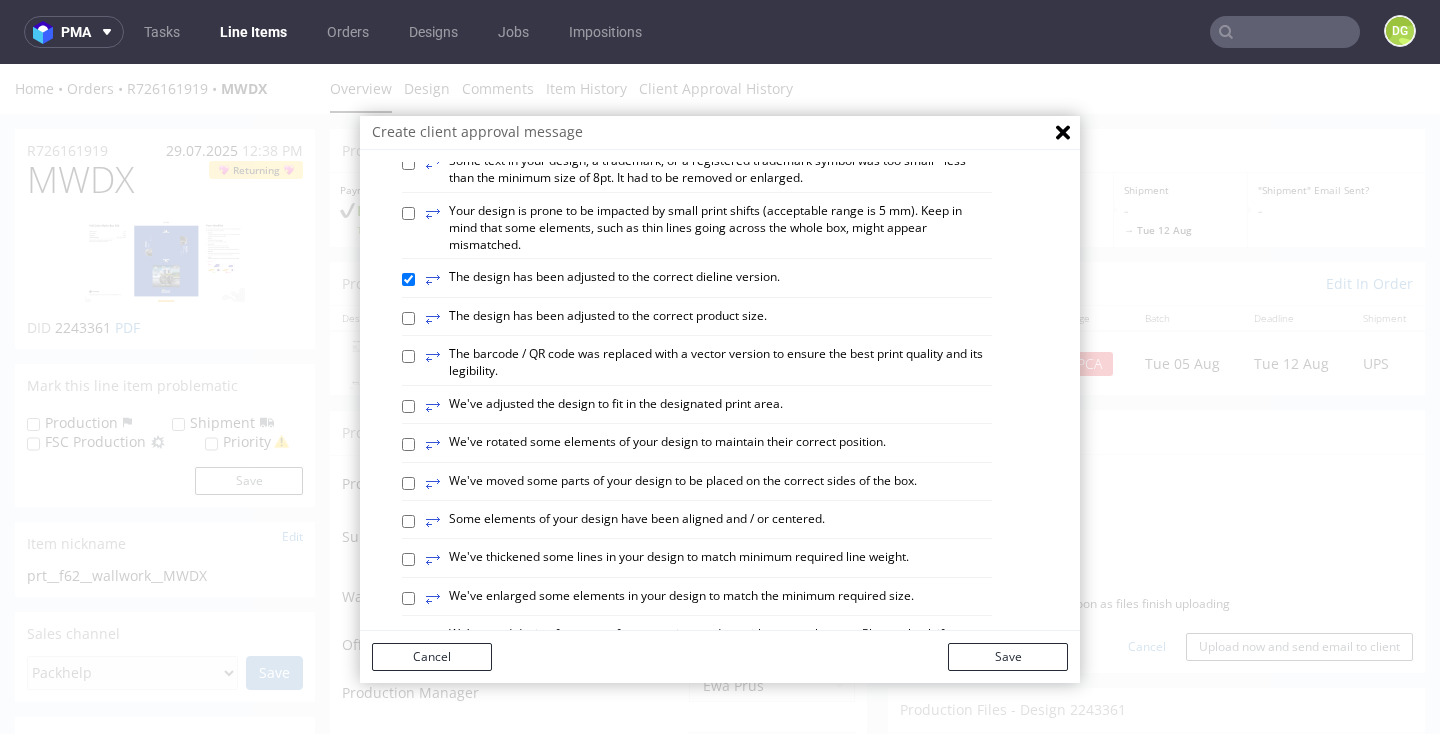 scroll, scrollTop: 441, scrollLeft: 0, axis: vertical 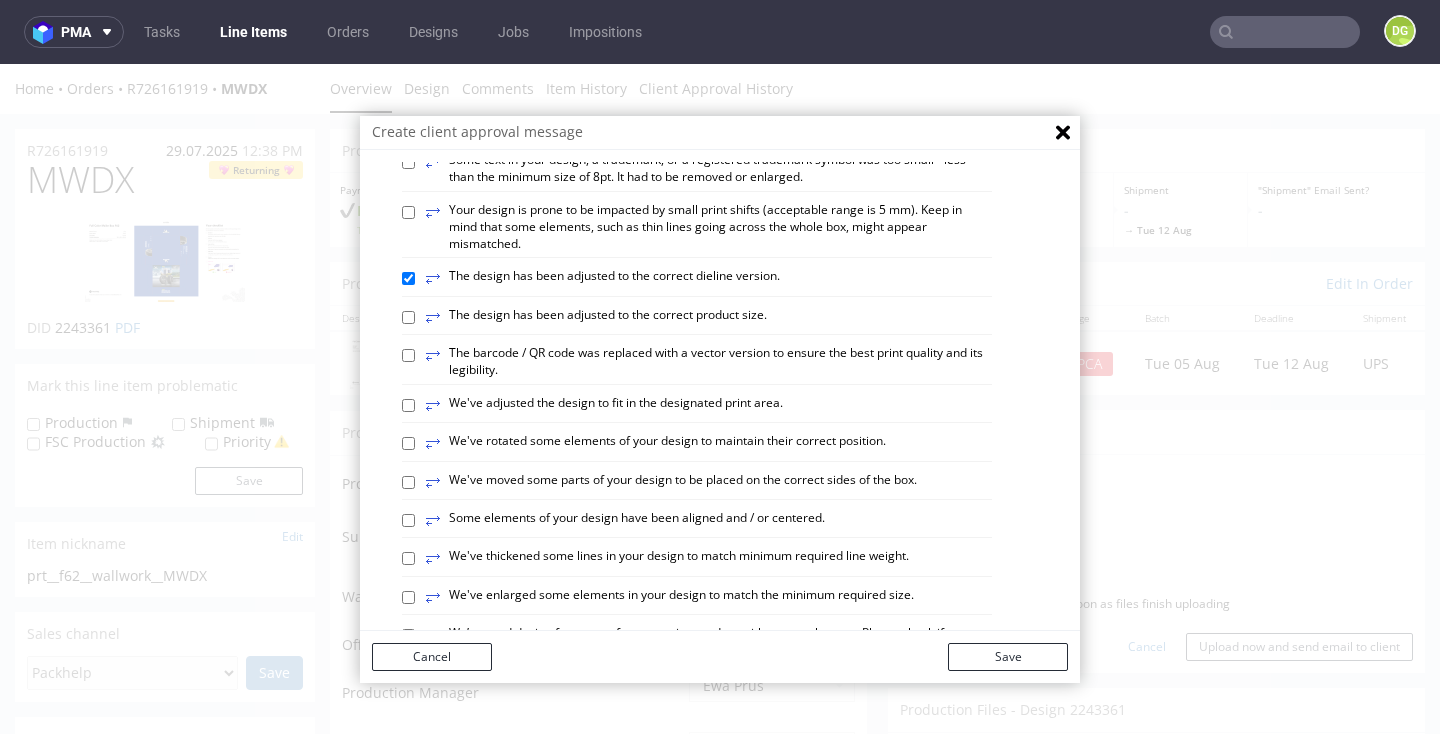 click on "⥂   We've adjusted the design to fit in the designated print area." at bounding box center [604, 406] 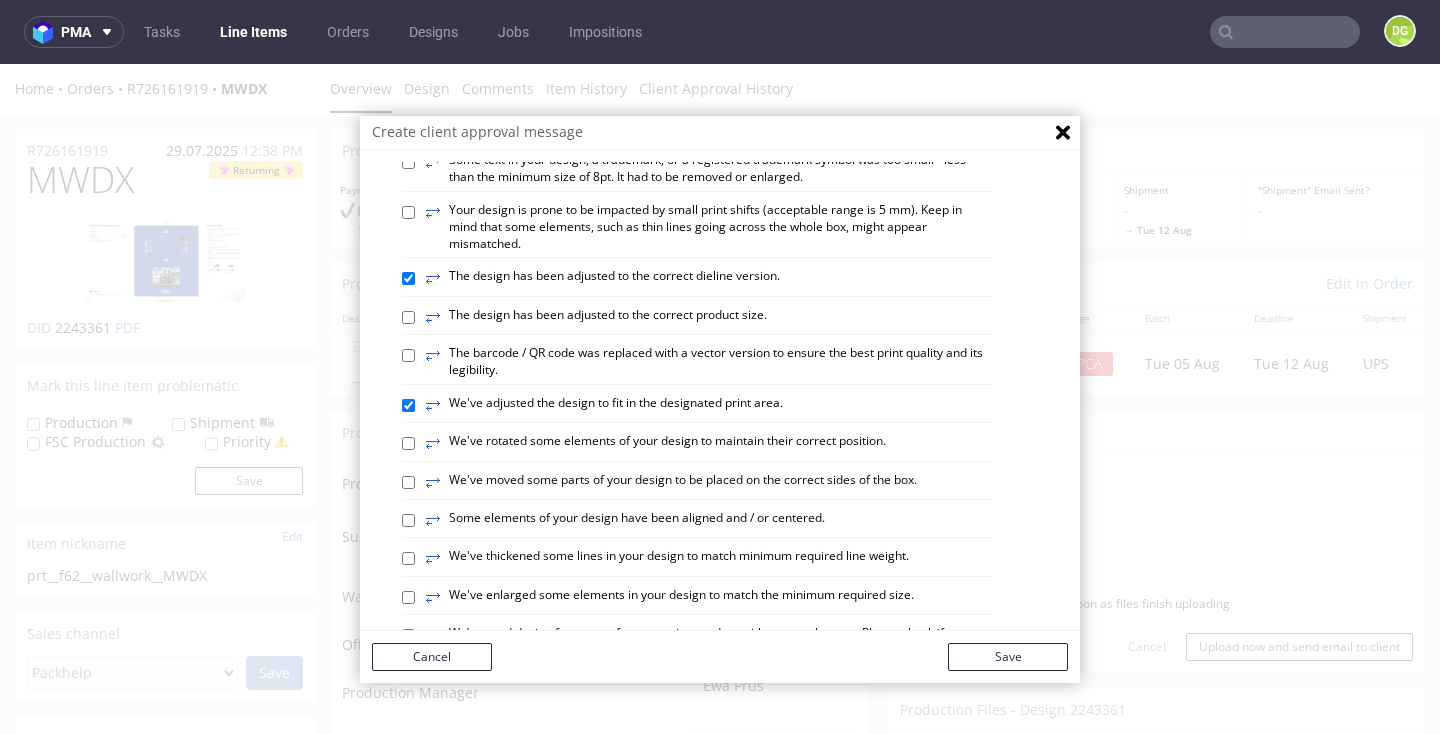 checkbox on "true" 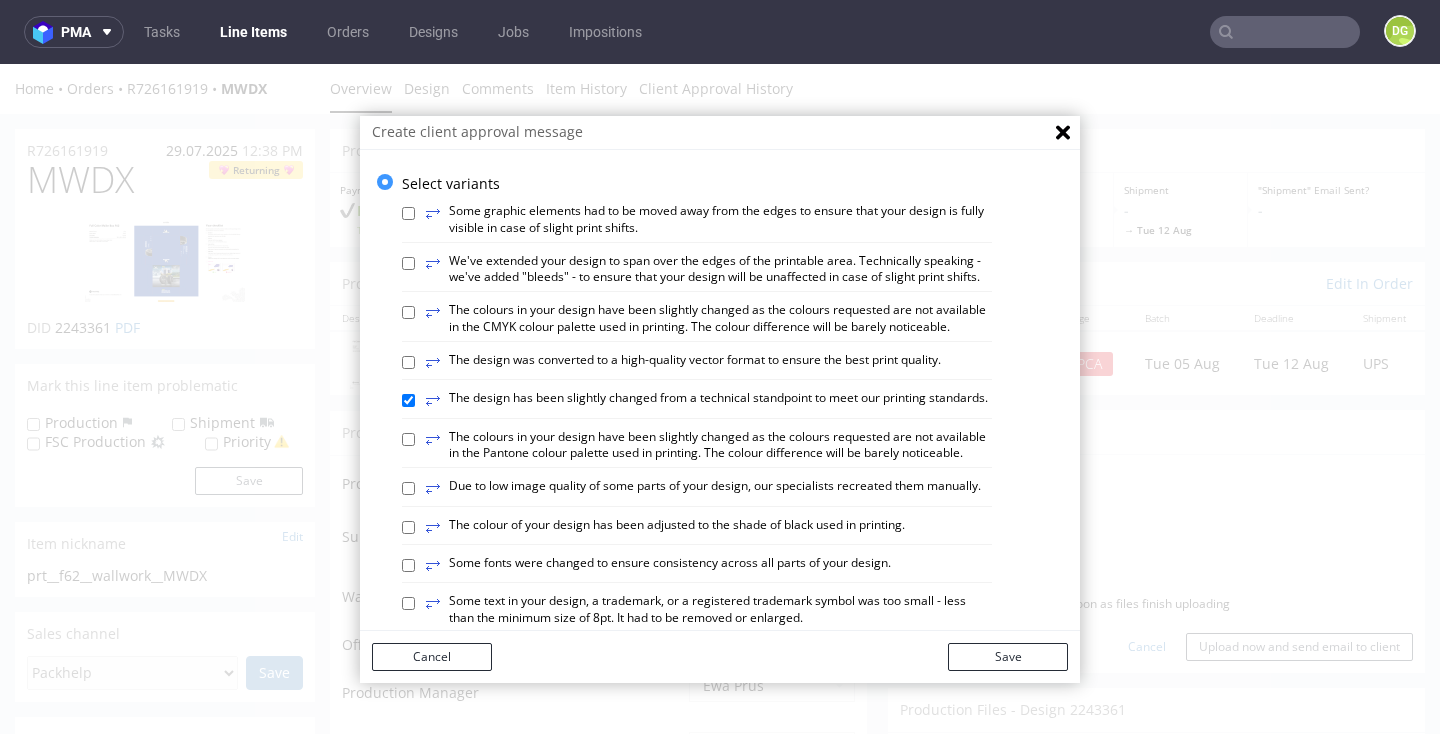 scroll, scrollTop: 0, scrollLeft: 0, axis: both 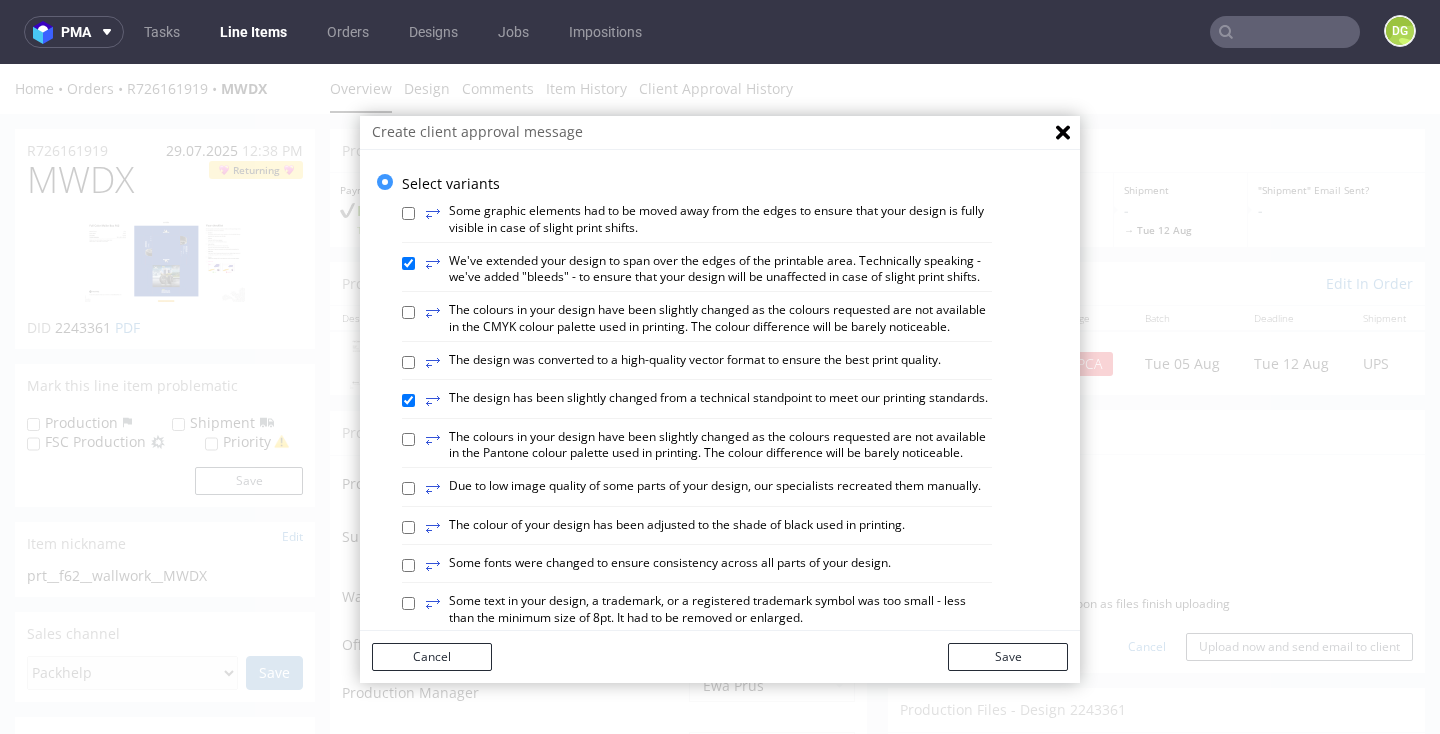 checkbox on "true" 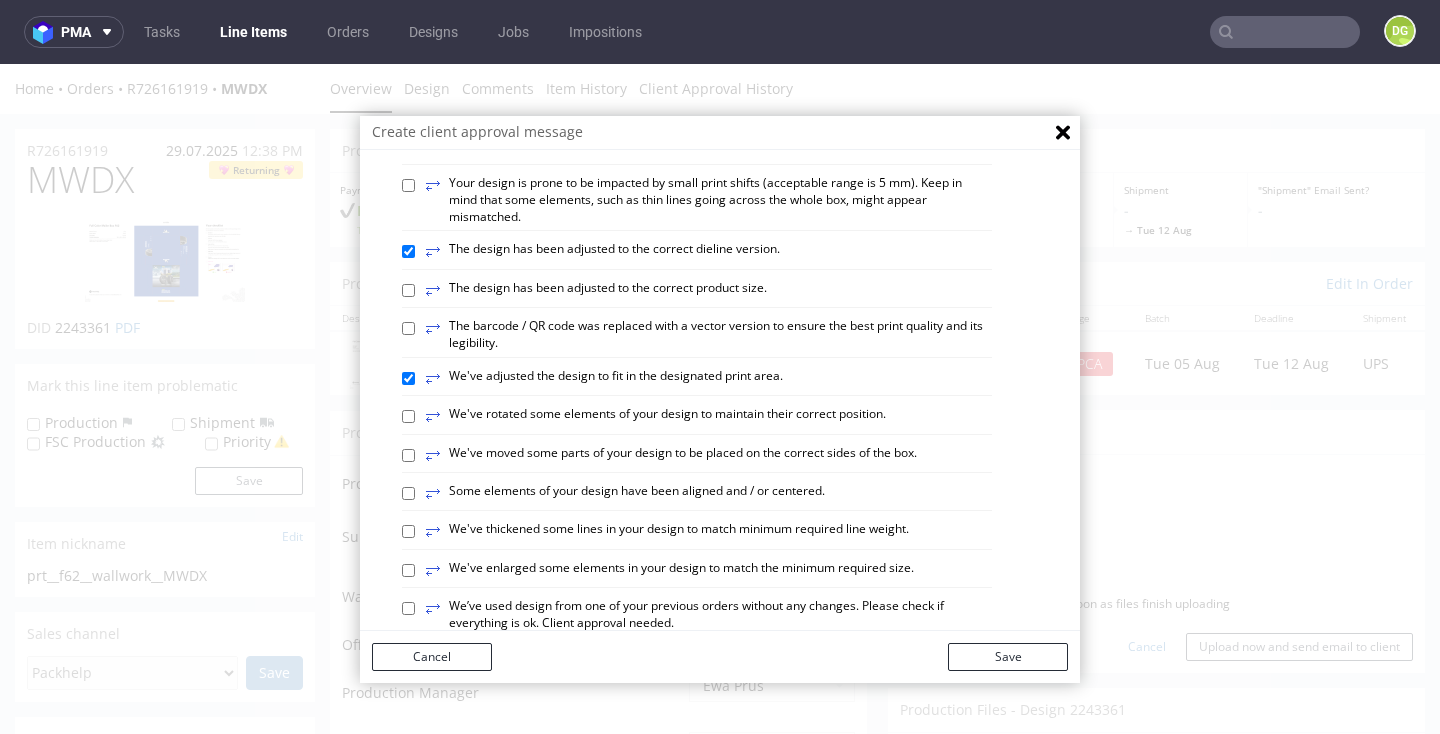 scroll, scrollTop: 617, scrollLeft: 0, axis: vertical 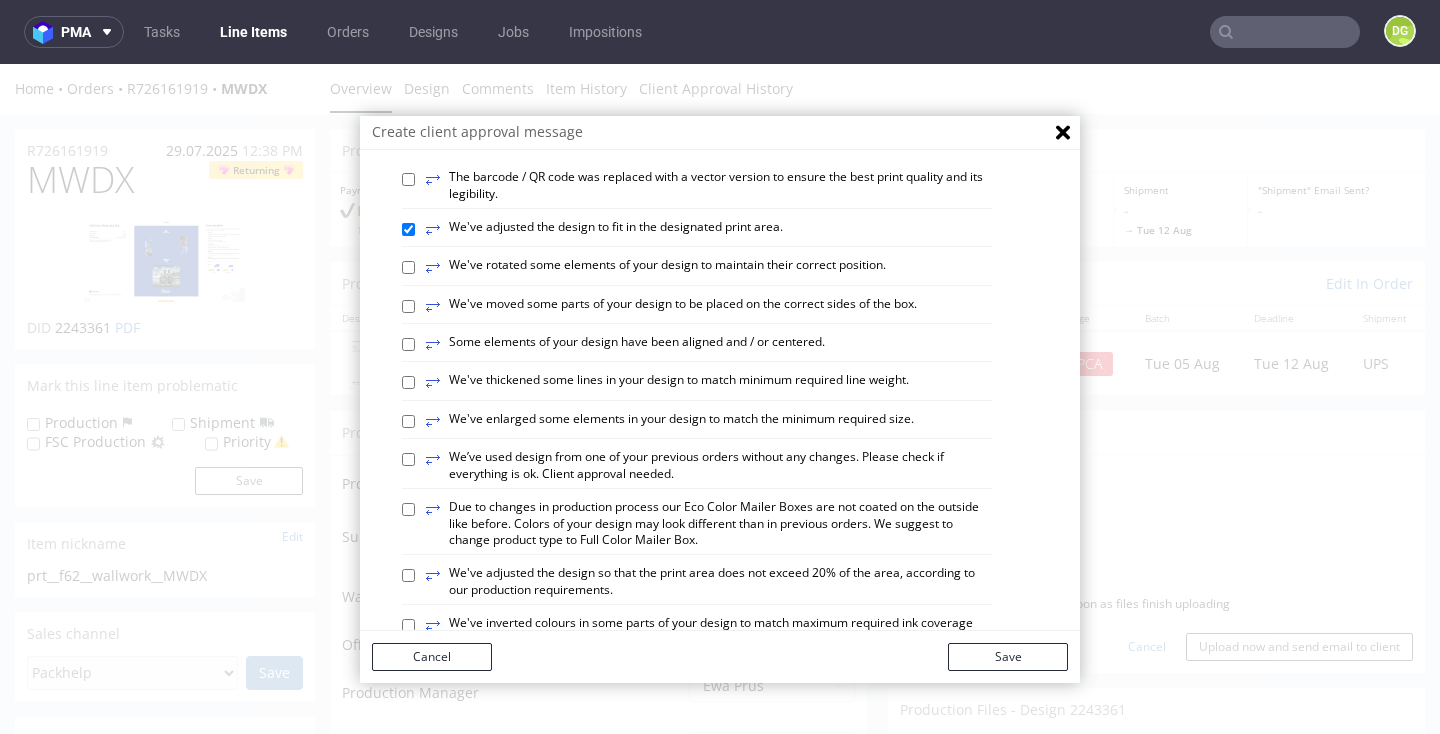 click on "⥂   Some elements of your design have been aligned and / or centered." at bounding box center [625, 345] 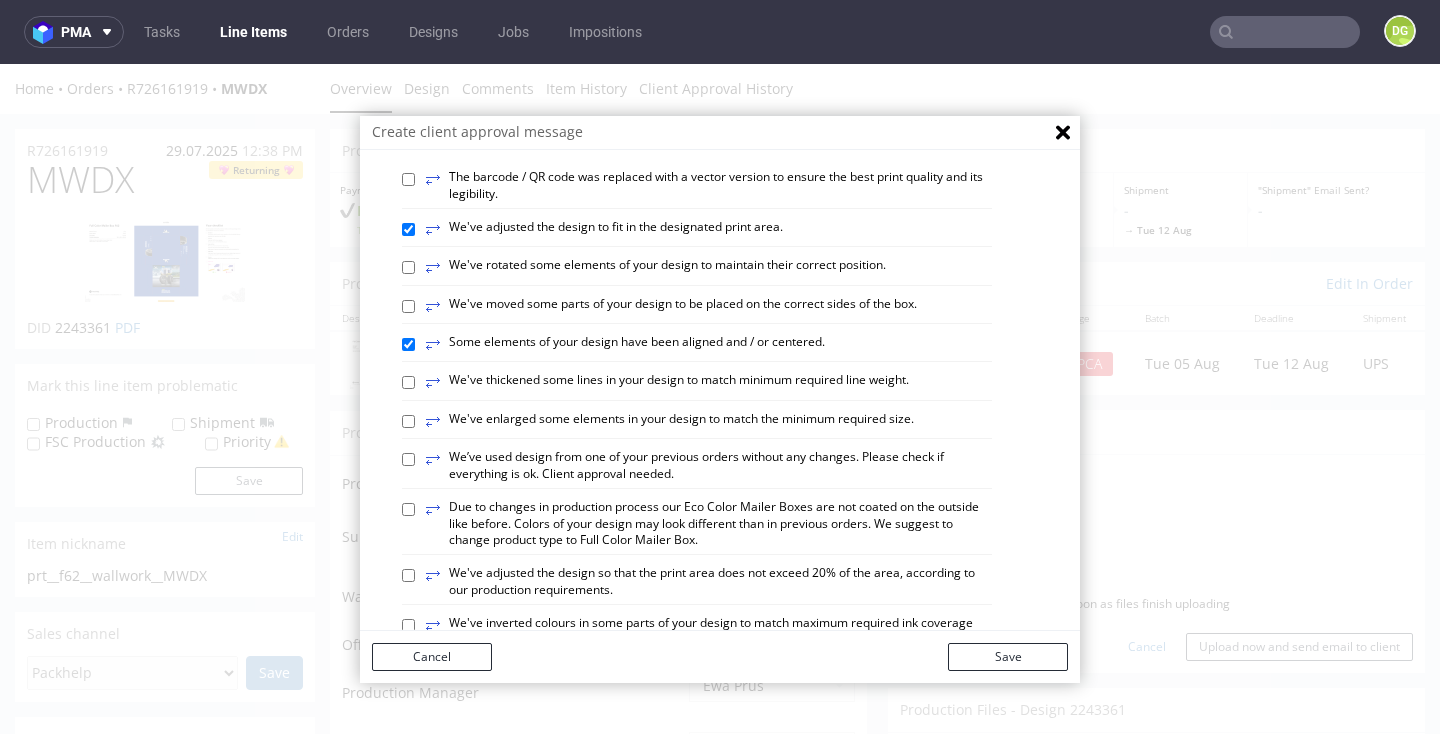 checkbox on "true" 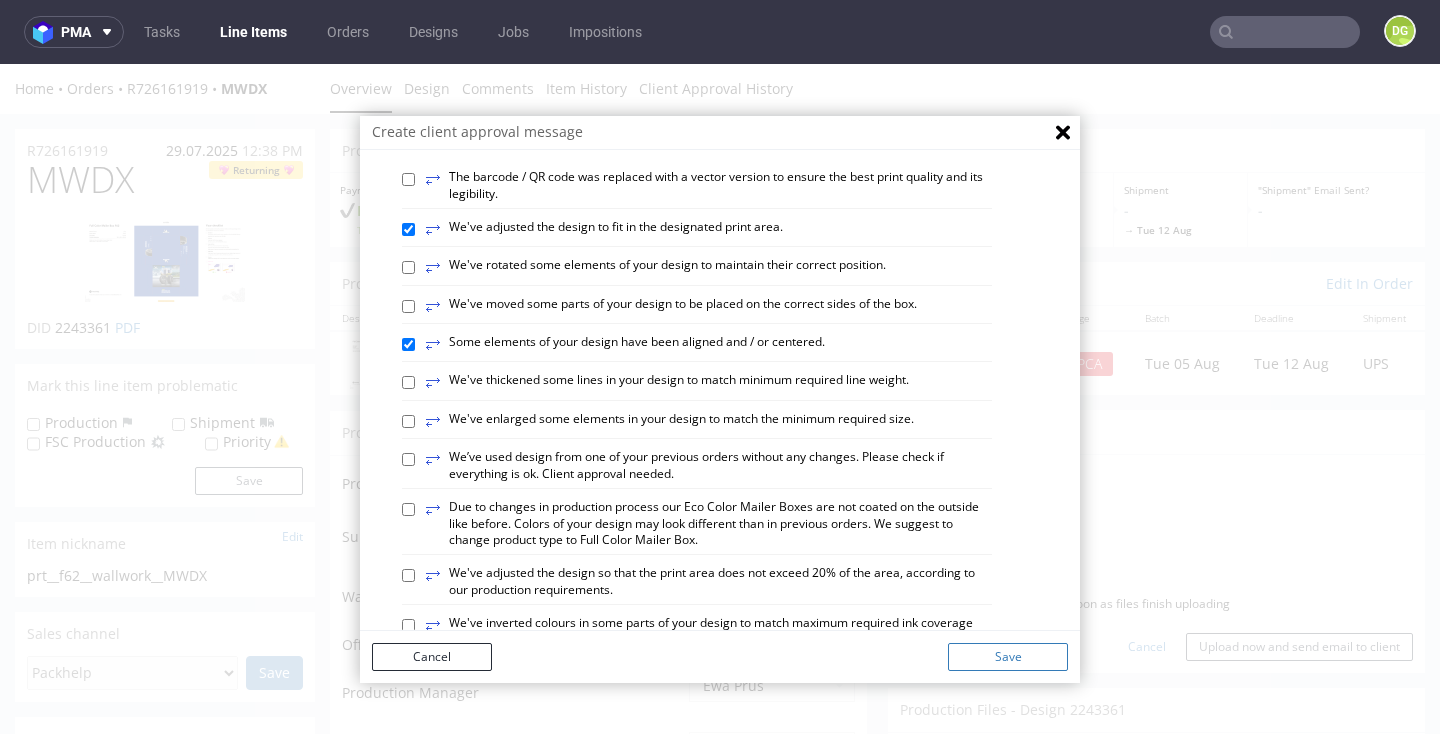 click on "Save" at bounding box center (1008, 657) 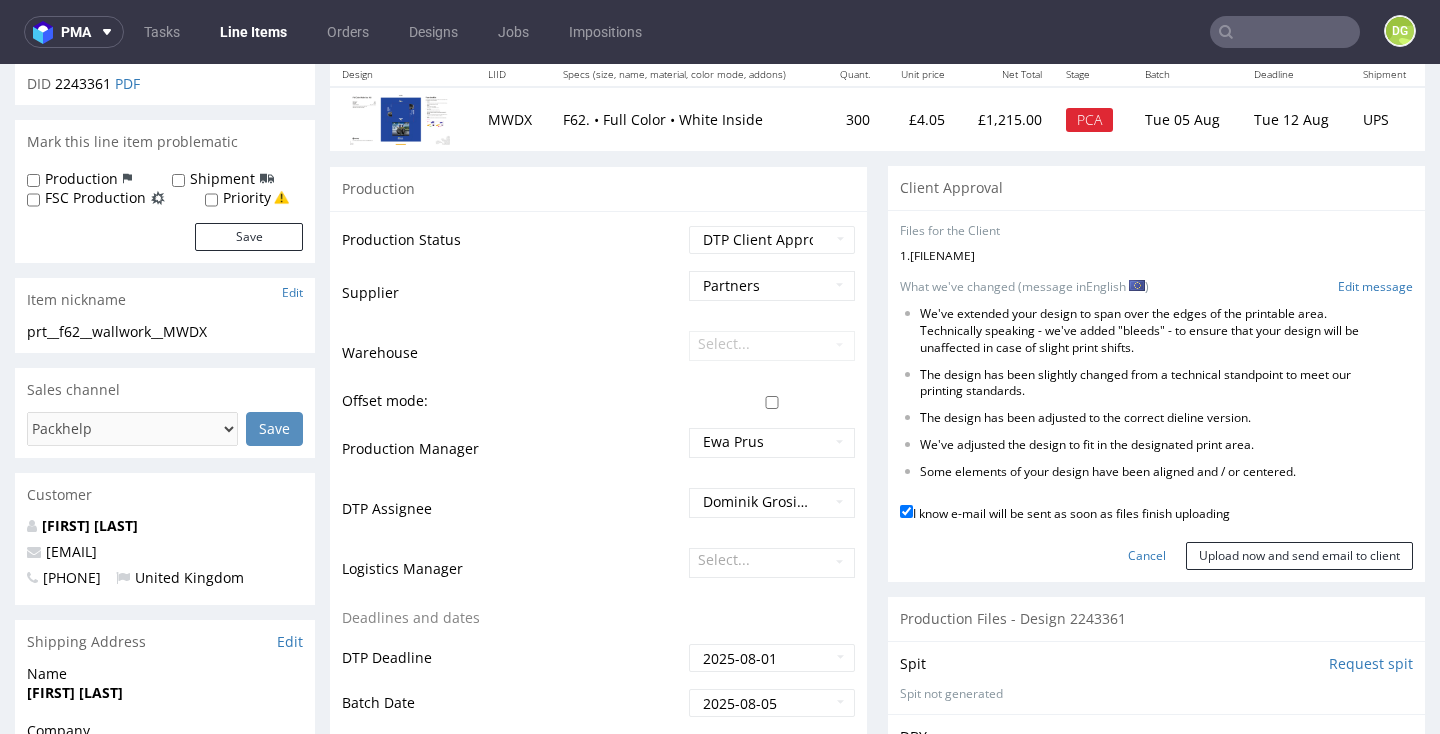 scroll, scrollTop: 246, scrollLeft: 0, axis: vertical 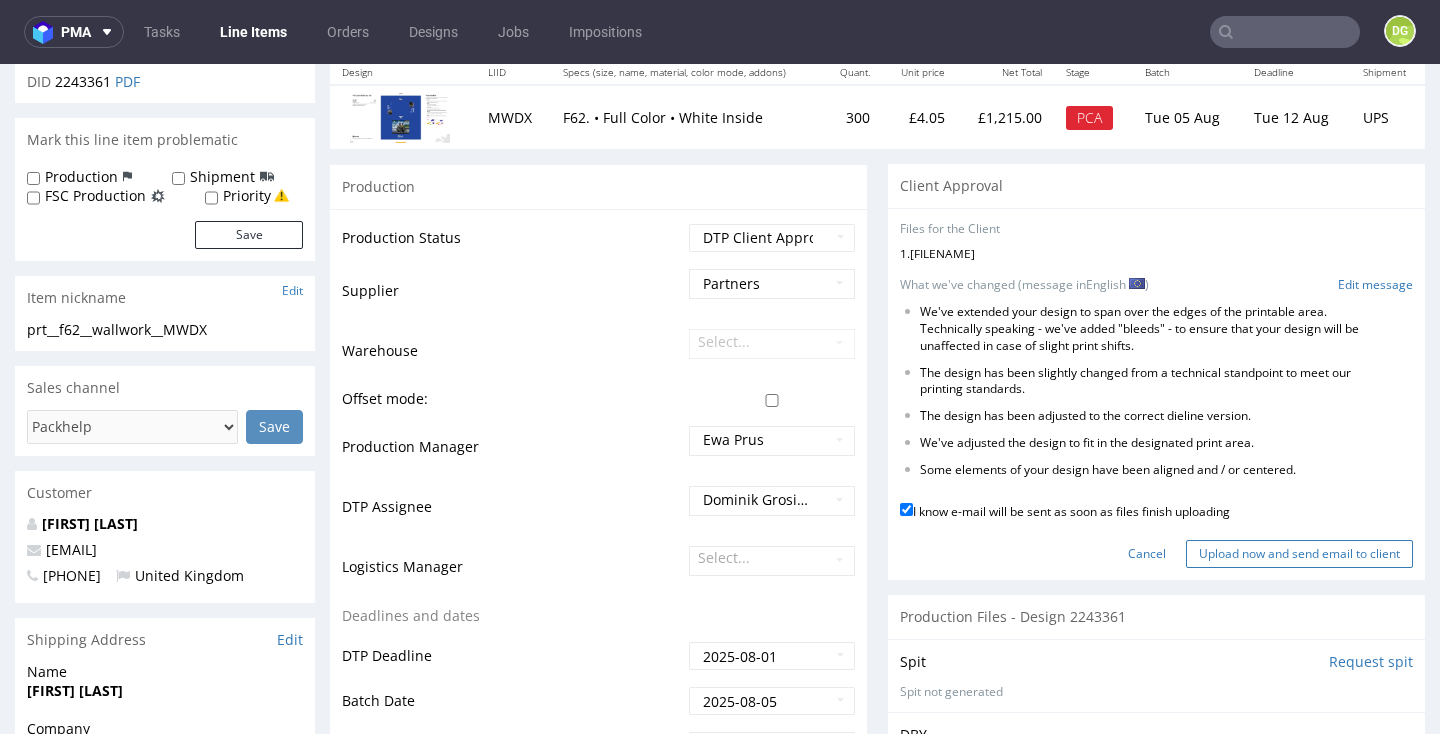 click on "Upload now and send email to client" at bounding box center [1299, 554] 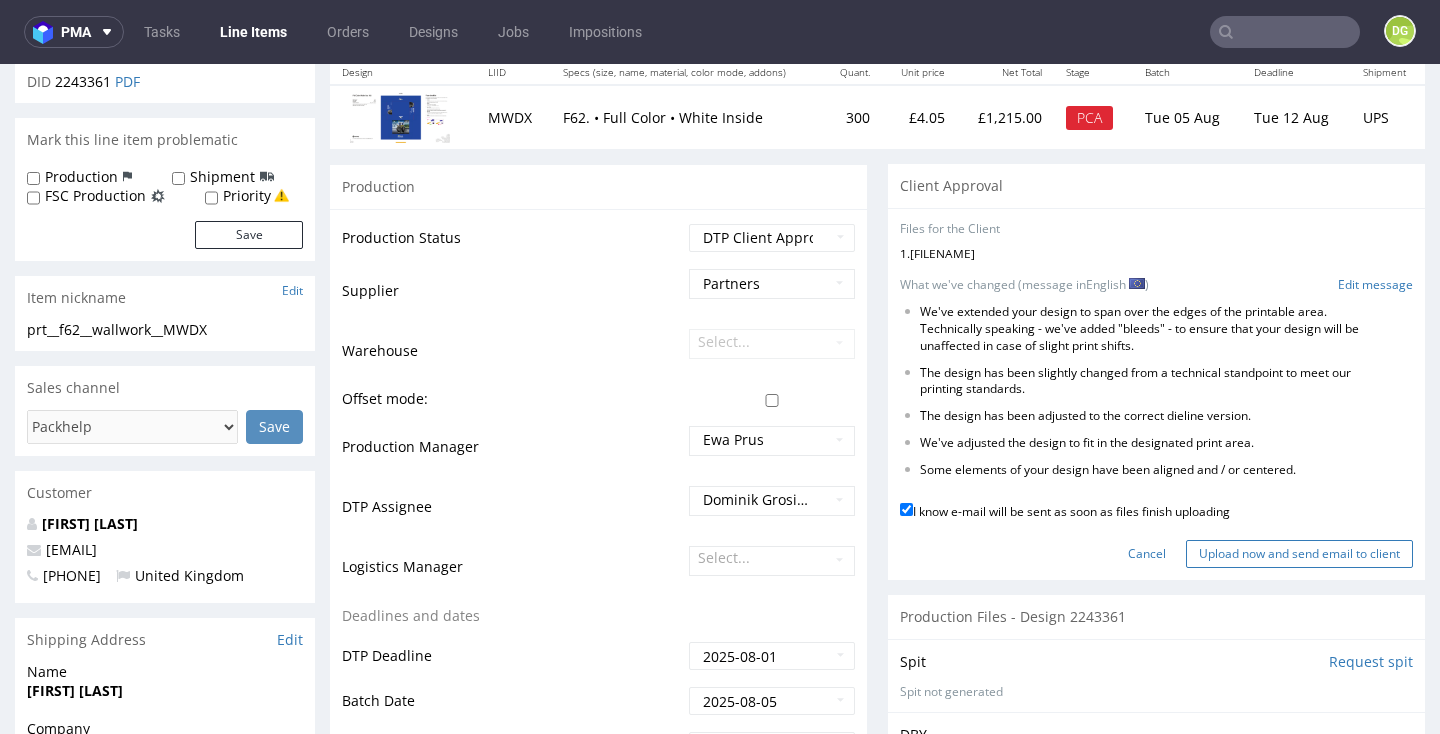 click on "Upload now and send email to client" at bounding box center (1299, 554) 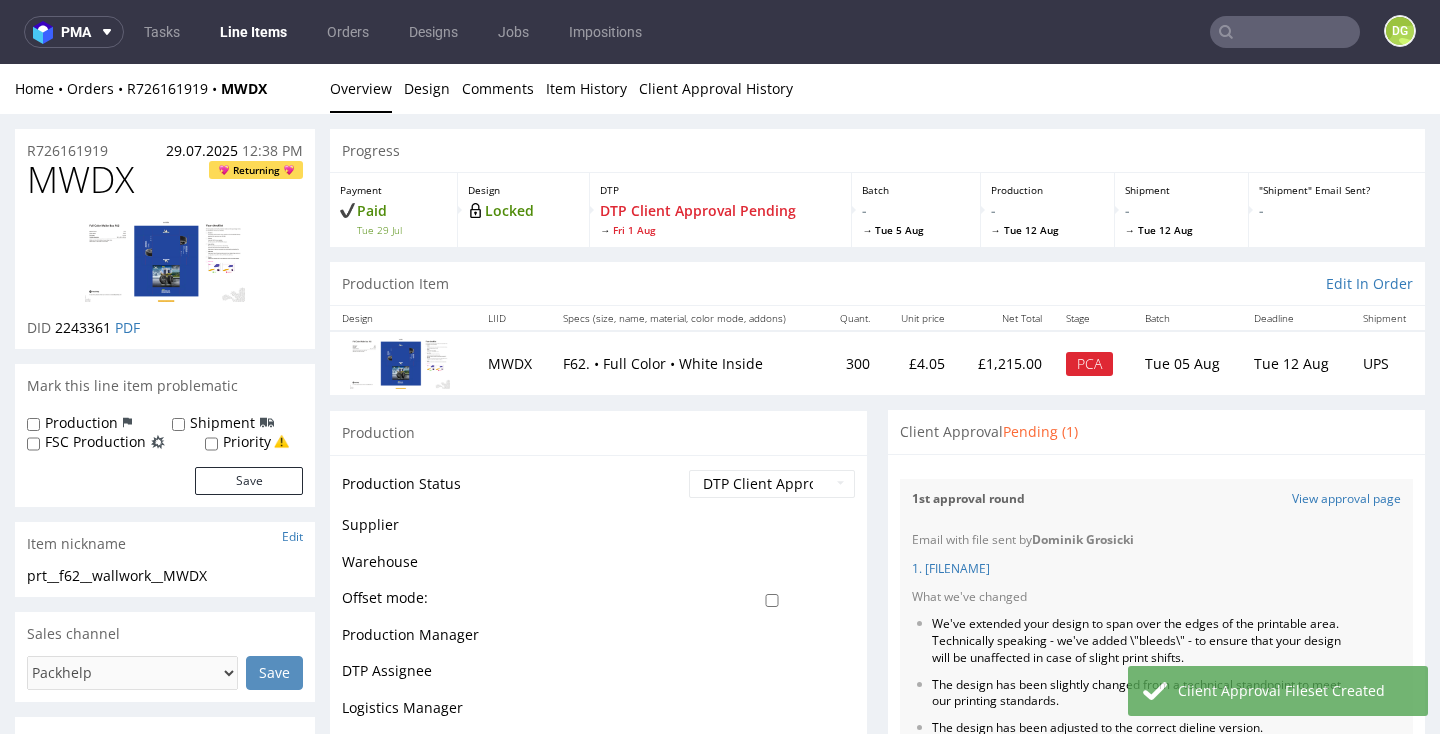 scroll, scrollTop: 0, scrollLeft: 0, axis: both 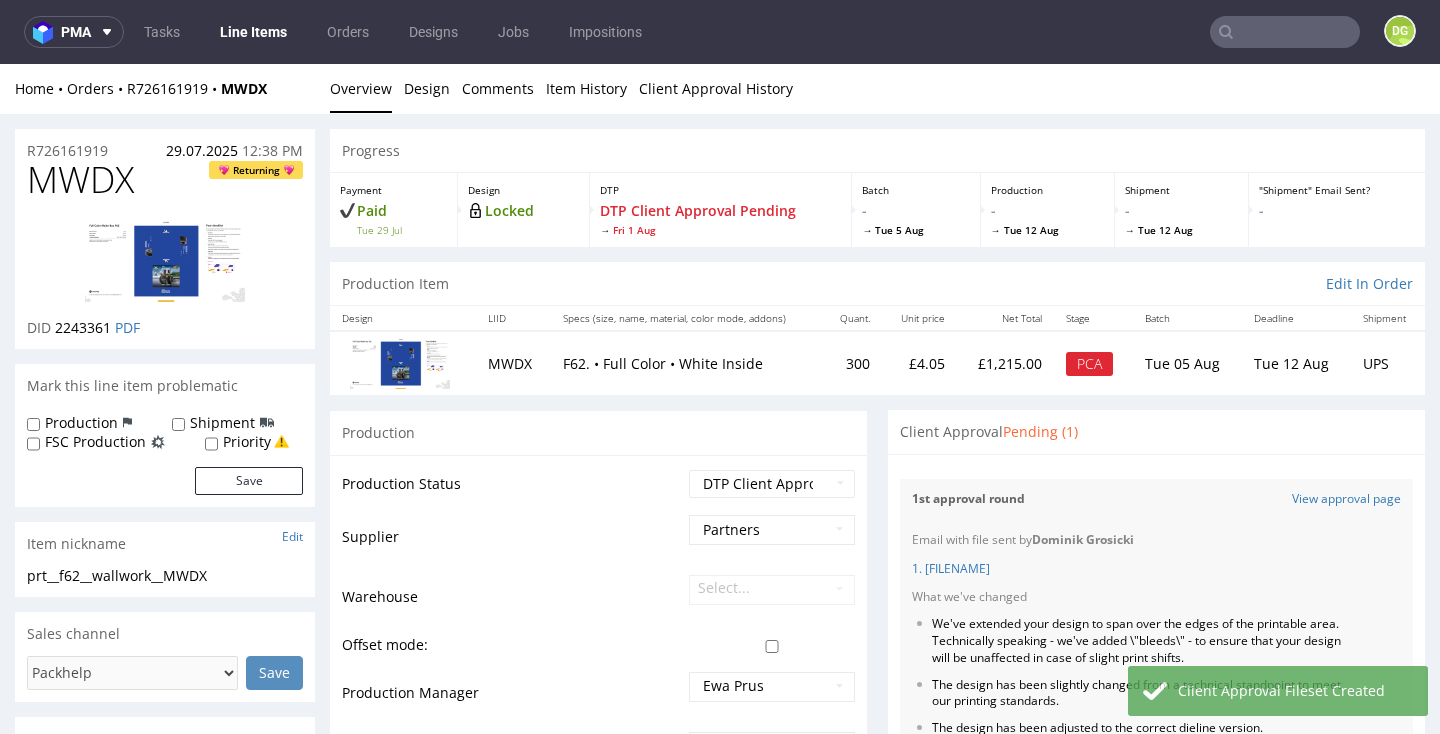 click on "pma Tasks Line Items Orders Designs Jobs Impositions DG" at bounding box center [720, 32] 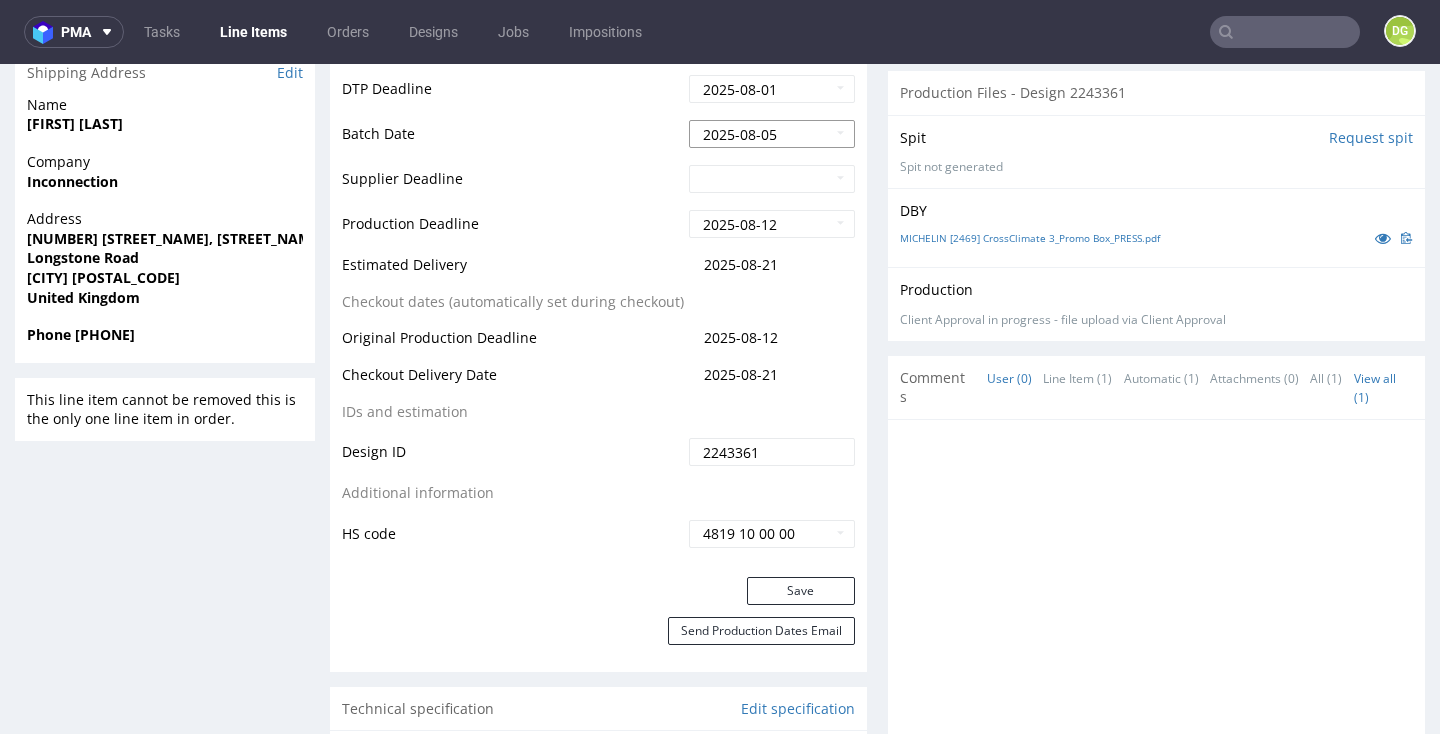 scroll, scrollTop: 892, scrollLeft: 0, axis: vertical 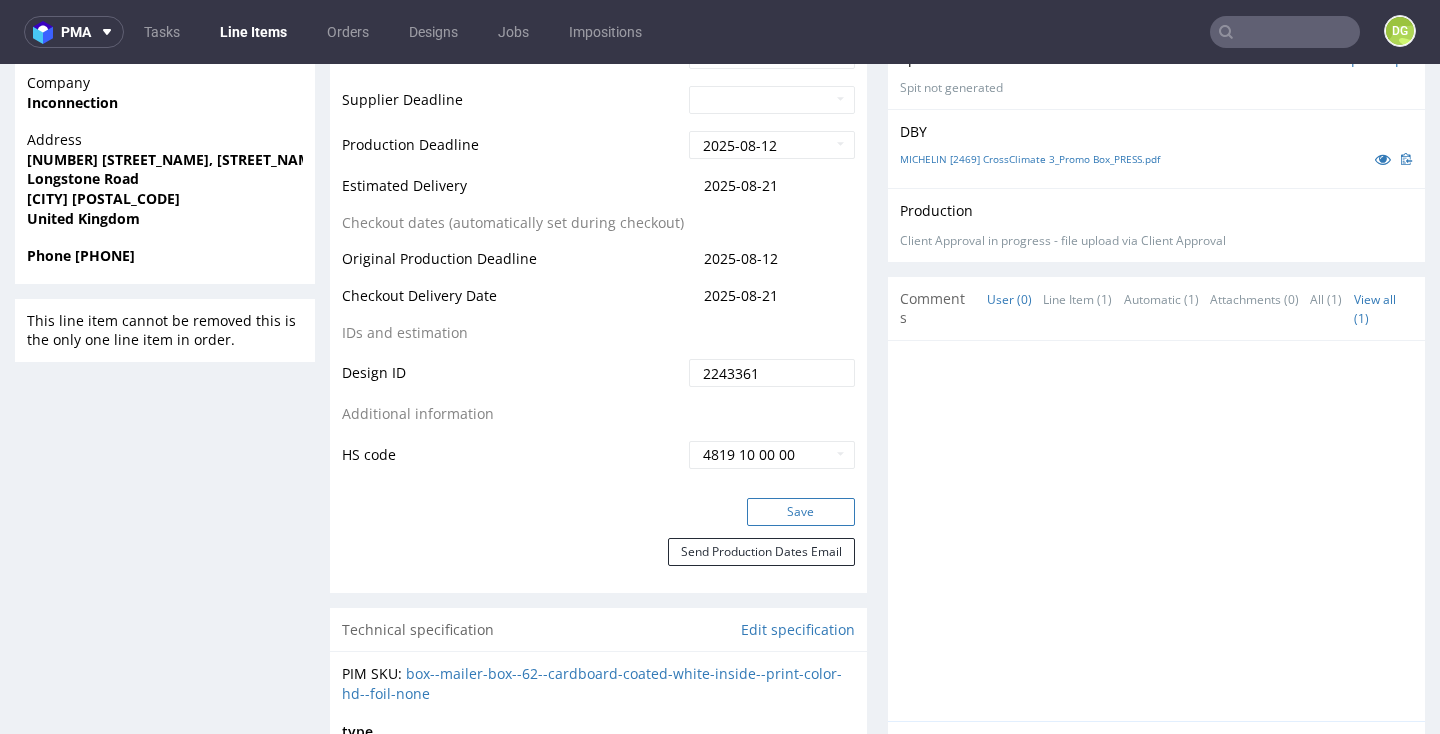 click on "Save" at bounding box center (801, 512) 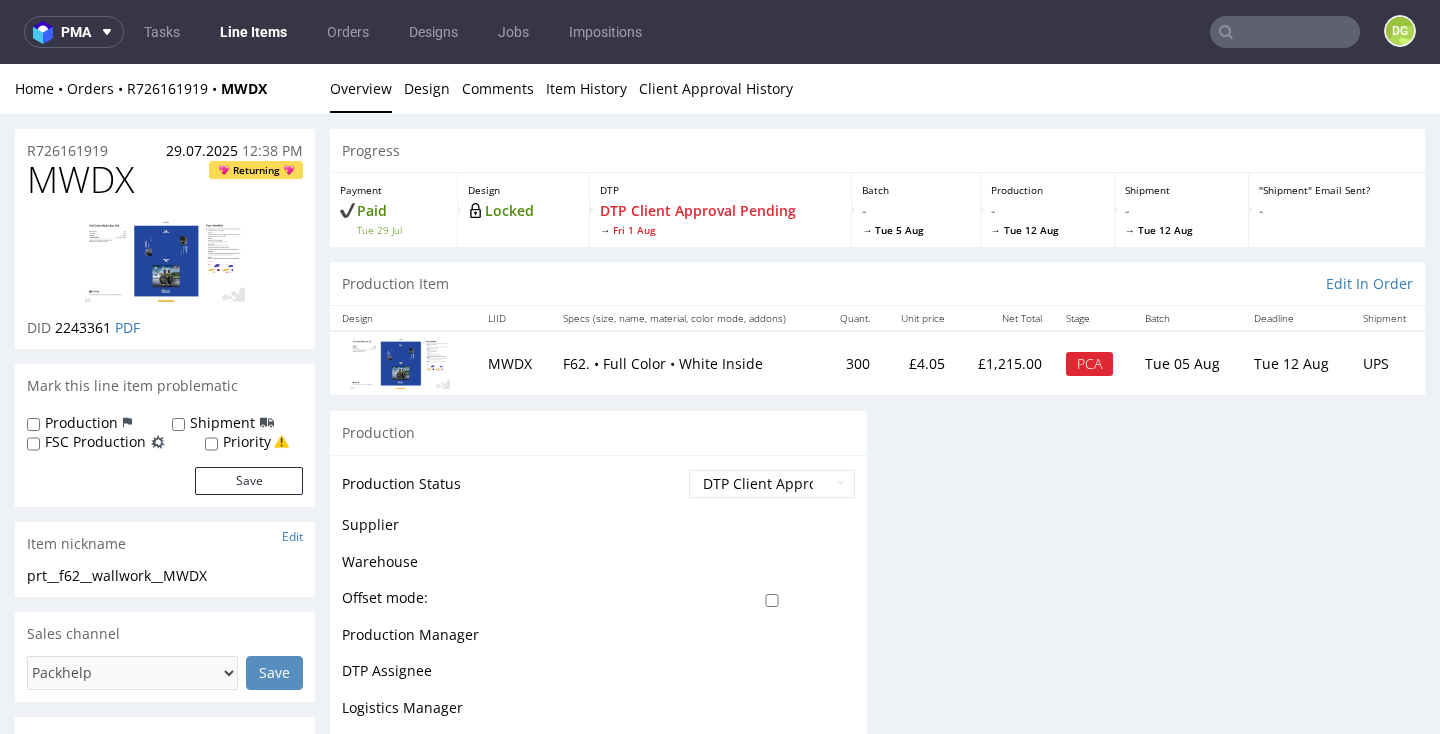 scroll, scrollTop: 0, scrollLeft: 0, axis: both 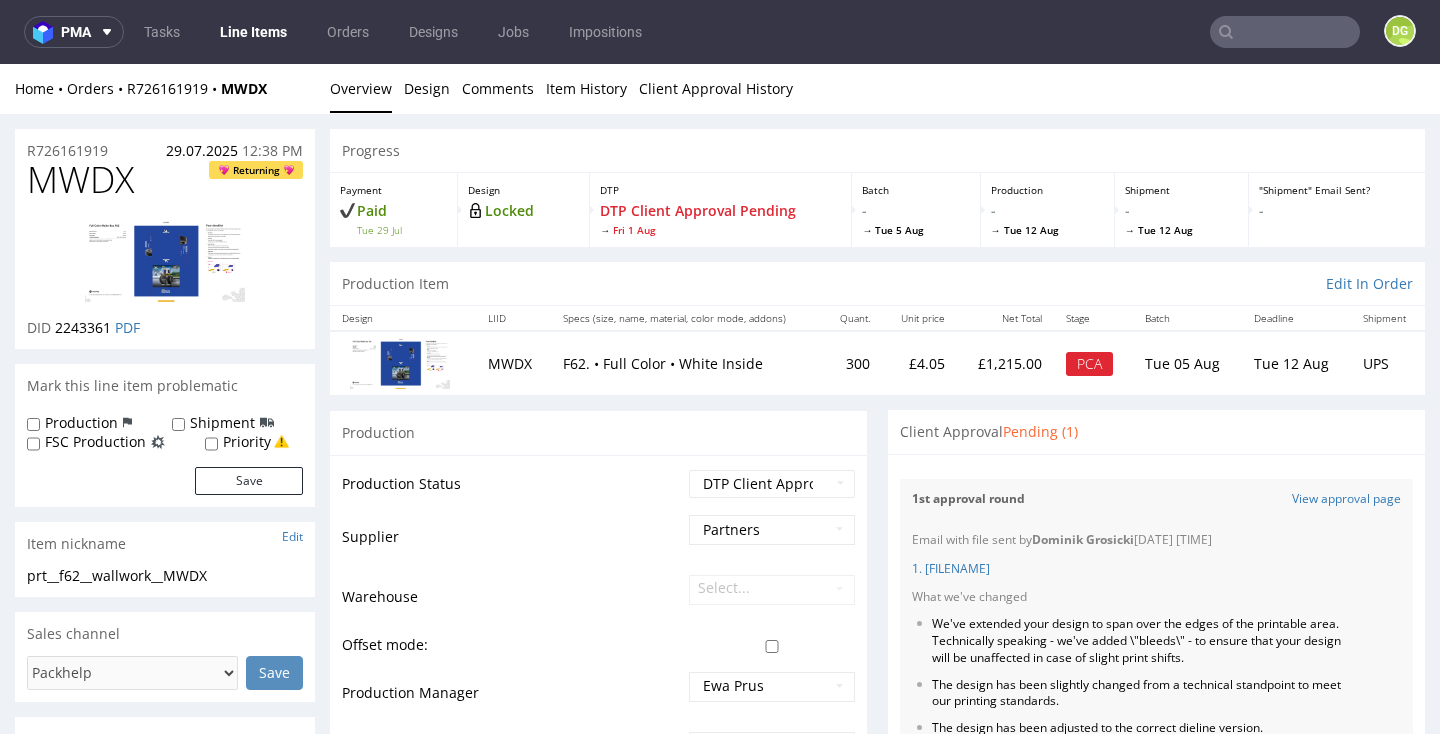 click on "Line Items" at bounding box center (253, 32) 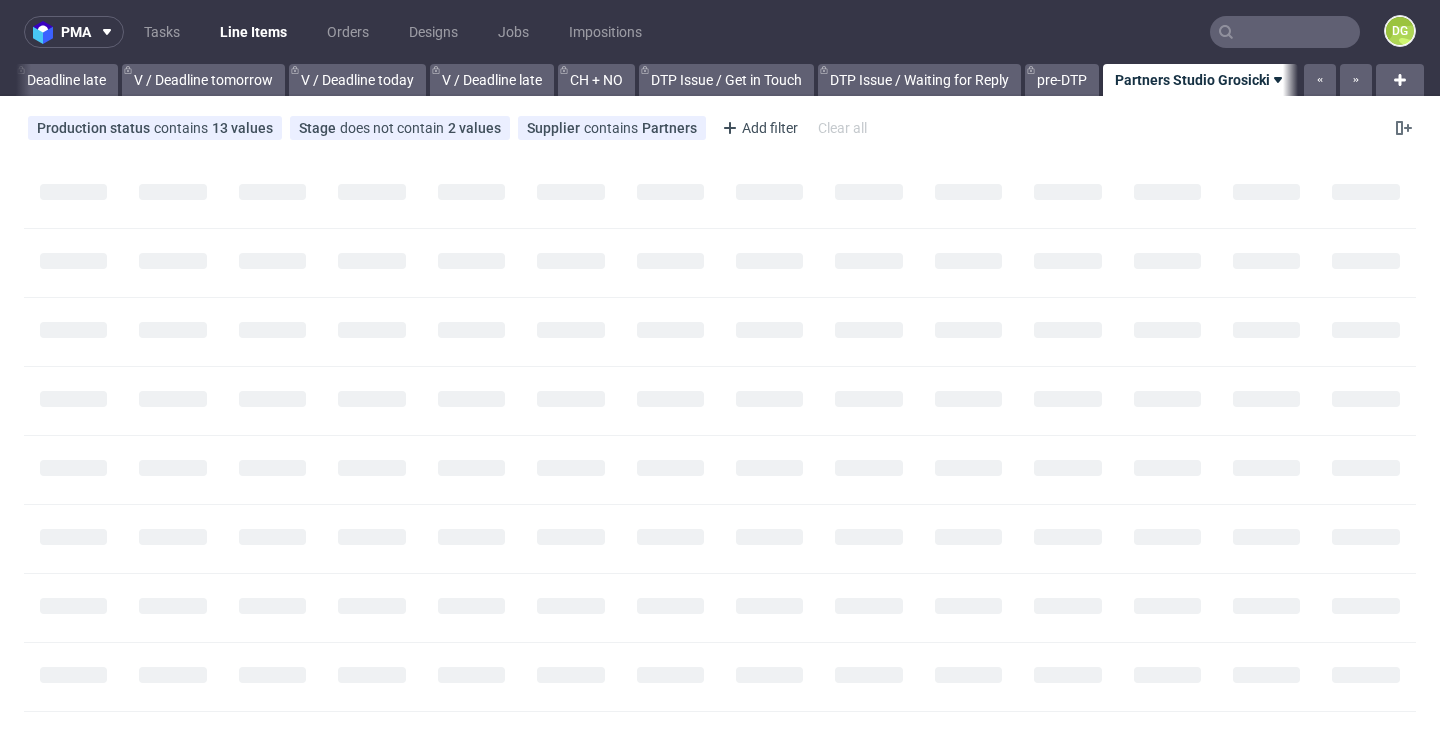 scroll, scrollTop: 0, scrollLeft: 2410, axis: horizontal 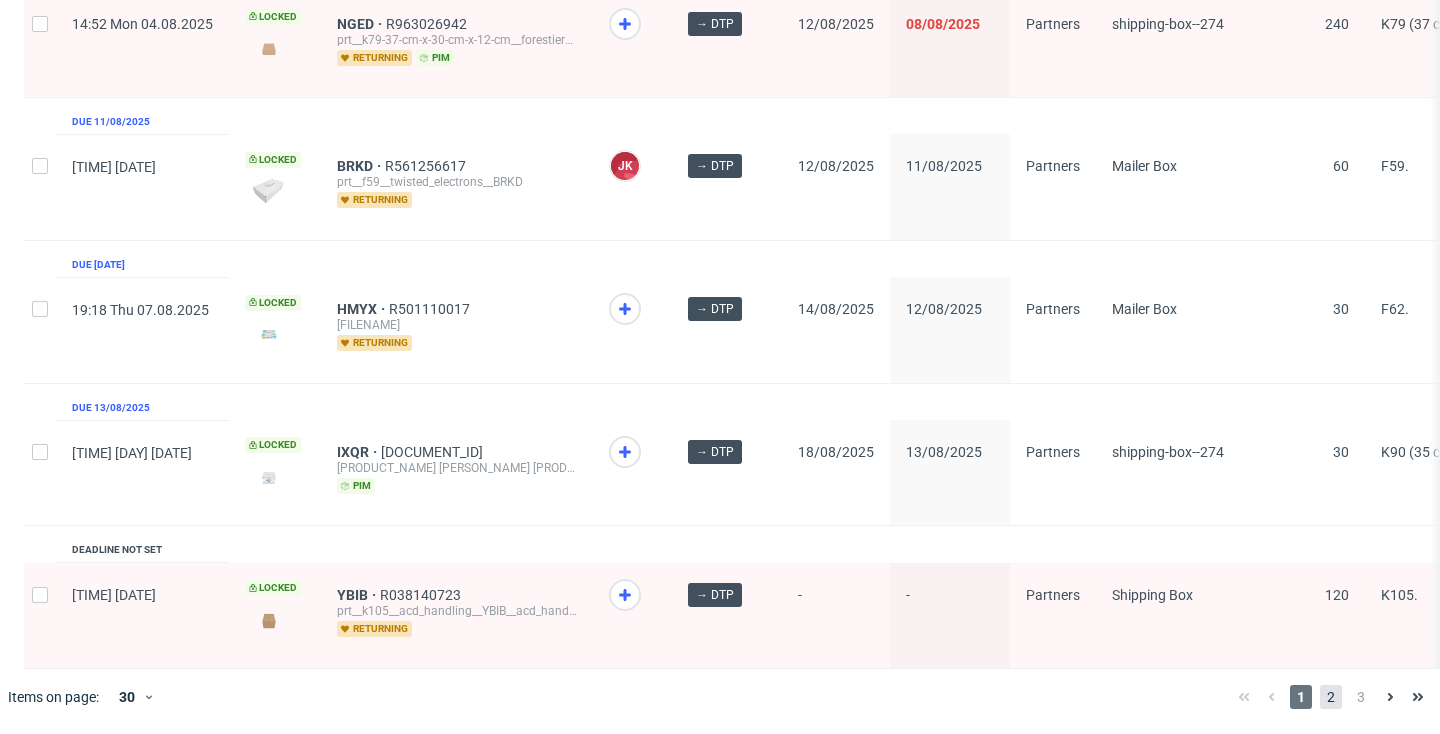 click on "2" at bounding box center (1331, 697) 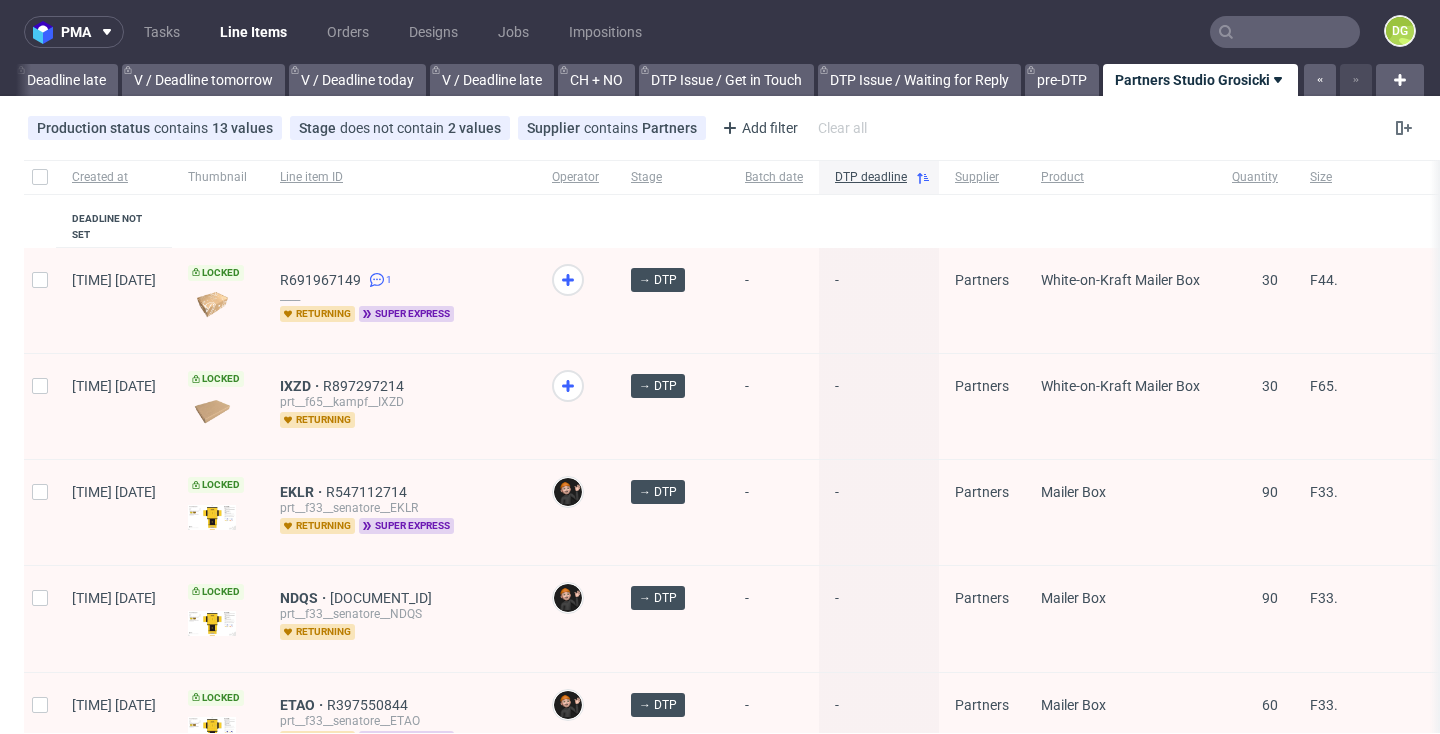scroll, scrollTop: 0, scrollLeft: 0, axis: both 